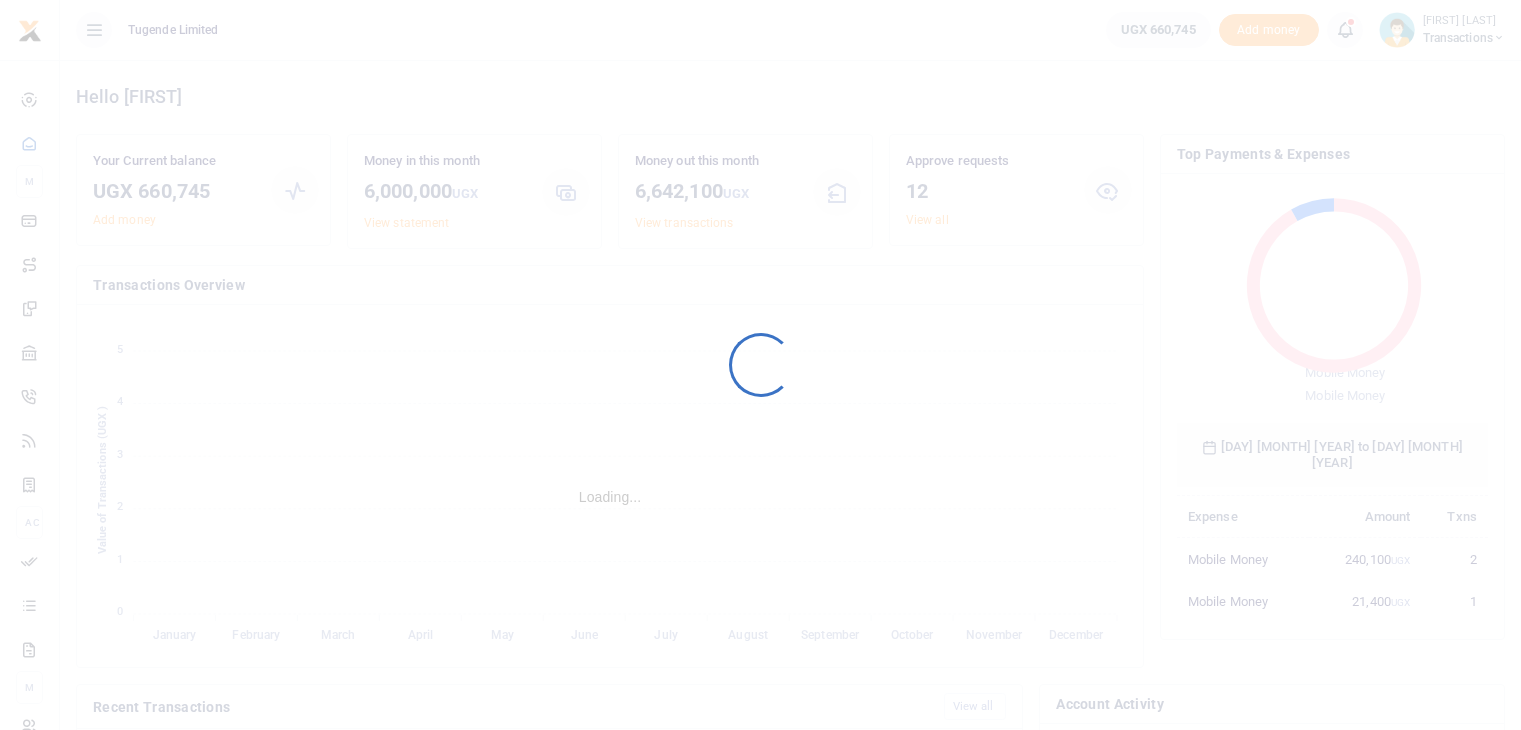 scroll, scrollTop: 0, scrollLeft: 0, axis: both 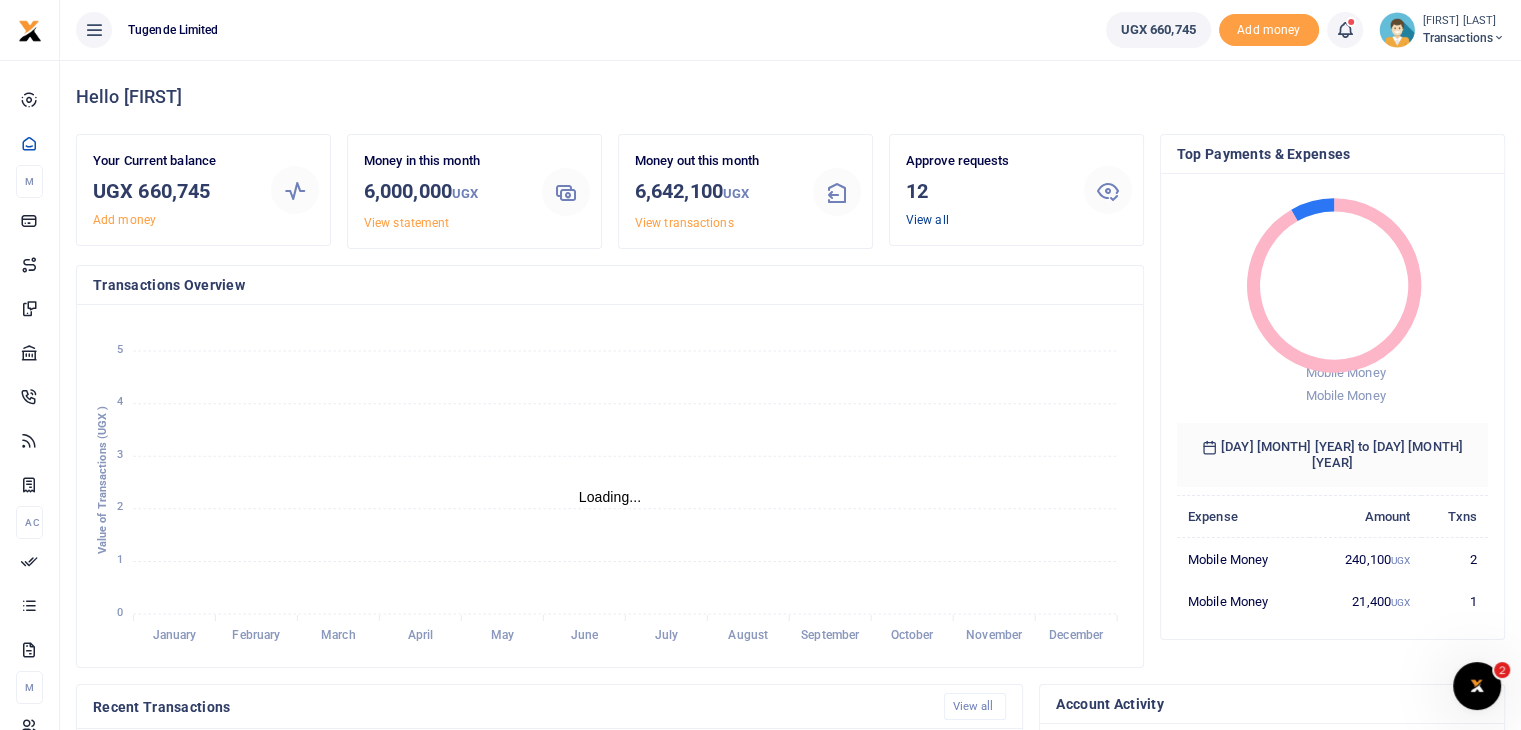 click on "View all" at bounding box center (927, 220) 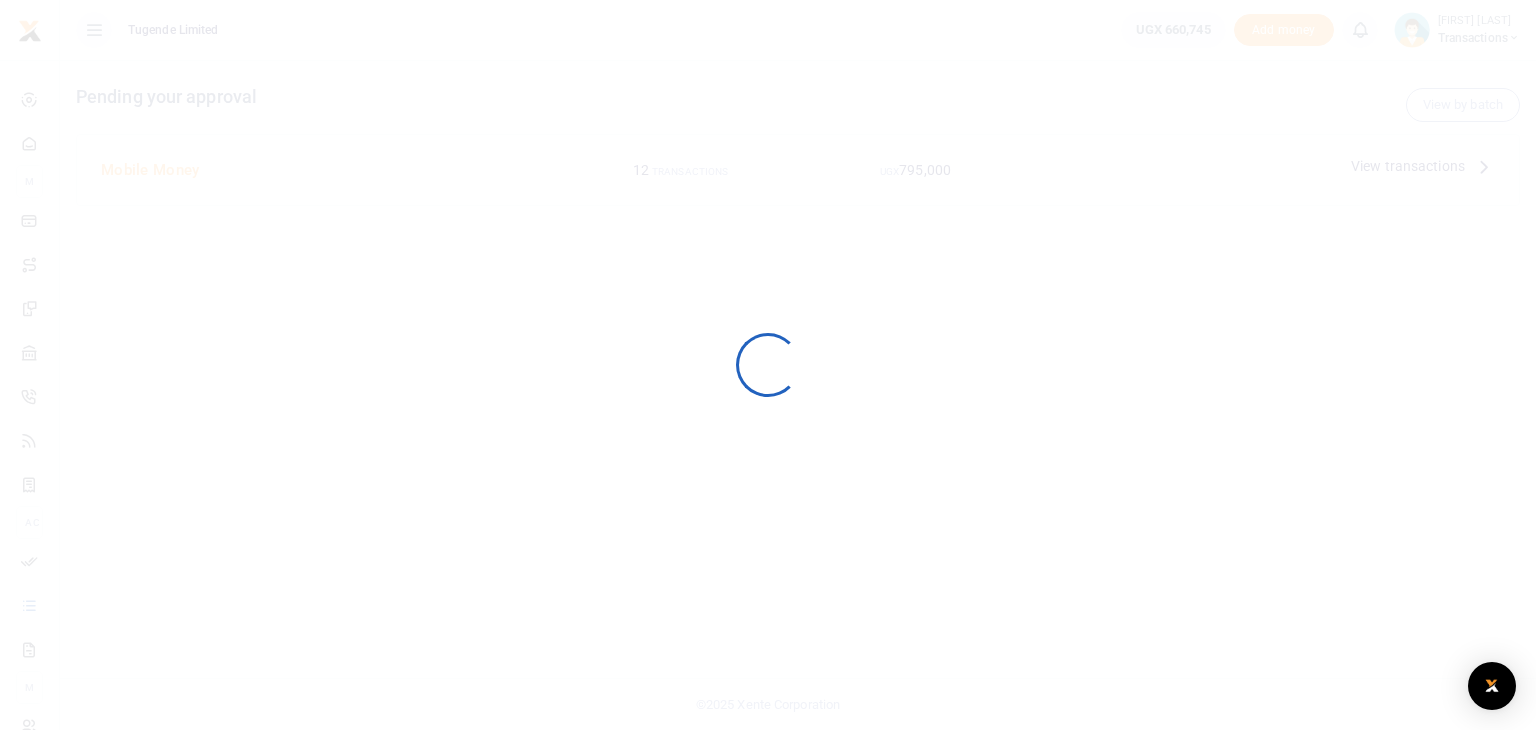 scroll, scrollTop: 0, scrollLeft: 0, axis: both 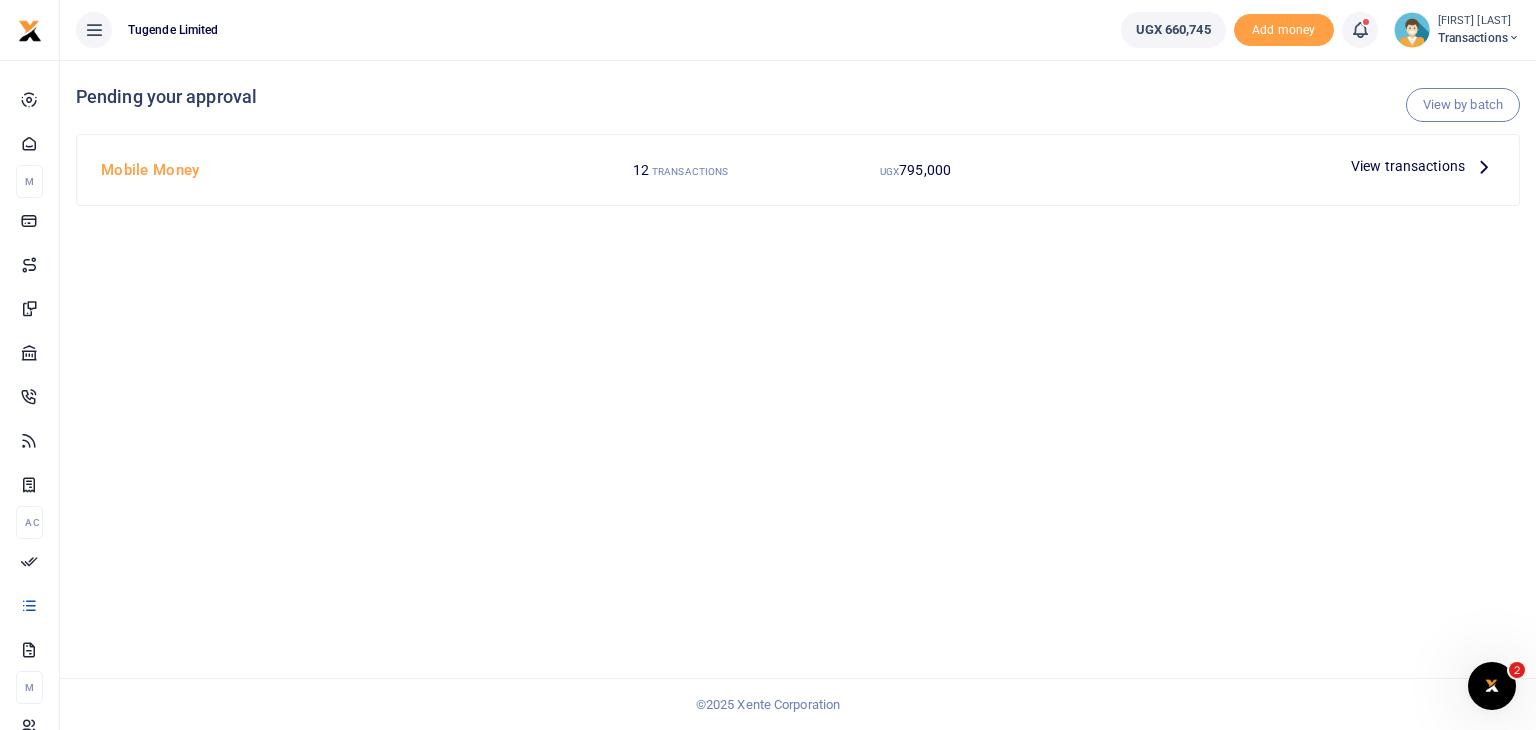 click on "View transactions" at bounding box center [1408, 166] 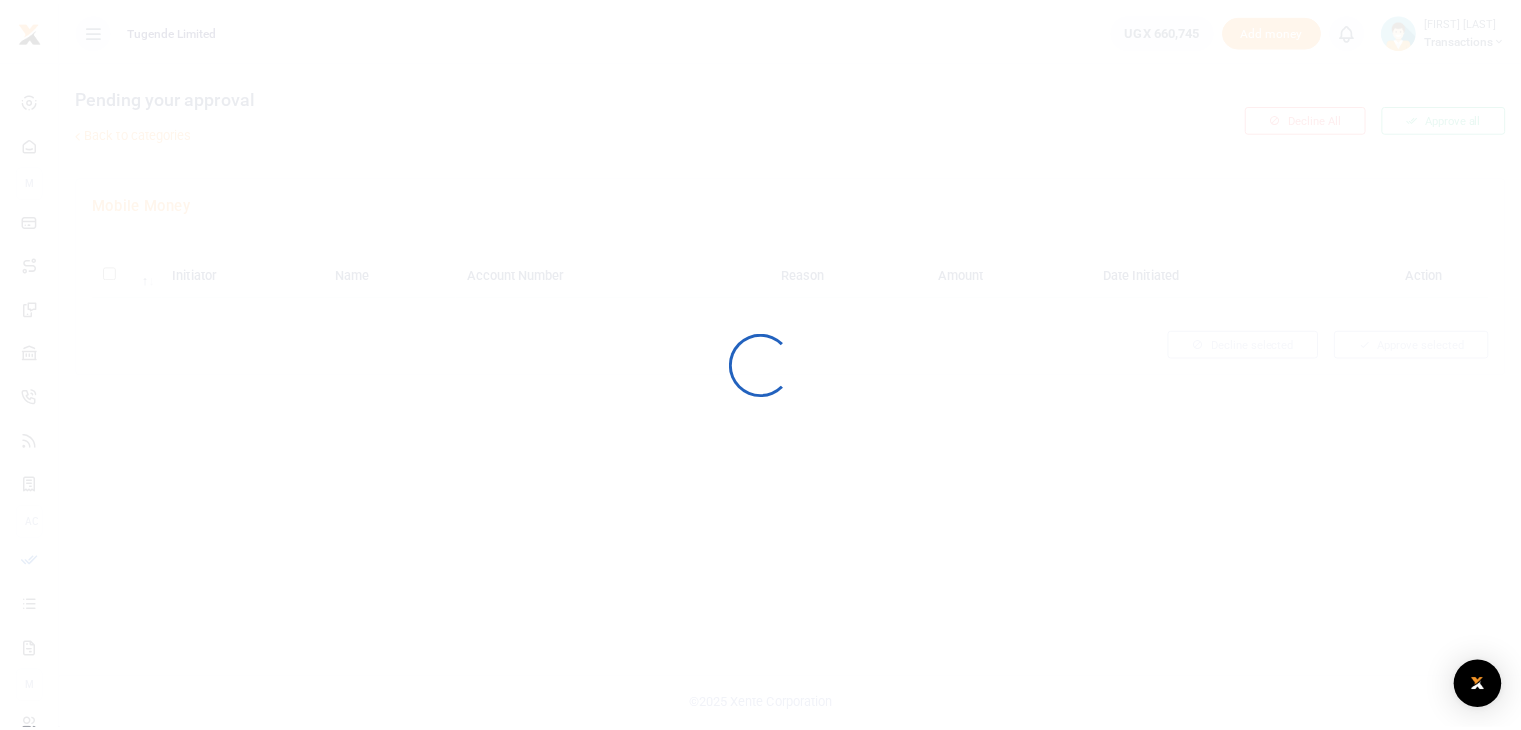 scroll, scrollTop: 0, scrollLeft: 0, axis: both 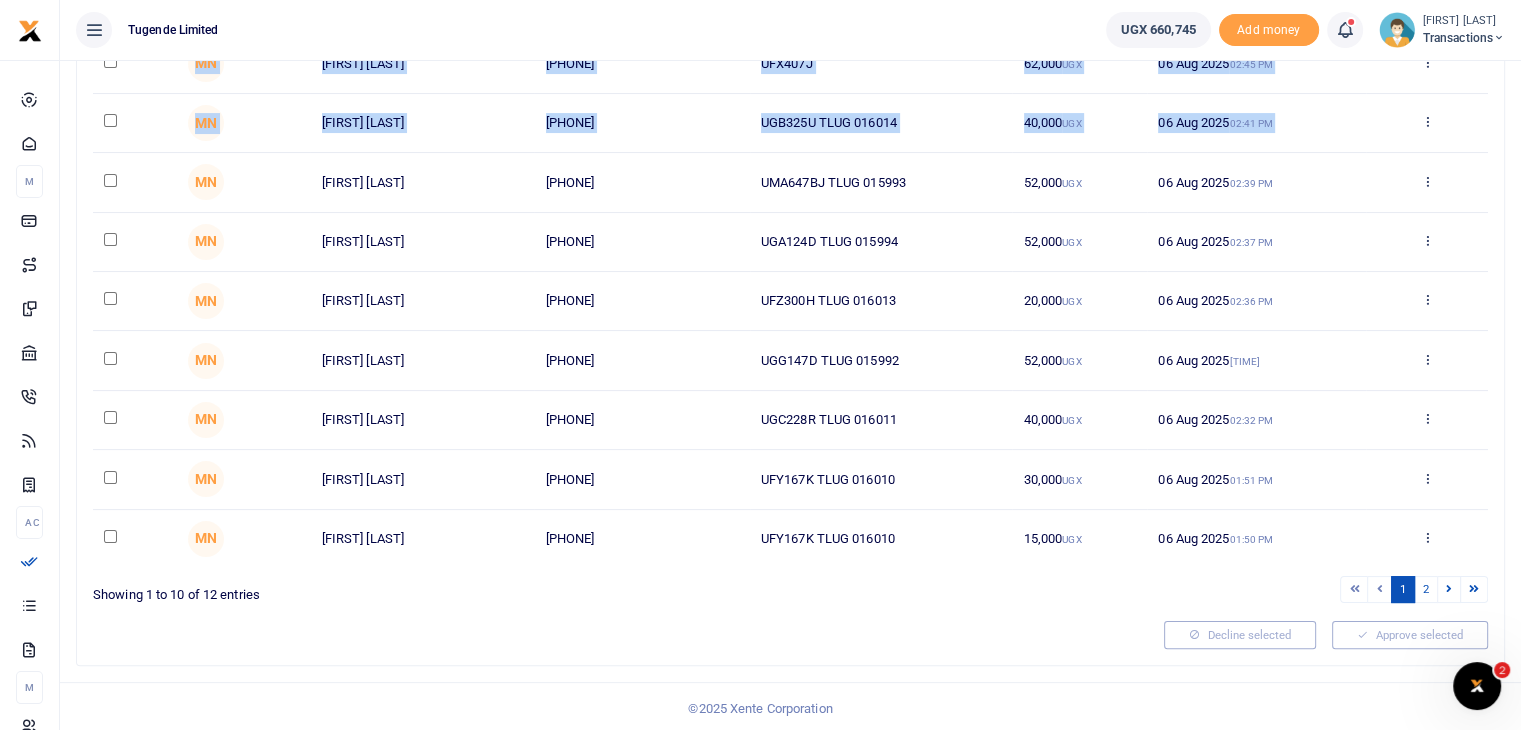 drag, startPoint x: 1499, startPoint y: 397, endPoint x: 1445, endPoint y: 138, distance: 264.56946 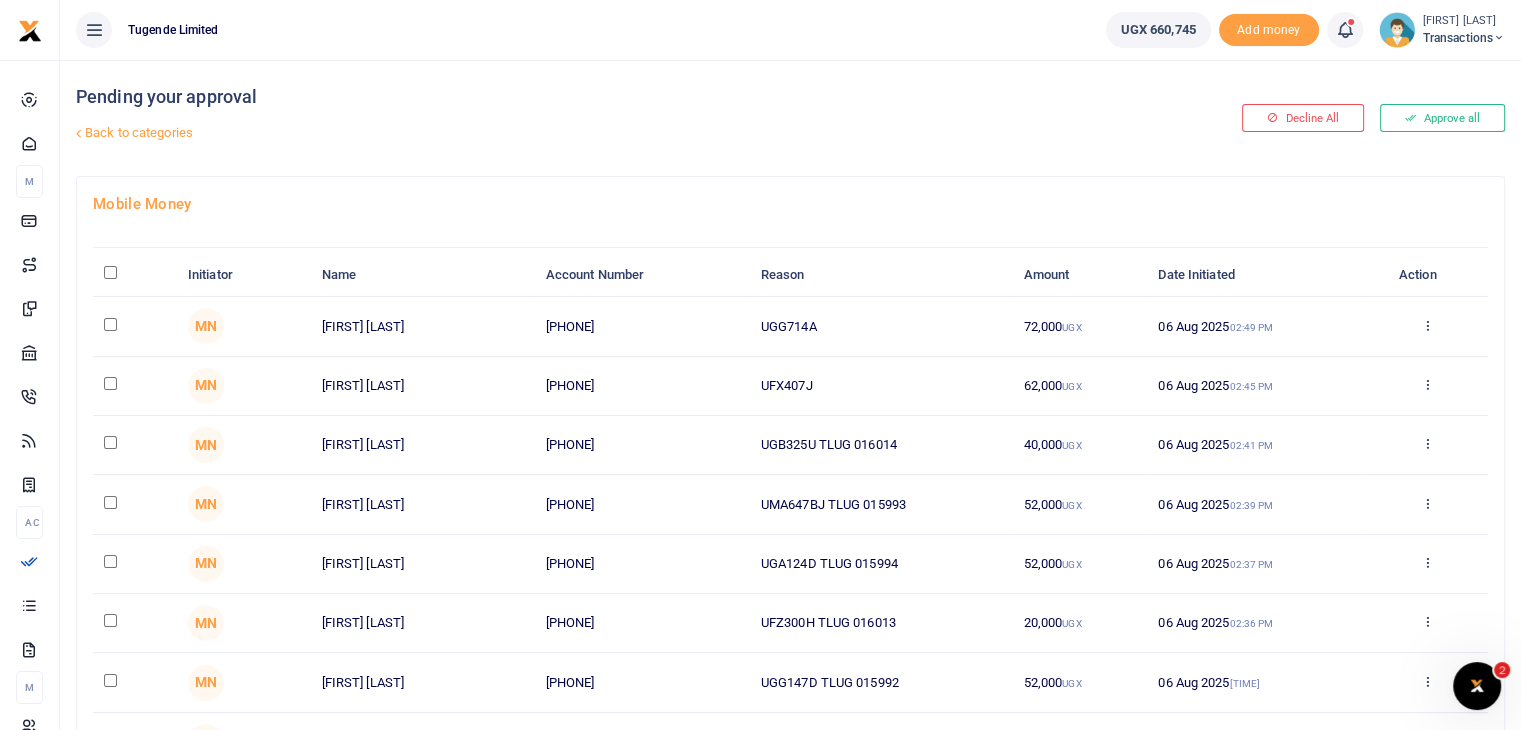 click on "Pending your approval
Back to categories" at bounding box center [549, 118] 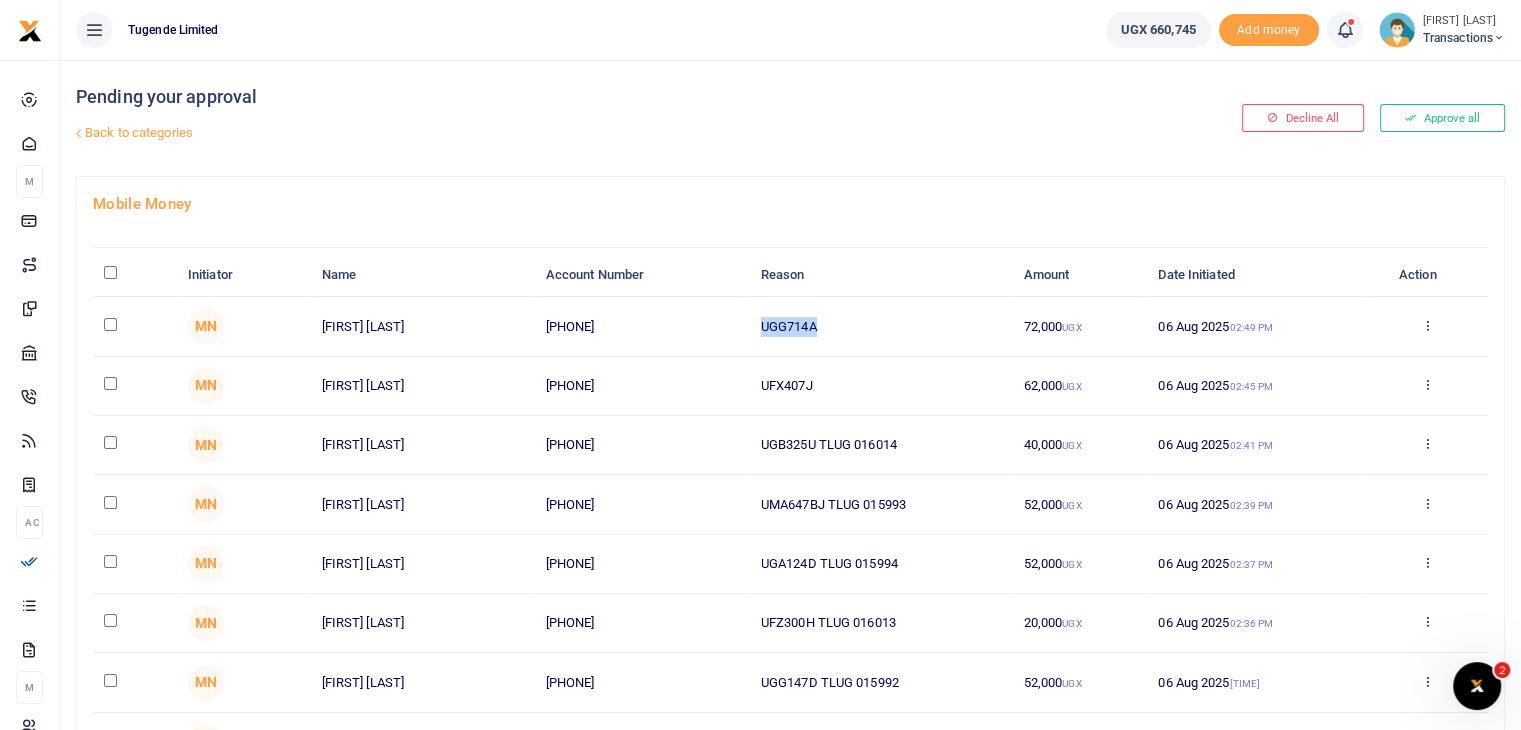 drag, startPoint x: 762, startPoint y: 322, endPoint x: 867, endPoint y: 316, distance: 105.17129 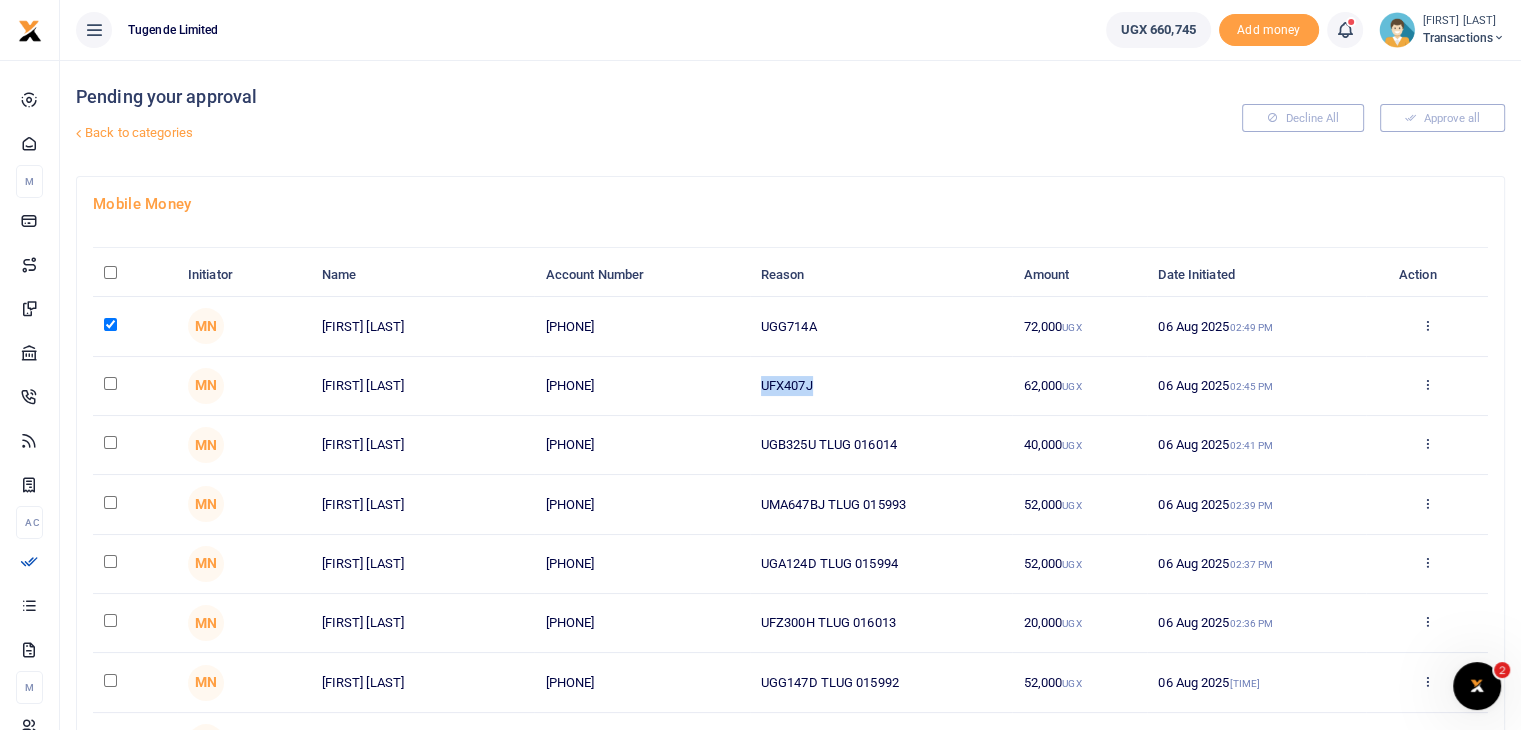 drag, startPoint x: 760, startPoint y: 385, endPoint x: 868, endPoint y: 365, distance: 109.83624 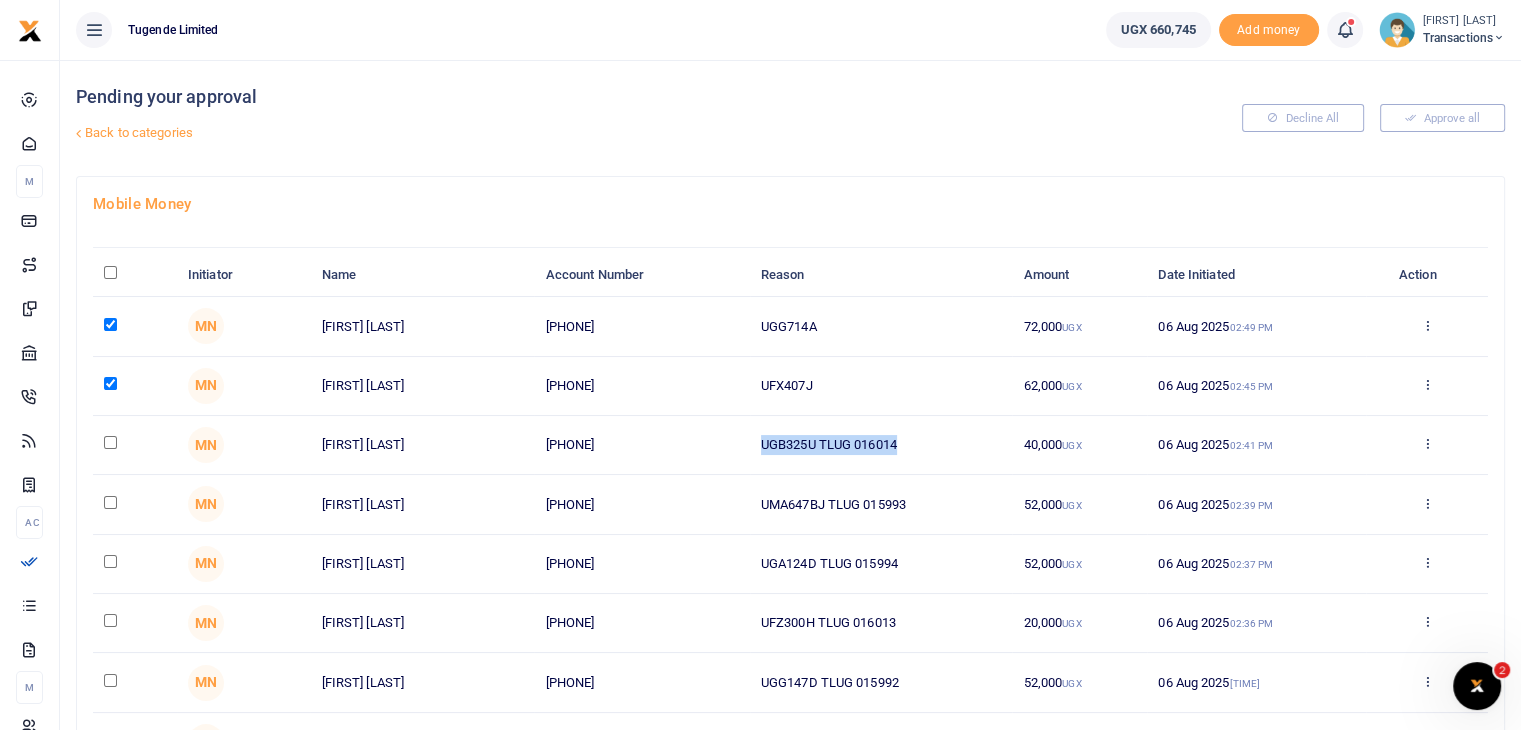 drag, startPoint x: 760, startPoint y: 443, endPoint x: 944, endPoint y: 421, distance: 185.31055 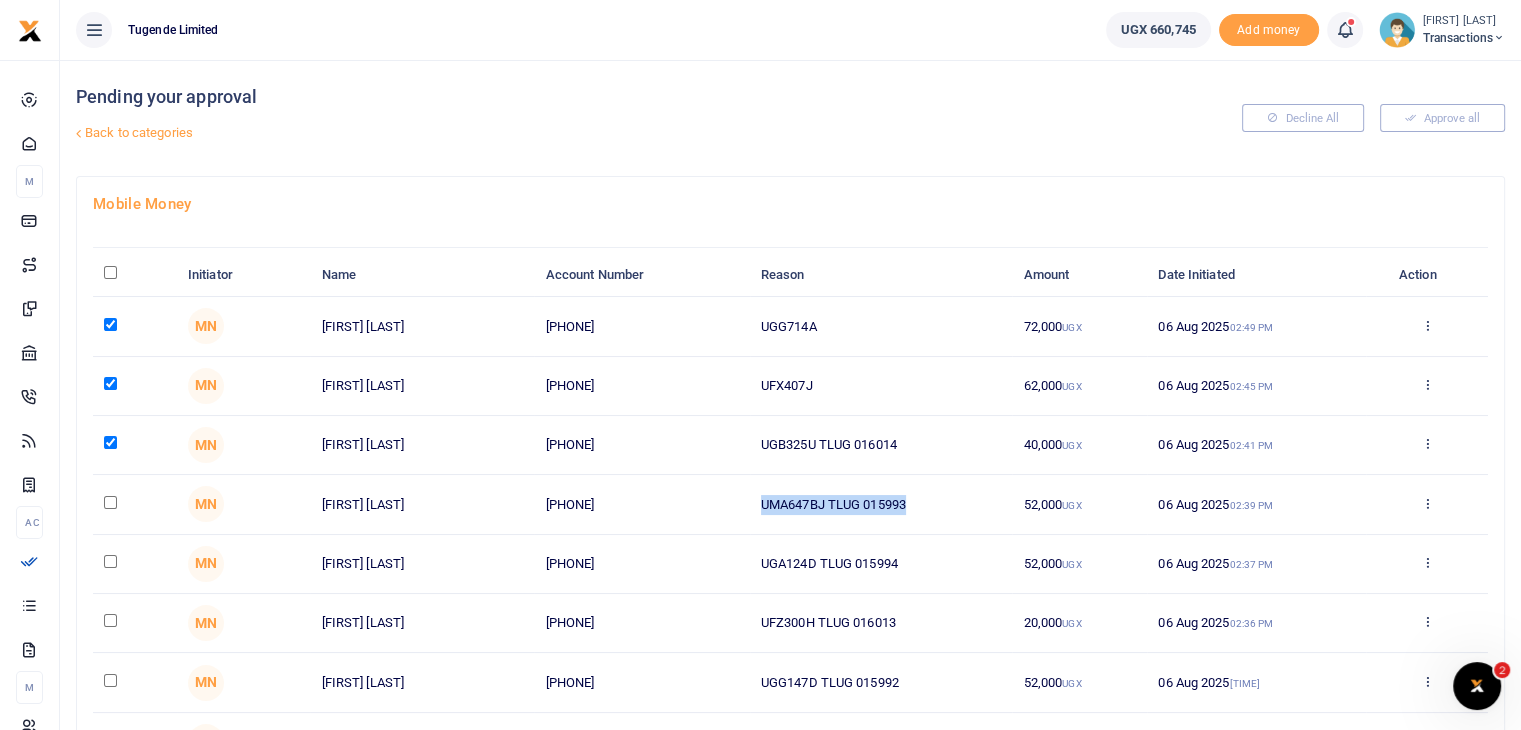 drag, startPoint x: 760, startPoint y: 506, endPoint x: 930, endPoint y: 498, distance: 170.18813 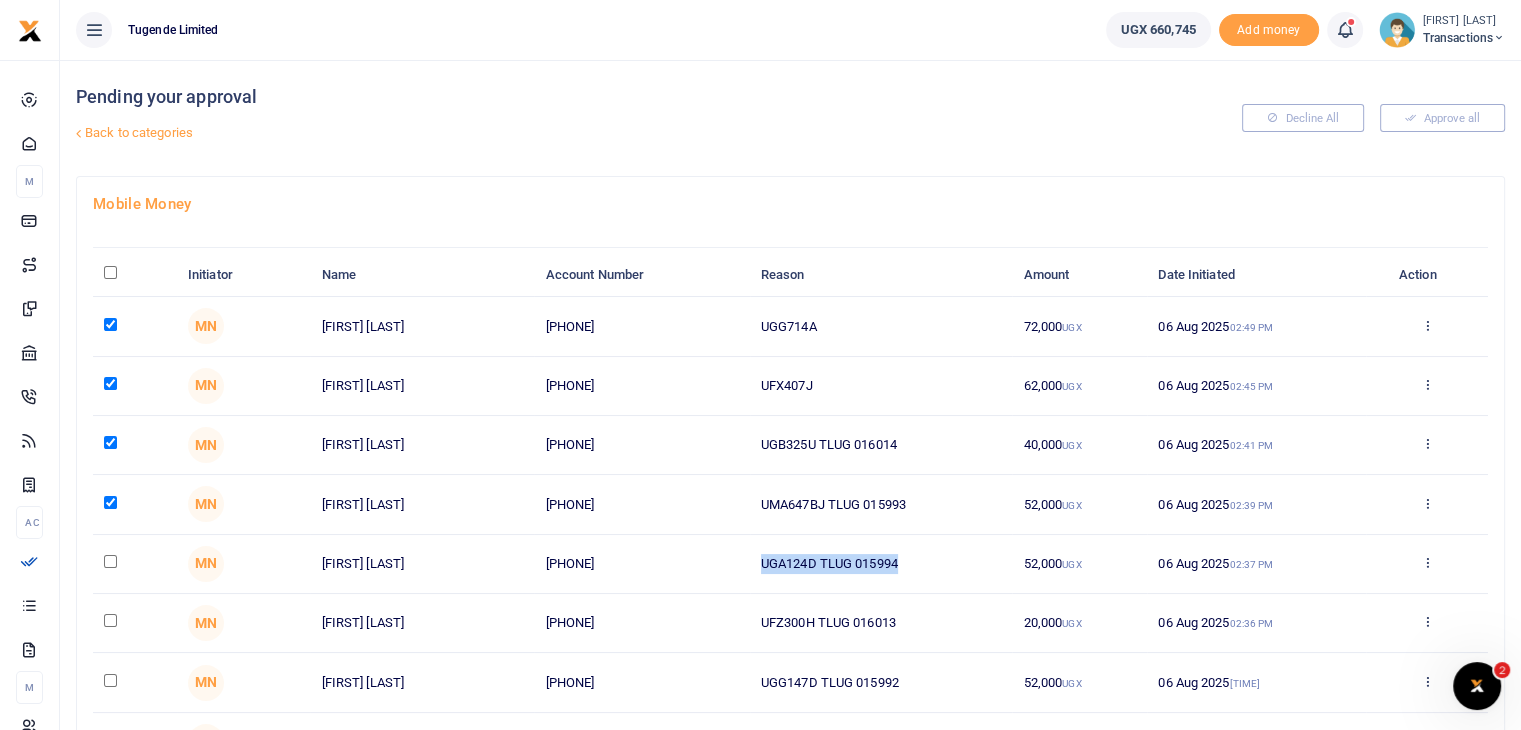 drag, startPoint x: 756, startPoint y: 563, endPoint x: 971, endPoint y: 554, distance: 215.1883 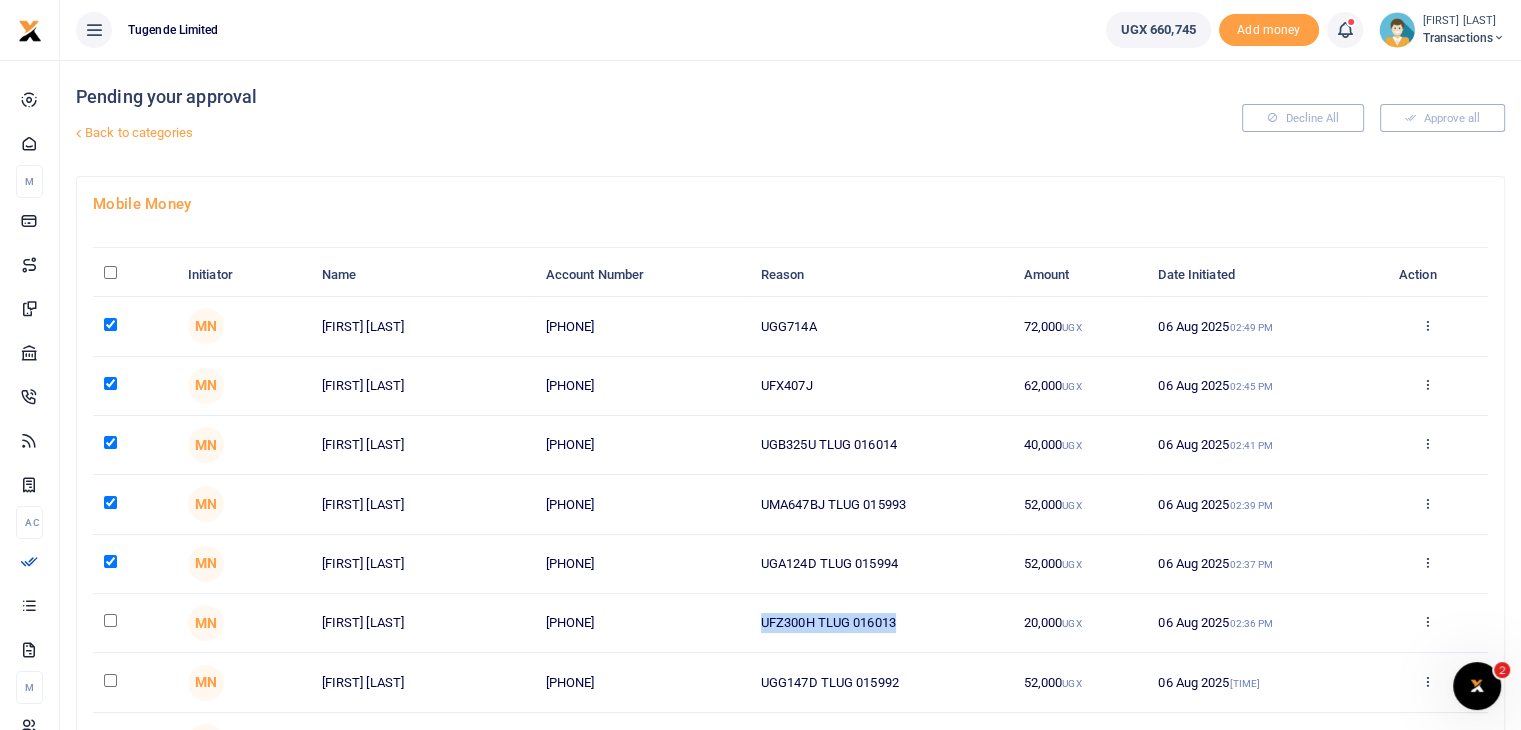 drag, startPoint x: 755, startPoint y: 625, endPoint x: 954, endPoint y: 625, distance: 199 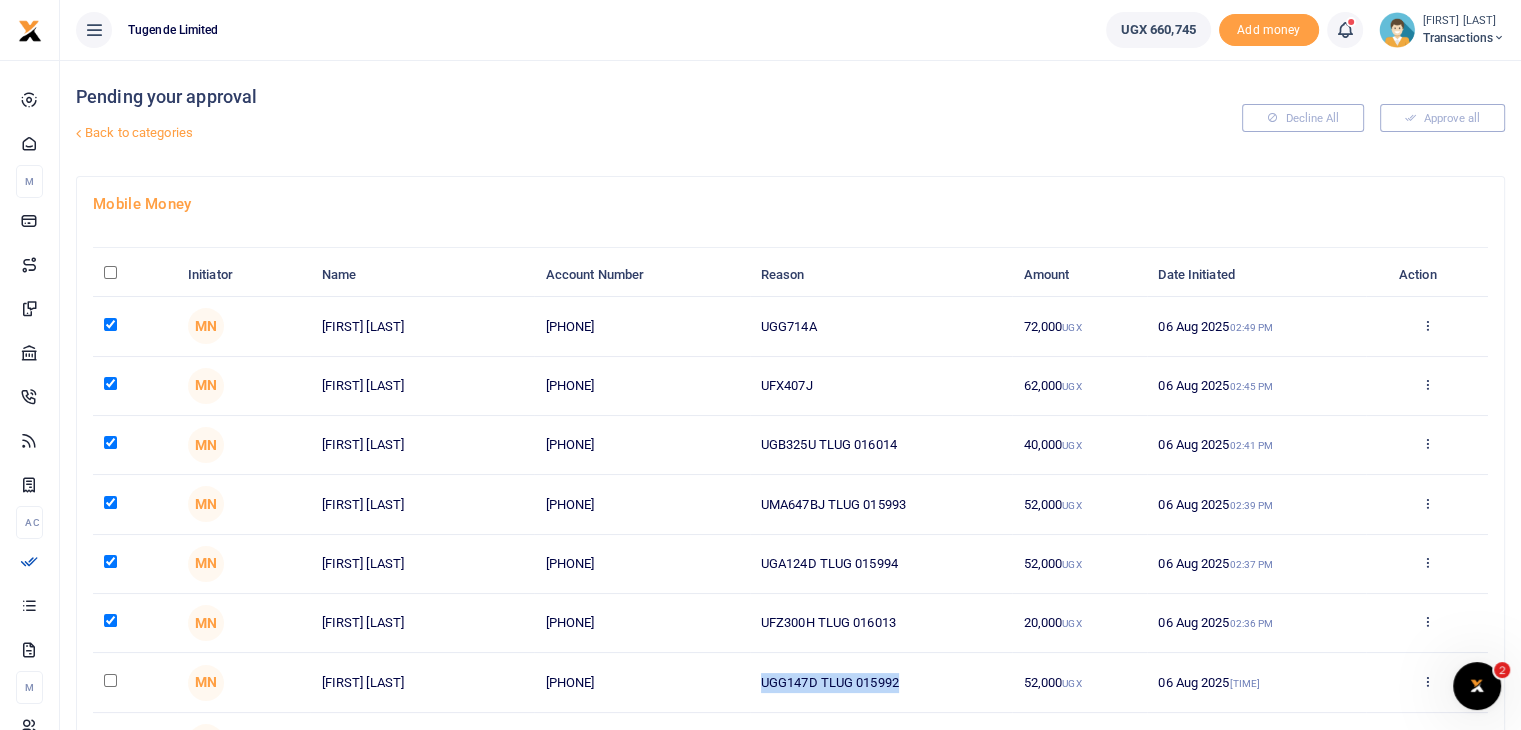 drag, startPoint x: 760, startPoint y: 687, endPoint x: 943, endPoint y: 678, distance: 183.22118 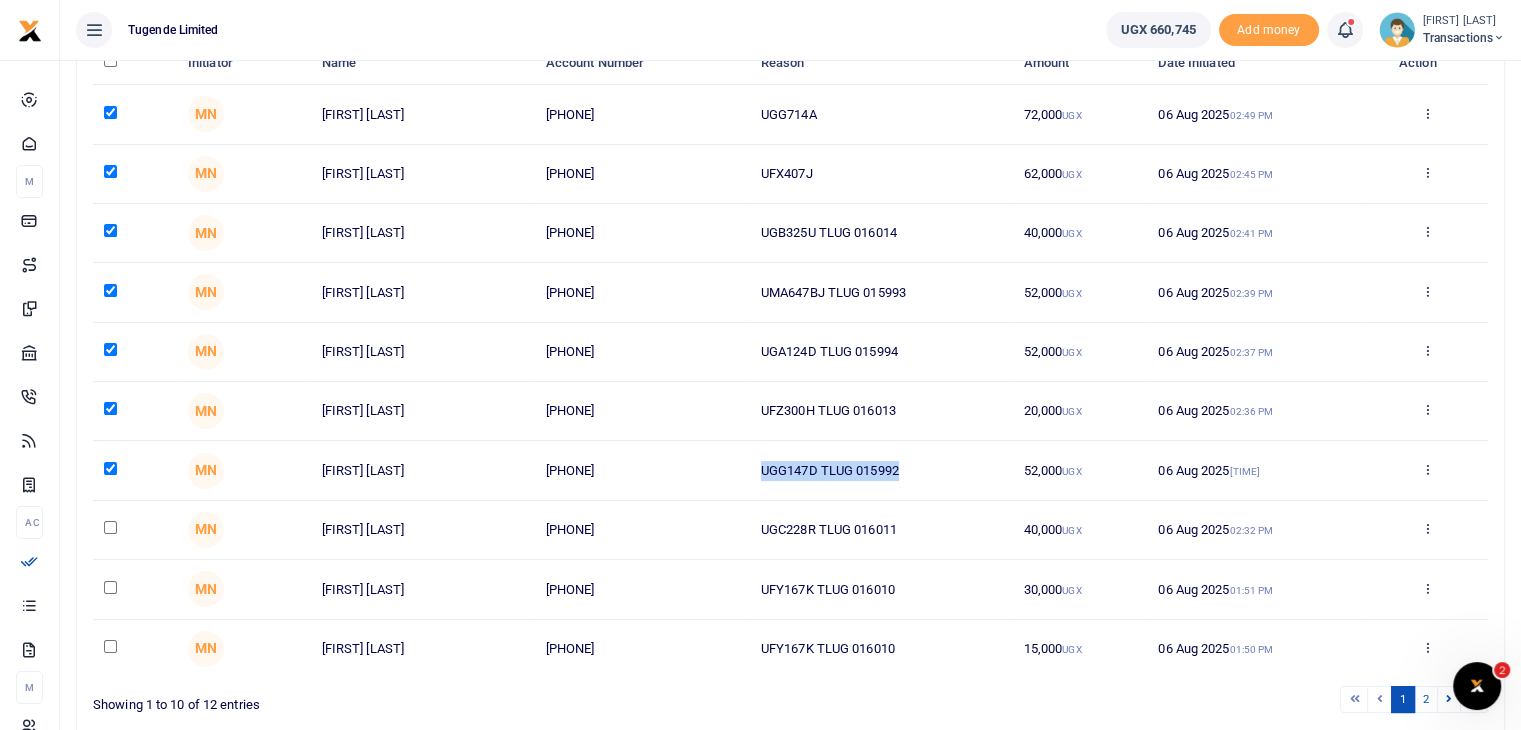scroll, scrollTop: 322, scrollLeft: 0, axis: vertical 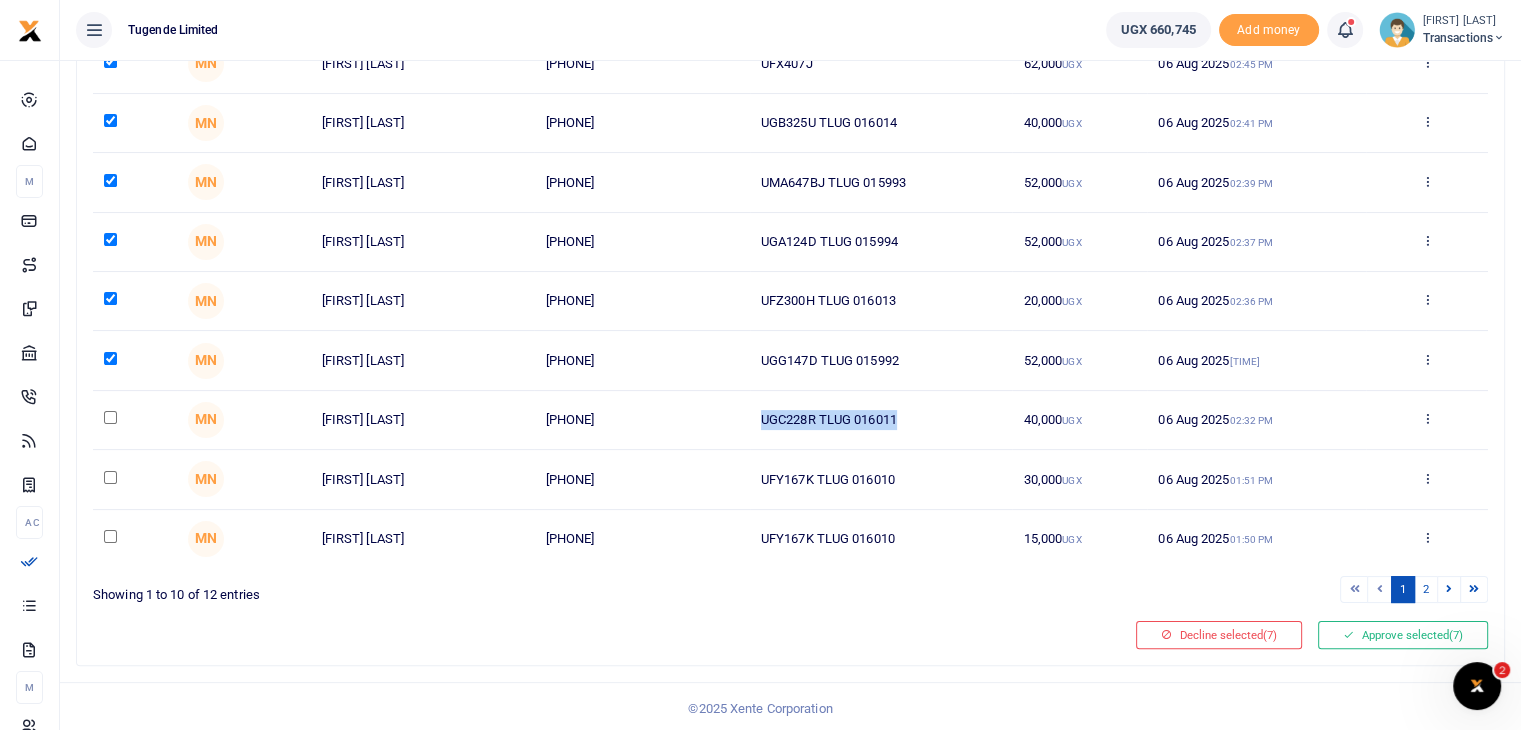 drag, startPoint x: 760, startPoint y: 412, endPoint x: 965, endPoint y: 409, distance: 205.02196 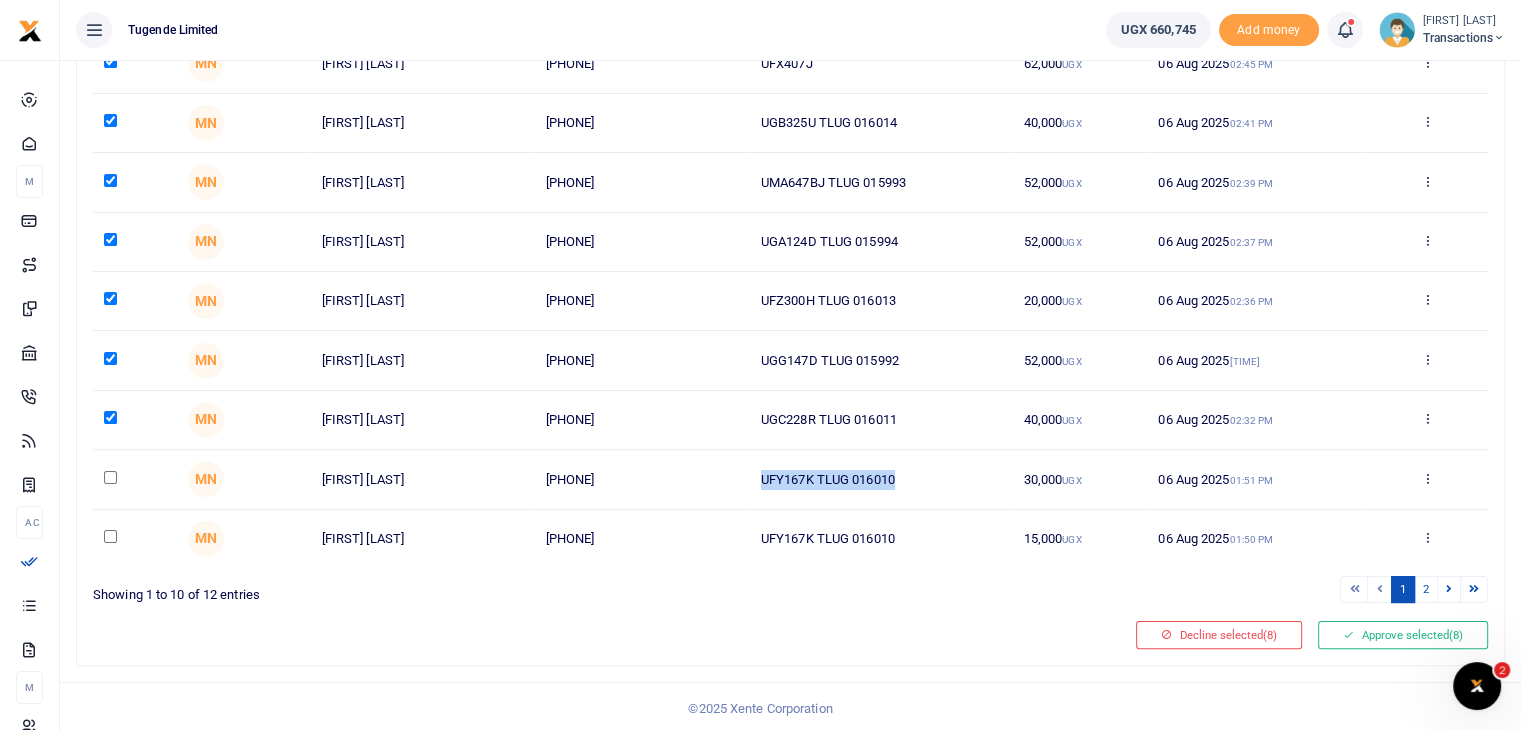 drag, startPoint x: 756, startPoint y: 476, endPoint x: 1003, endPoint y: 469, distance: 247.09917 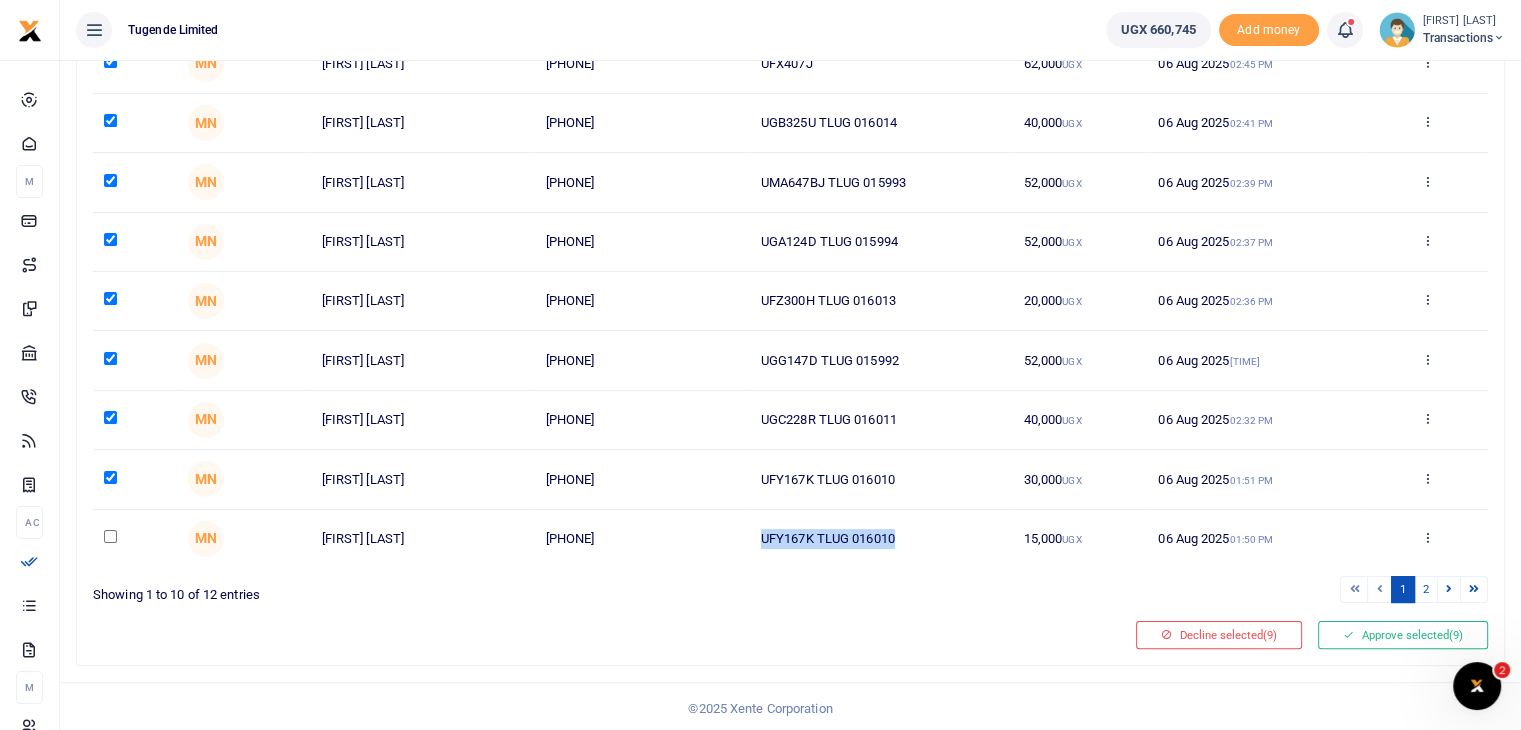 drag, startPoint x: 757, startPoint y: 529, endPoint x: 960, endPoint y: 531, distance: 203.00986 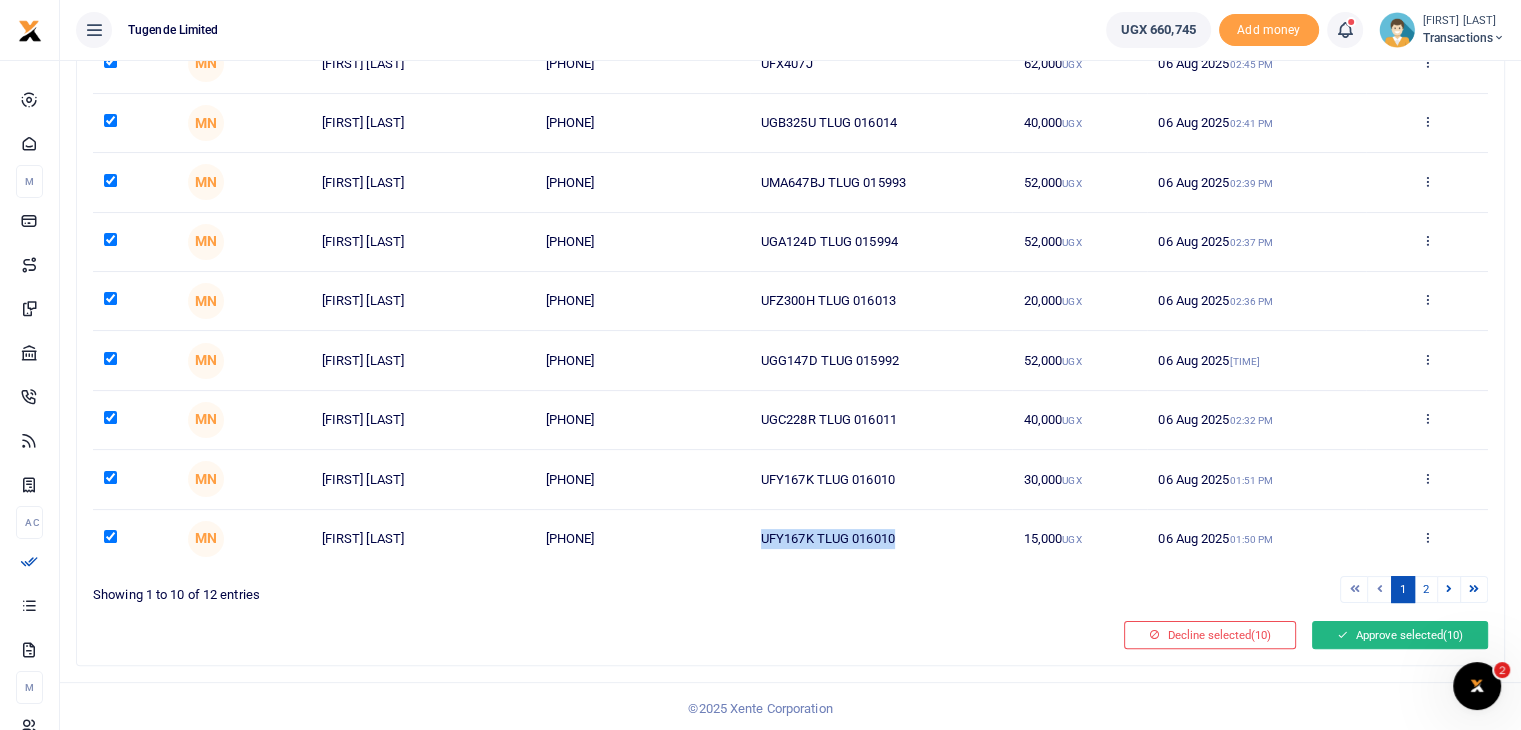 click on "Approve selected  (10)" at bounding box center (1400, 635) 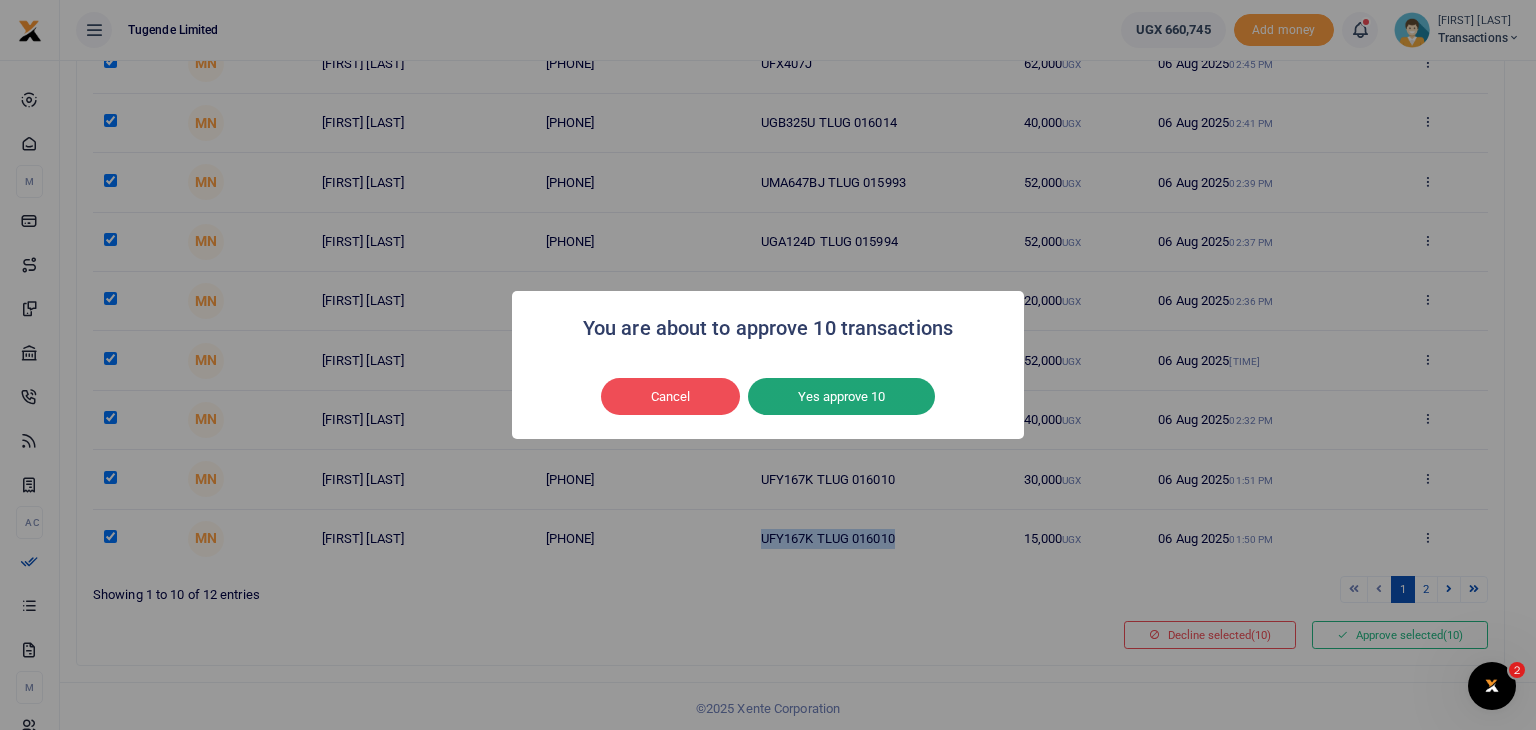 click on "Yes approve 10" at bounding box center [841, 397] 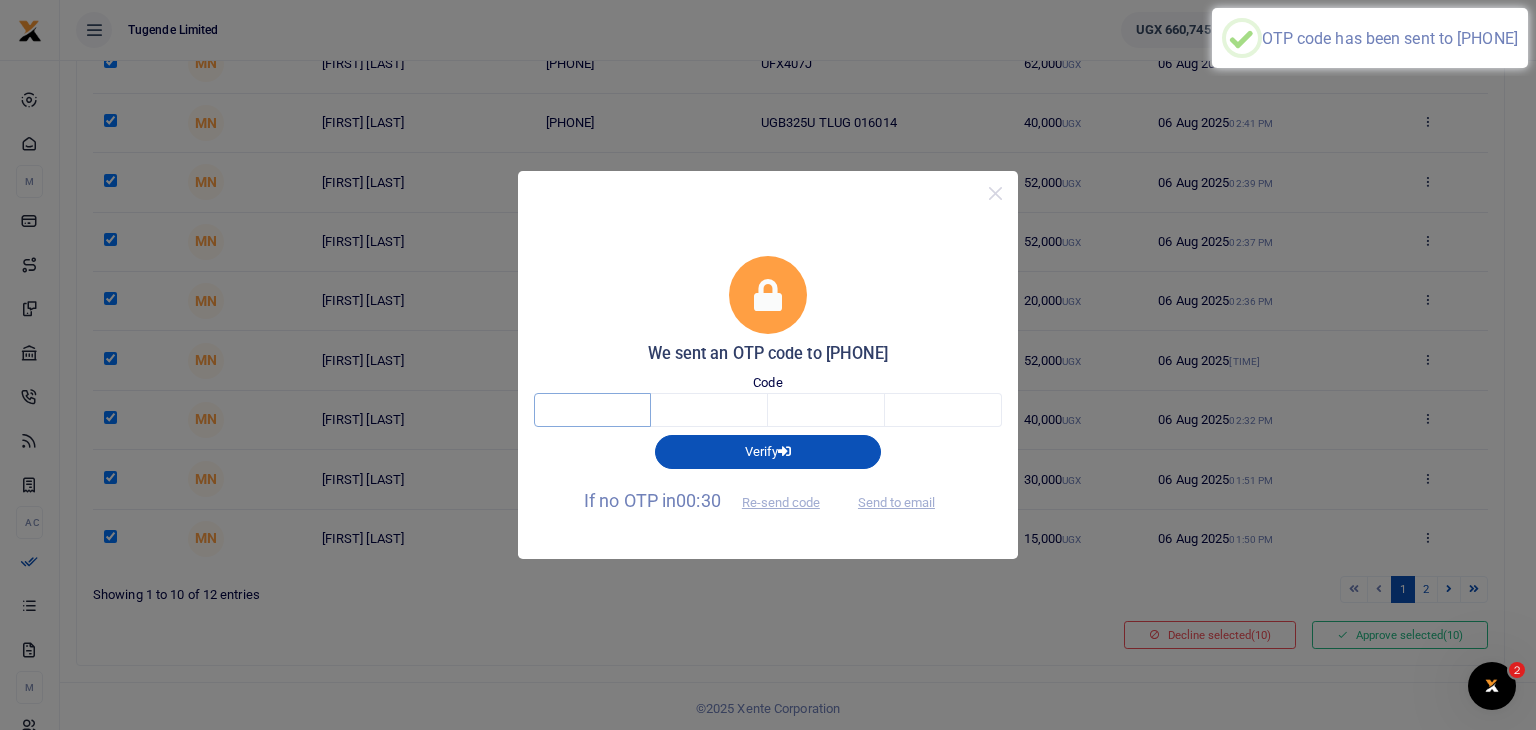 click at bounding box center [592, 410] 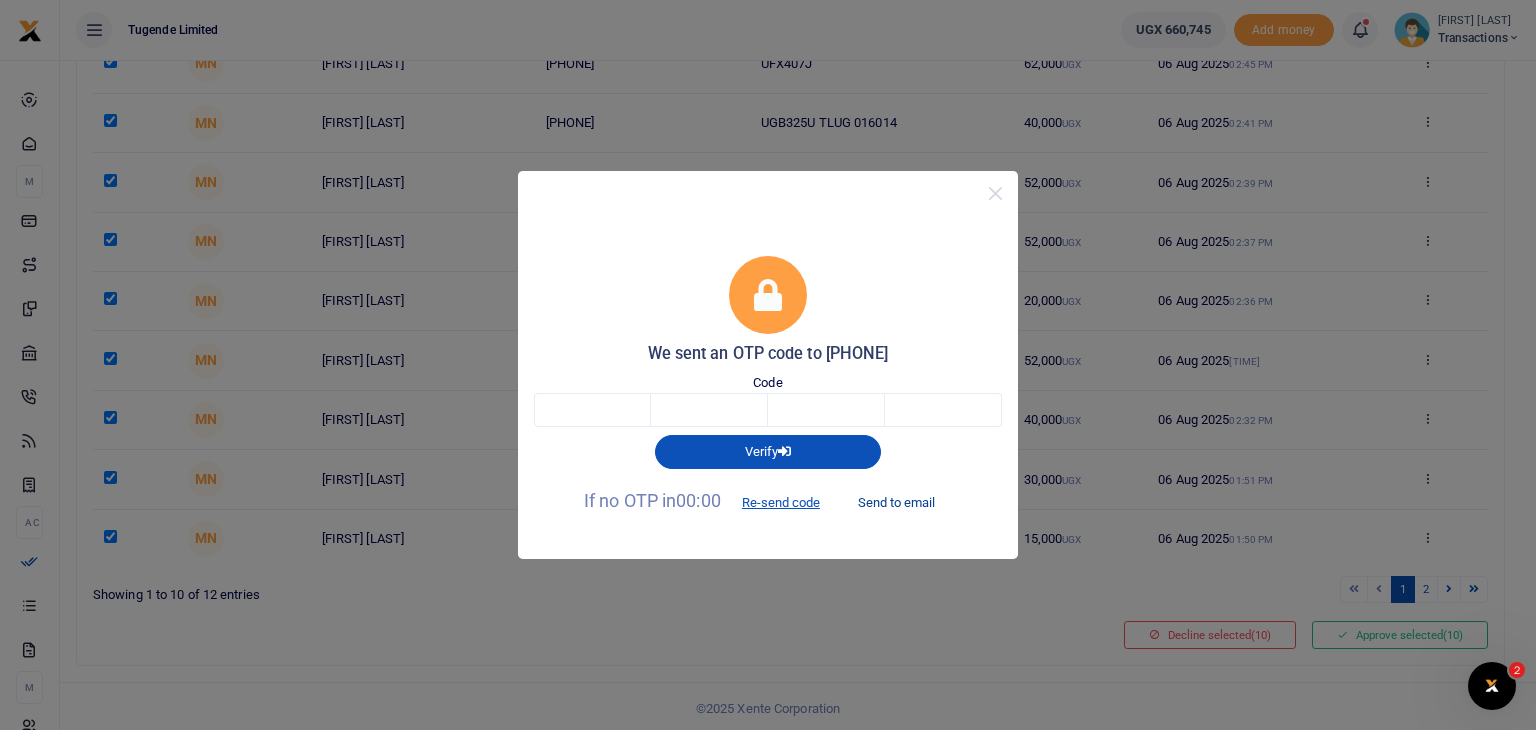 click on "Send to email" at bounding box center [896, 502] 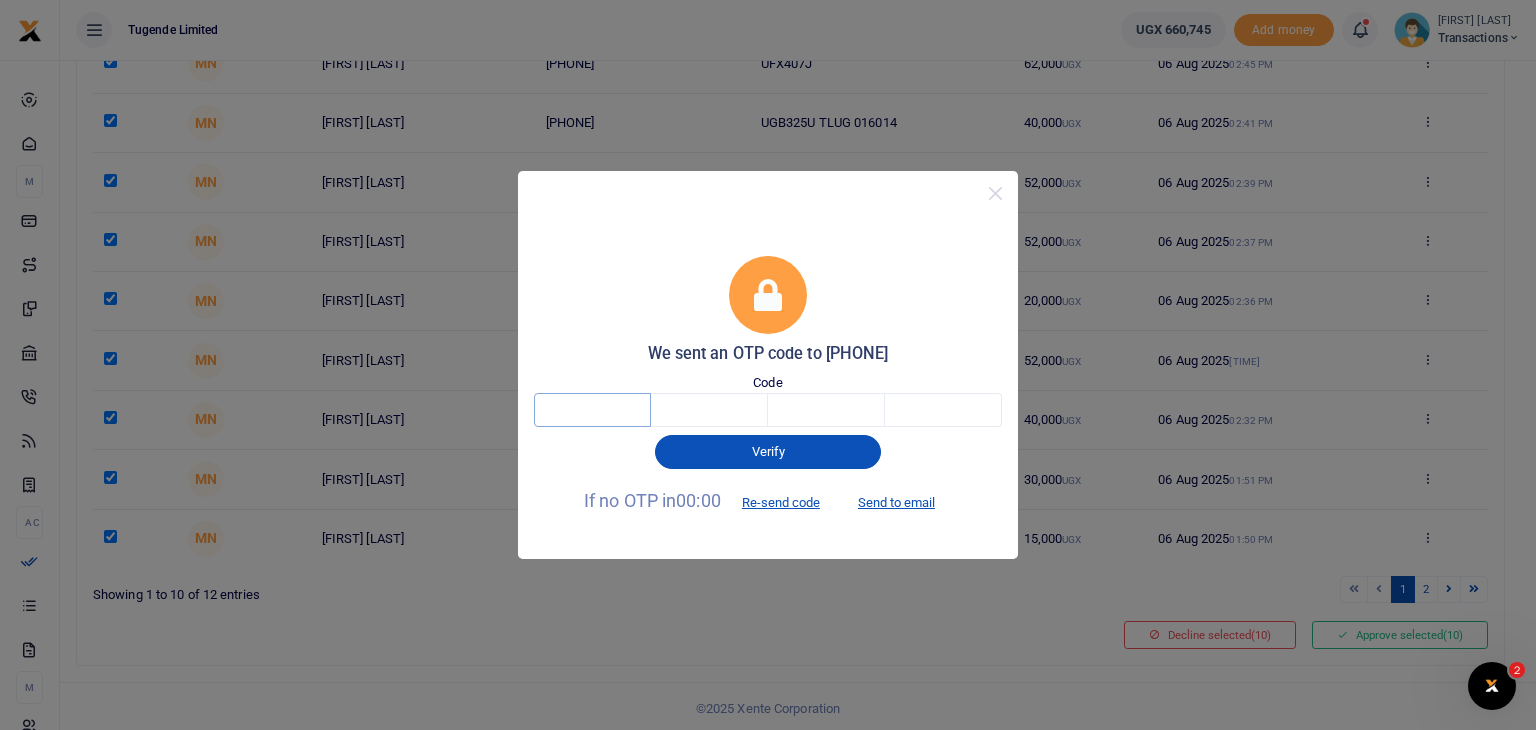click at bounding box center [592, 410] 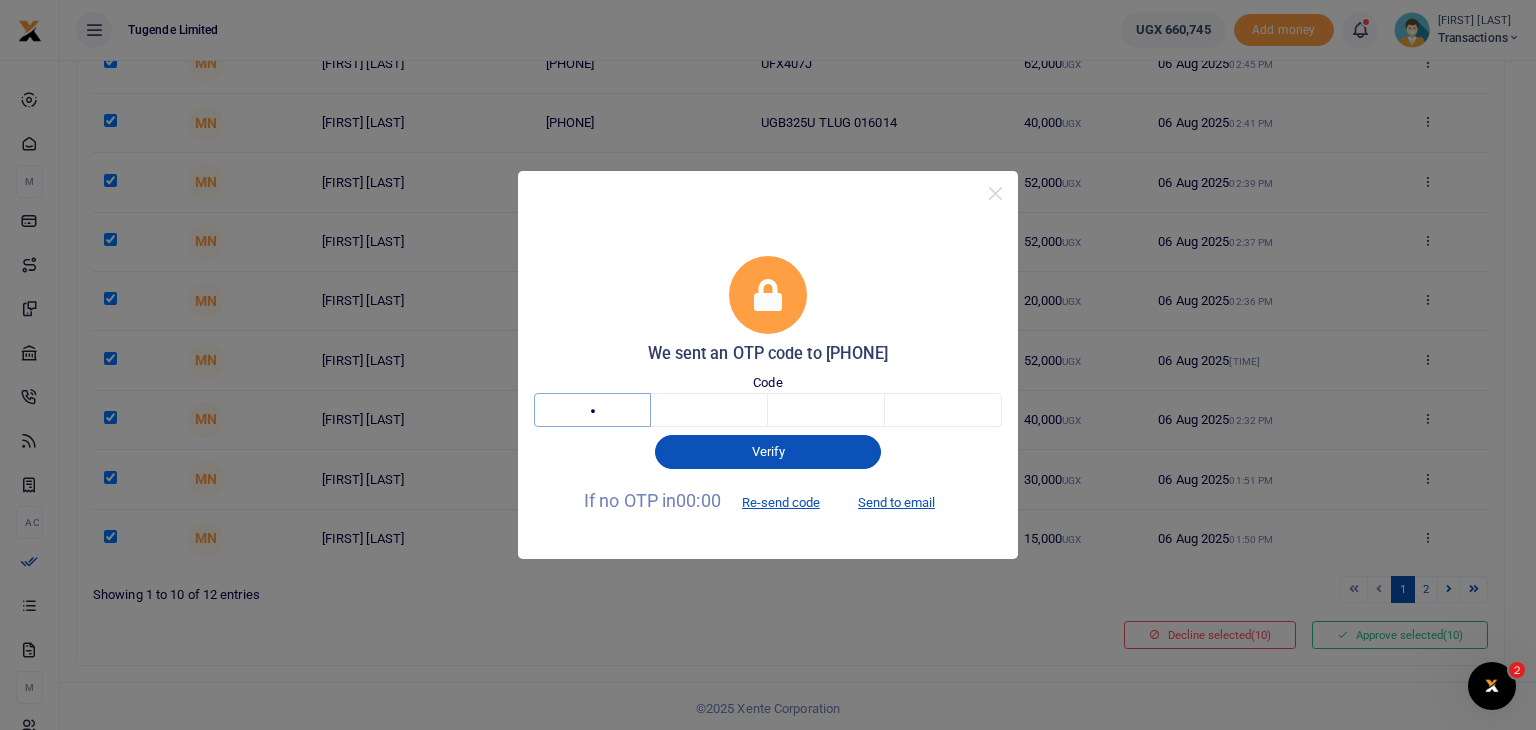 type on "8" 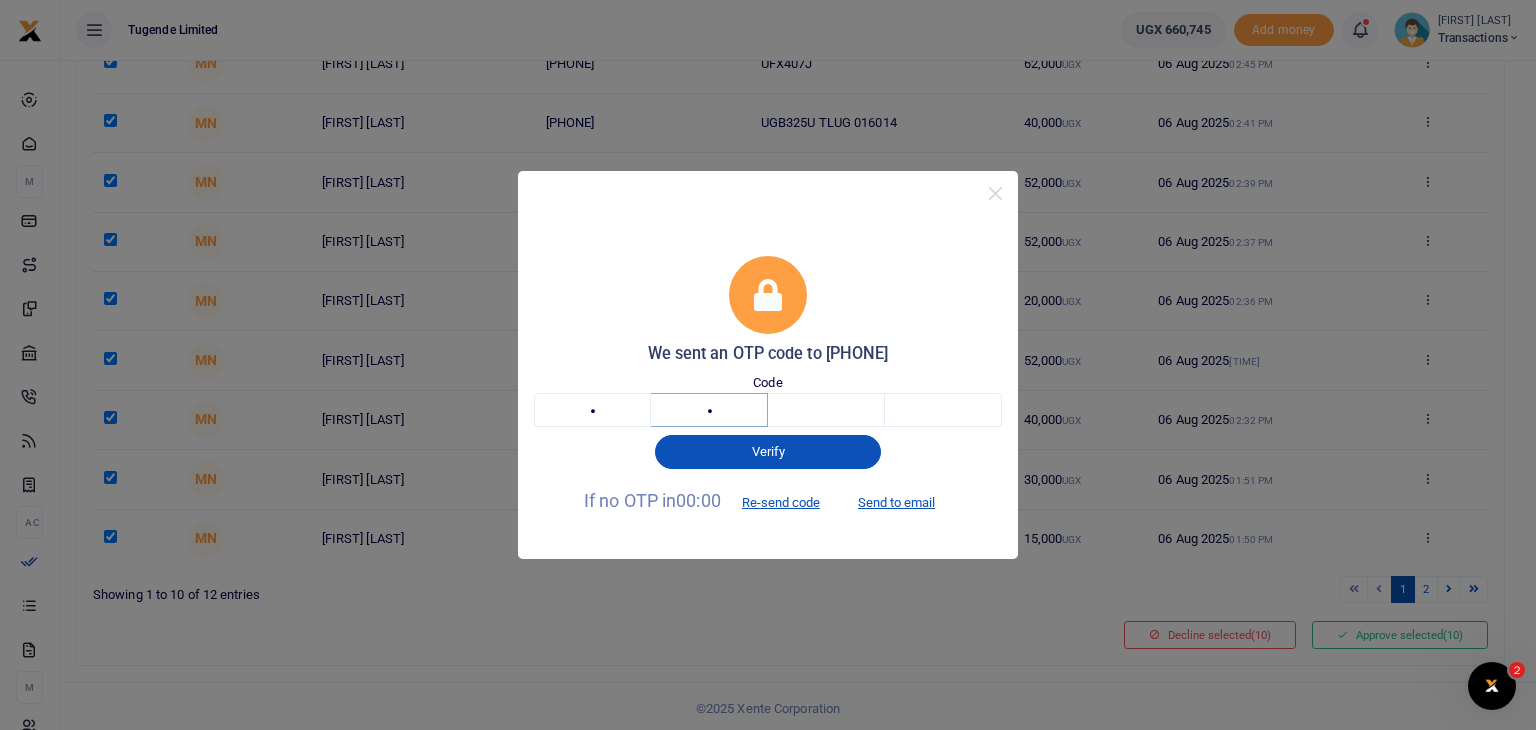 type on "6" 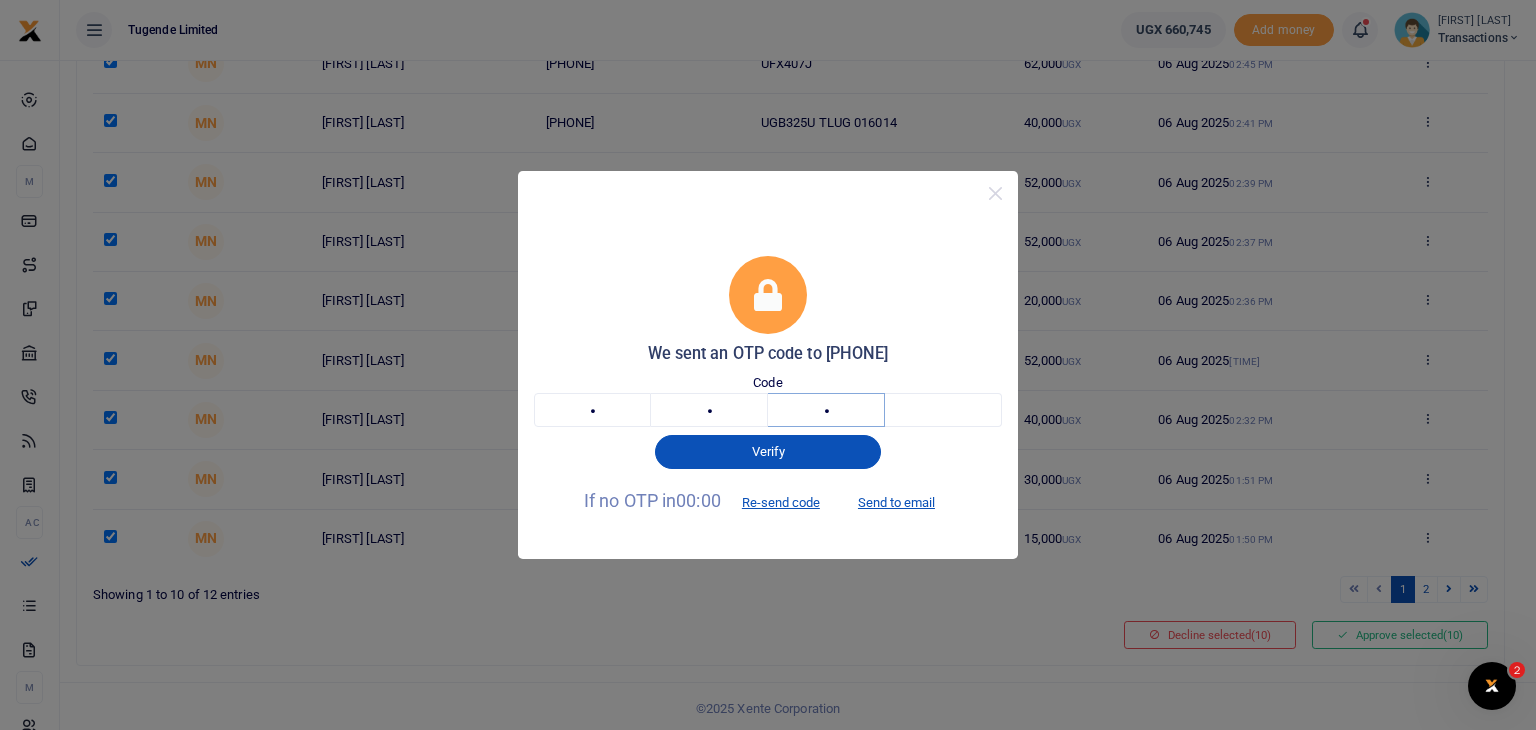 type on "9" 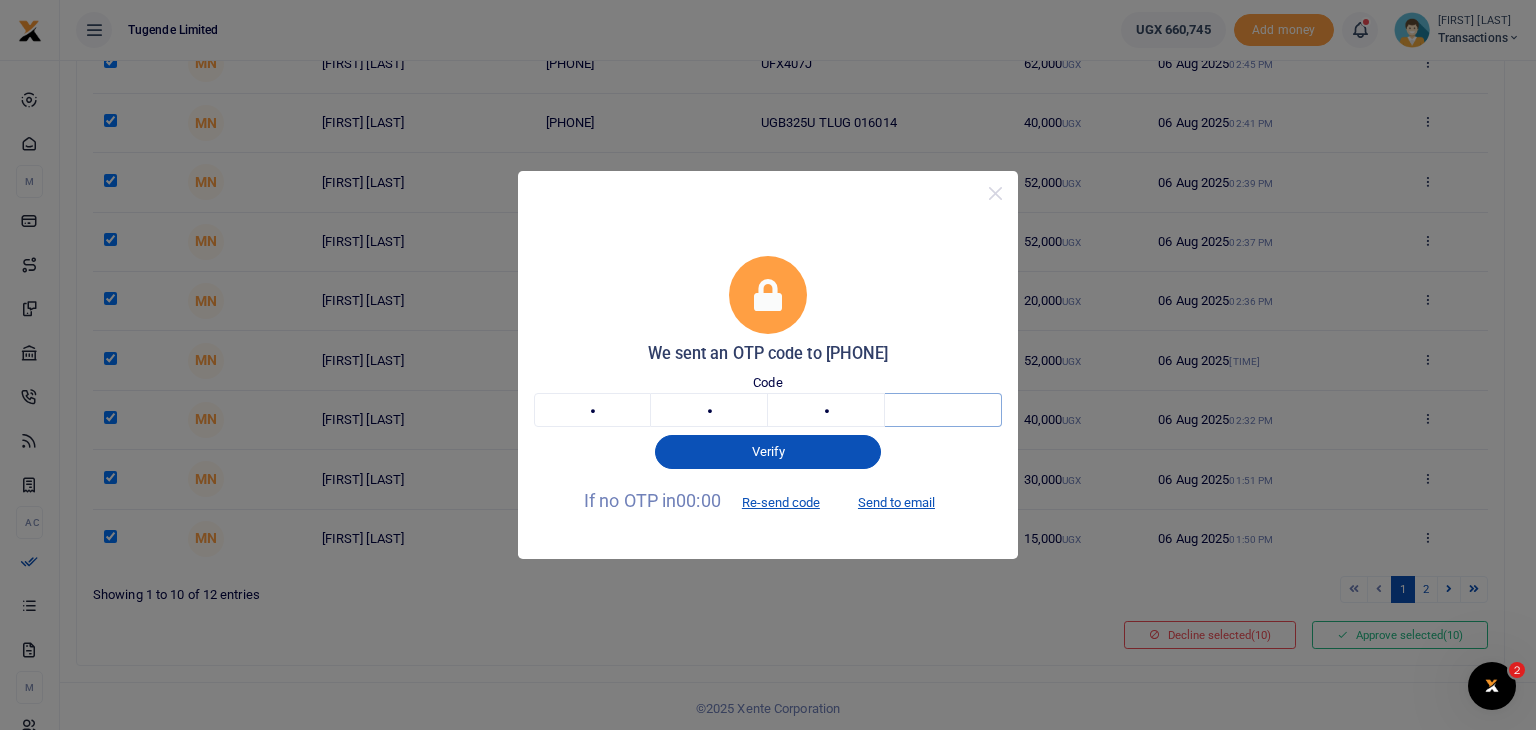 type on "1" 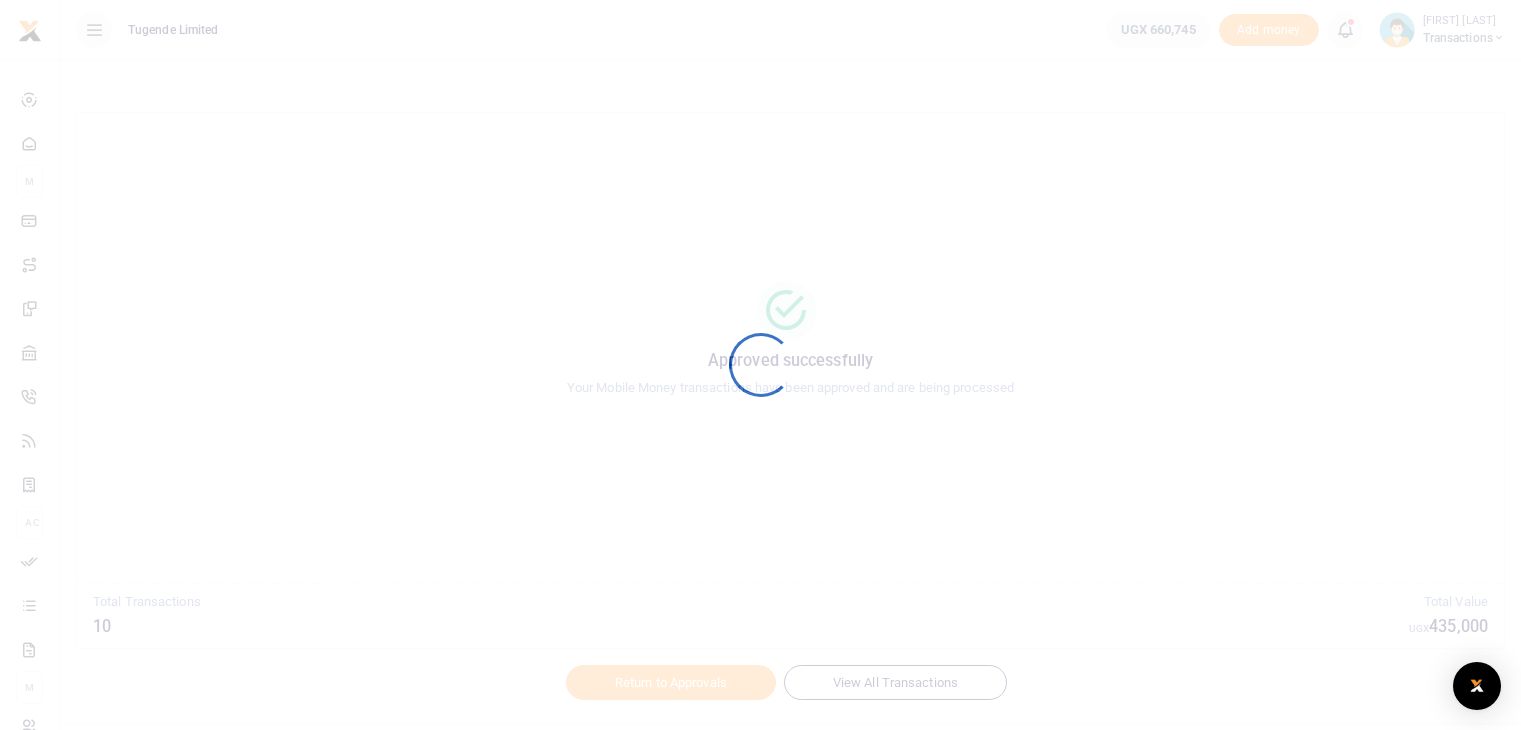 scroll, scrollTop: 0, scrollLeft: 0, axis: both 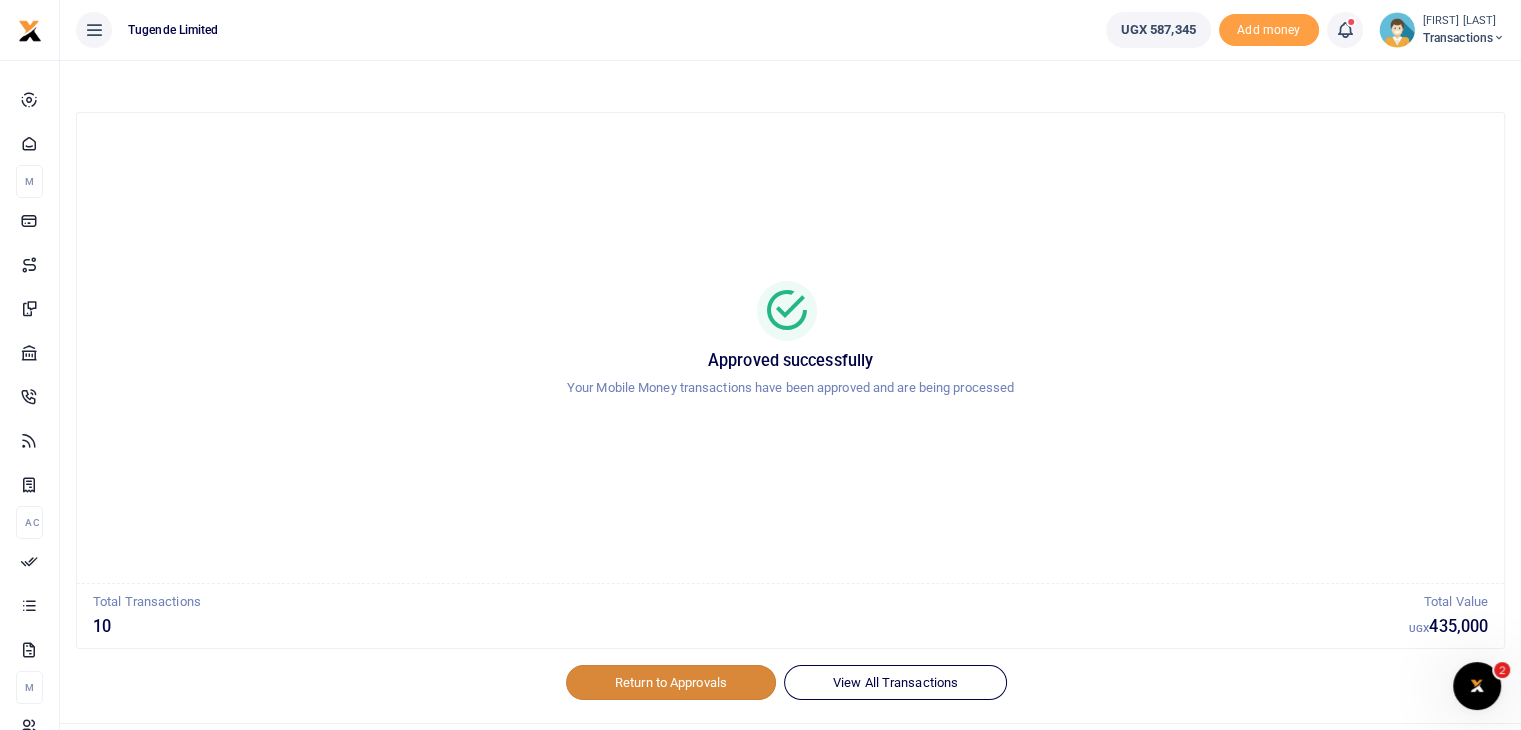 click on "Return to Approvals" at bounding box center [671, 682] 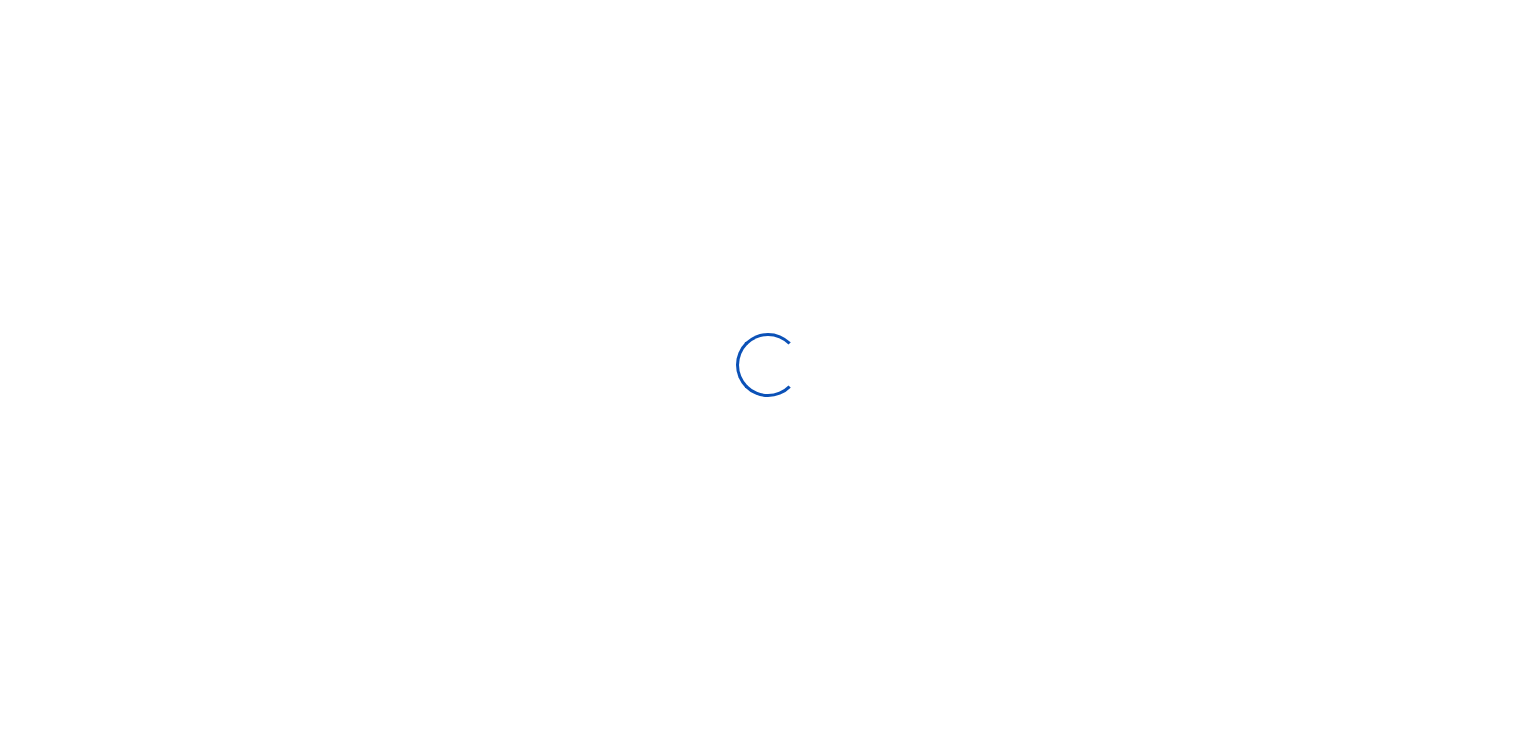 scroll, scrollTop: 0, scrollLeft: 0, axis: both 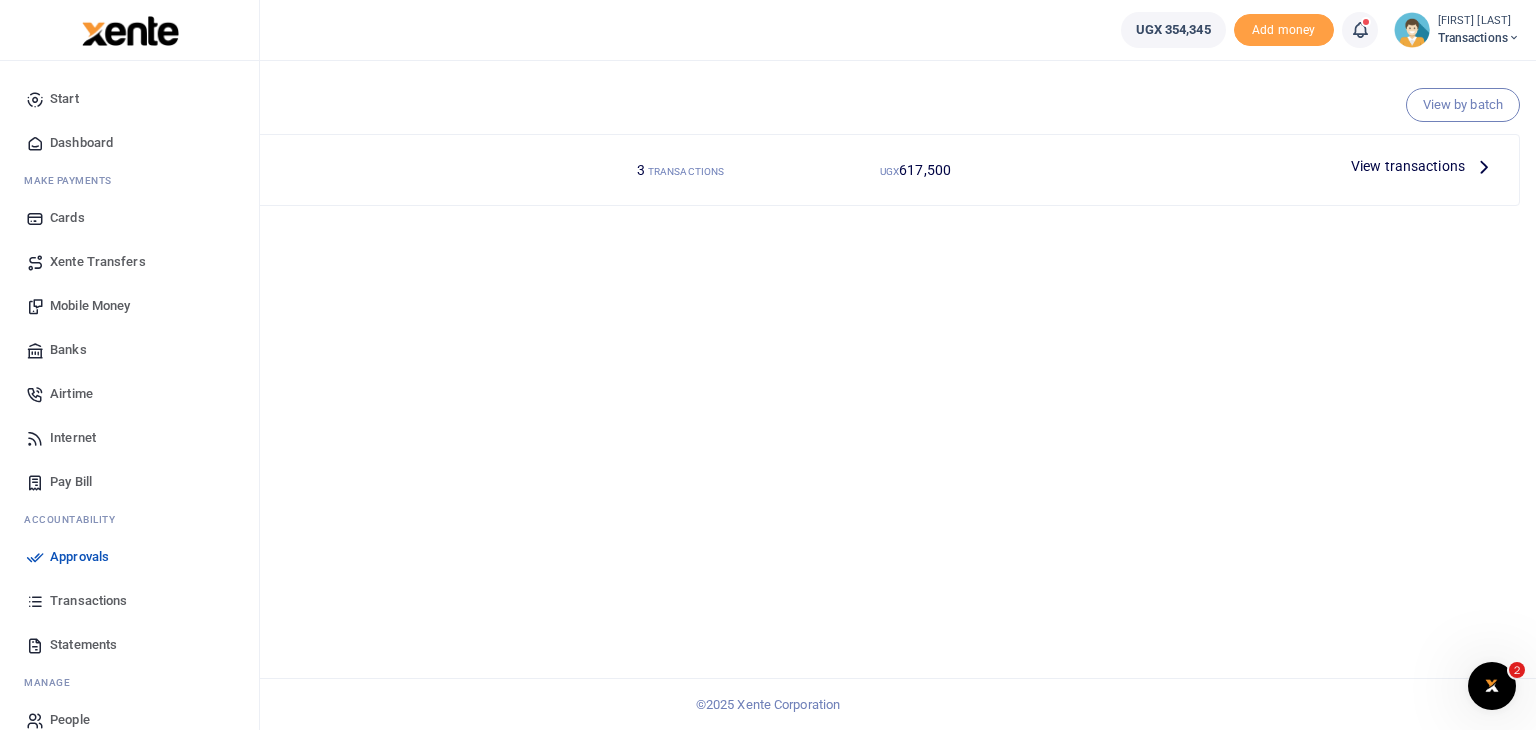 click on "Approvals" at bounding box center (79, 557) 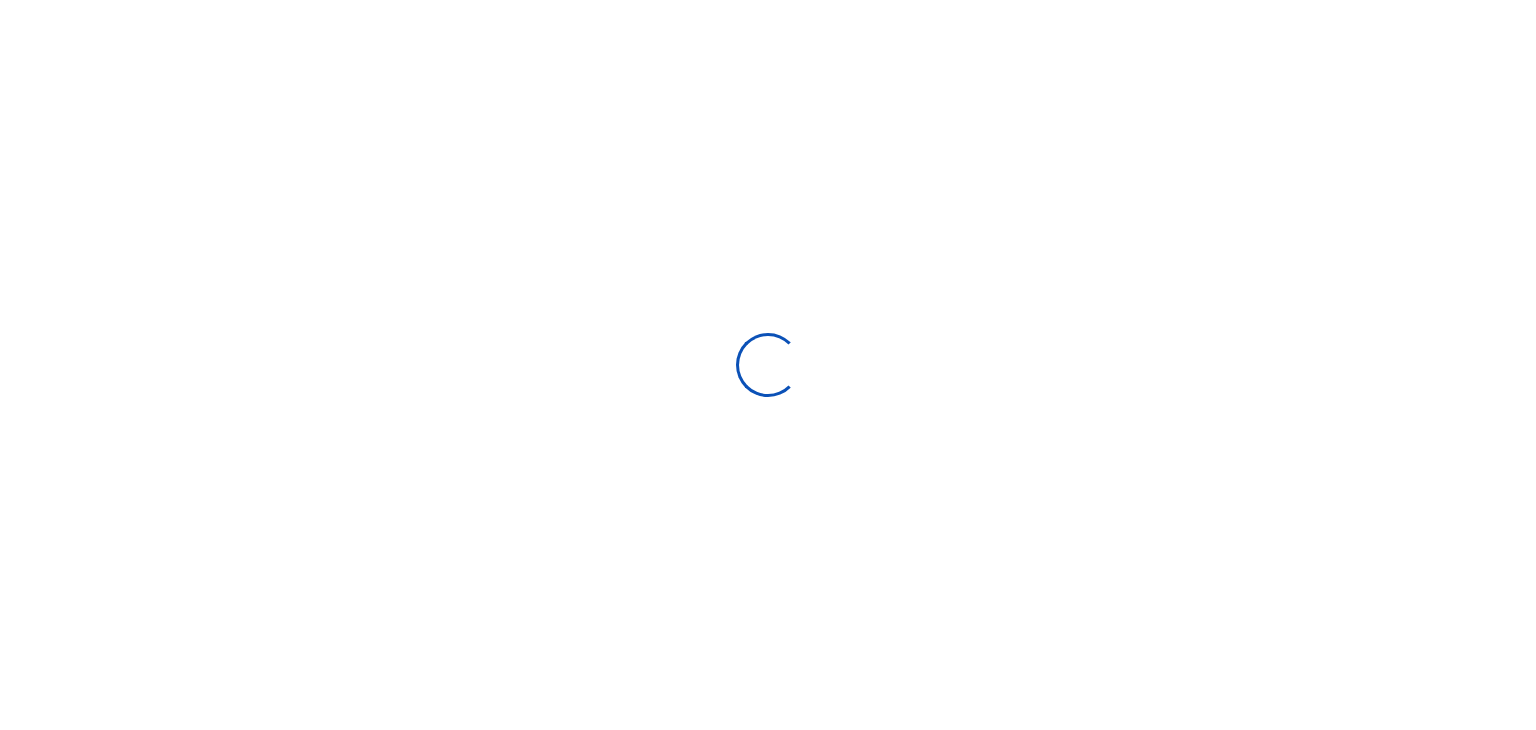 scroll, scrollTop: 0, scrollLeft: 0, axis: both 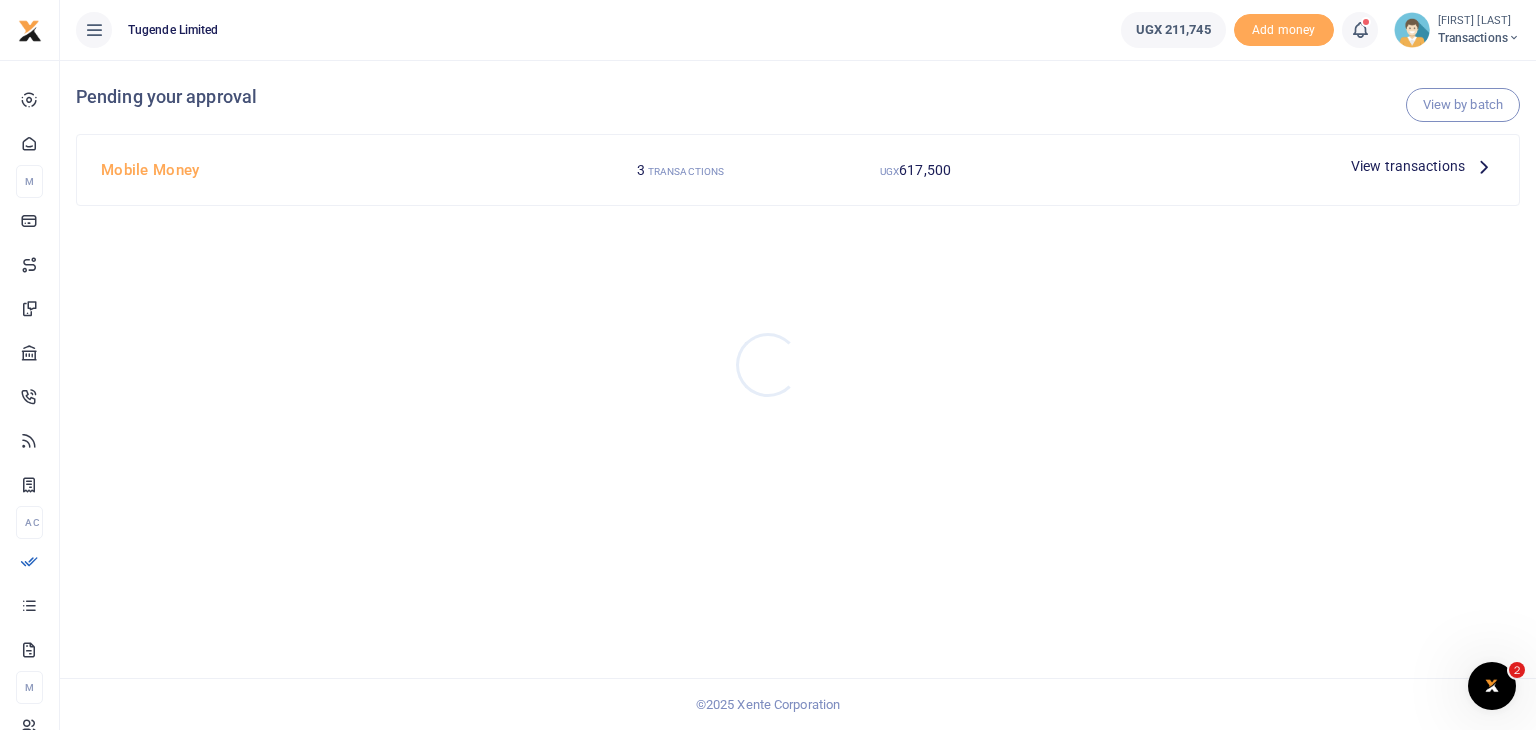 click at bounding box center [768, 365] 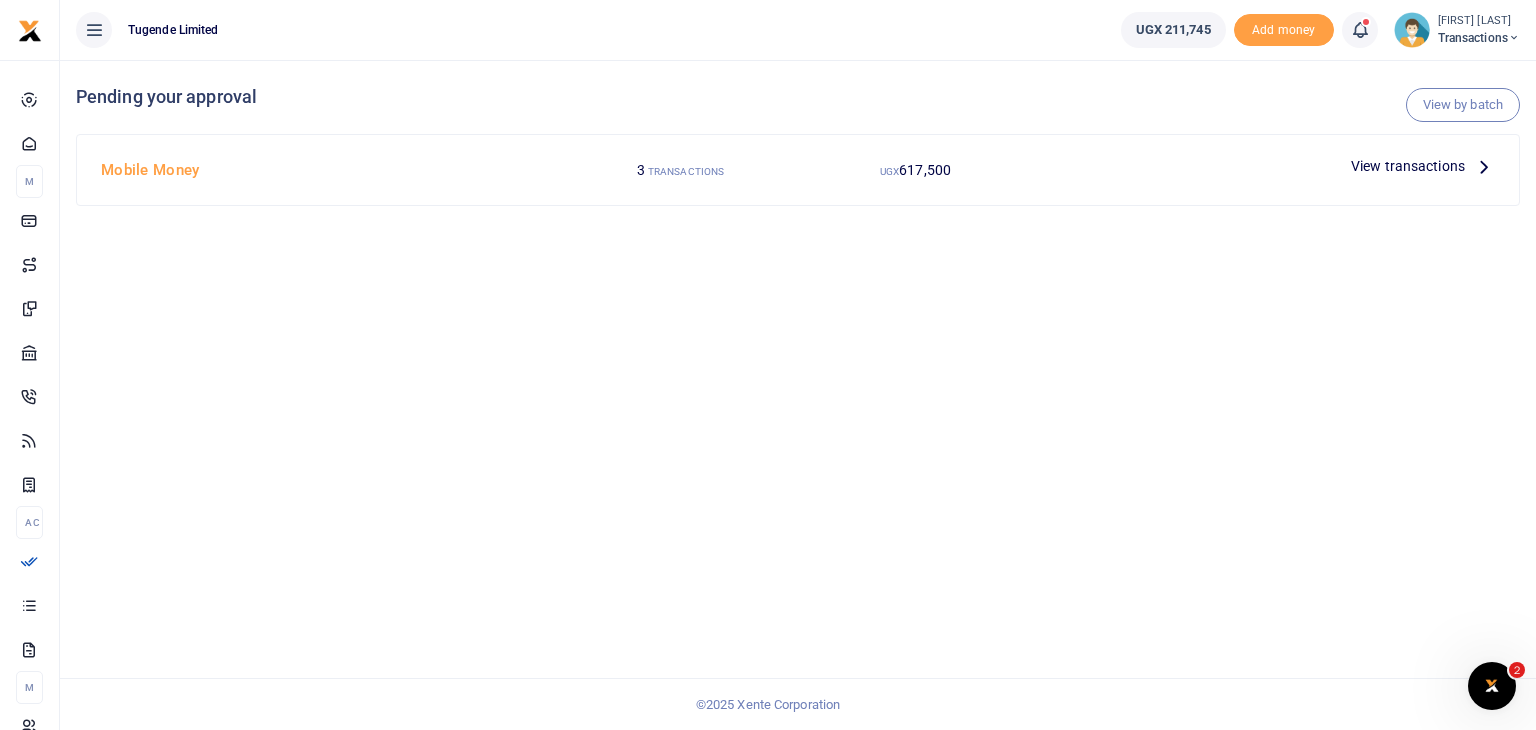 click at bounding box center [1412, 30] 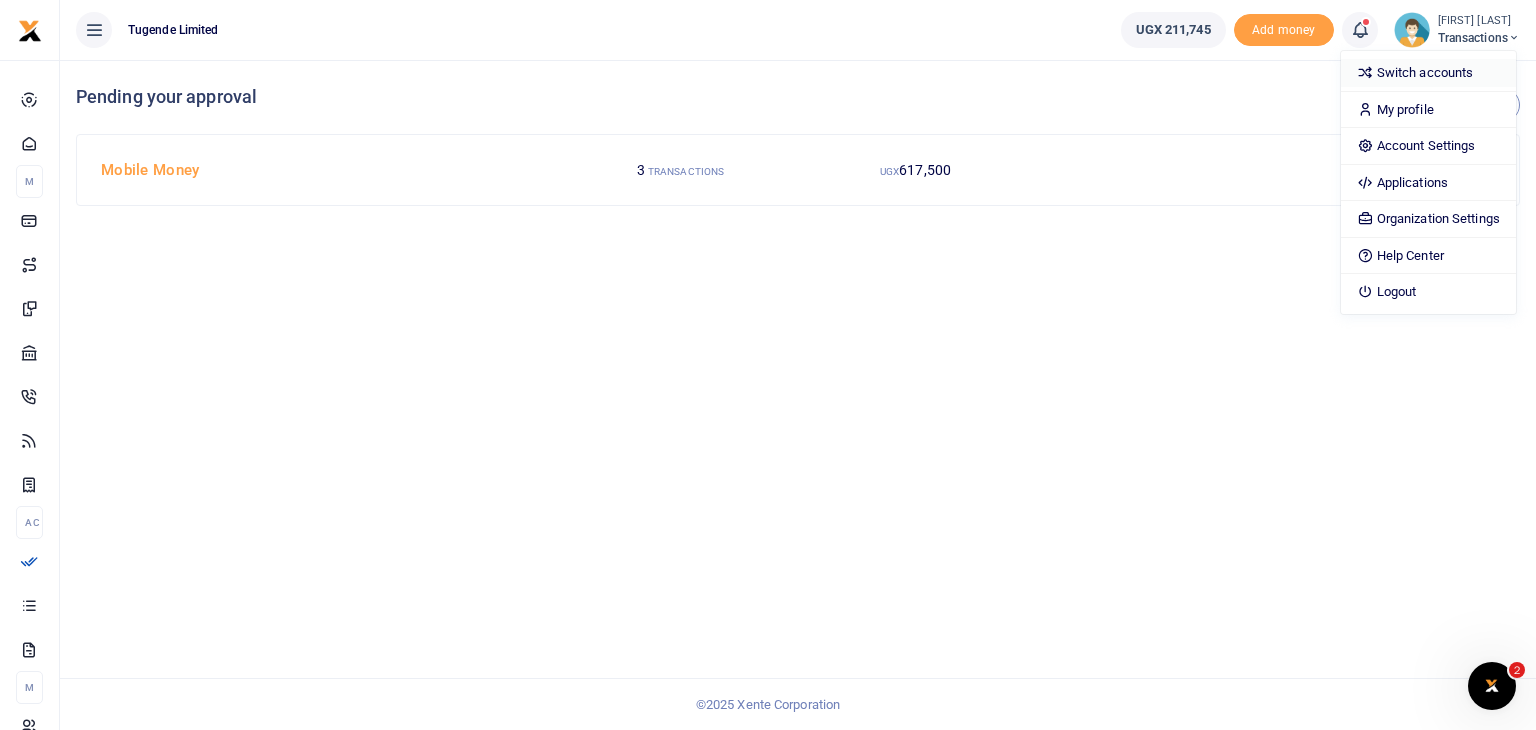 click on "Switch accounts" at bounding box center [1428, 73] 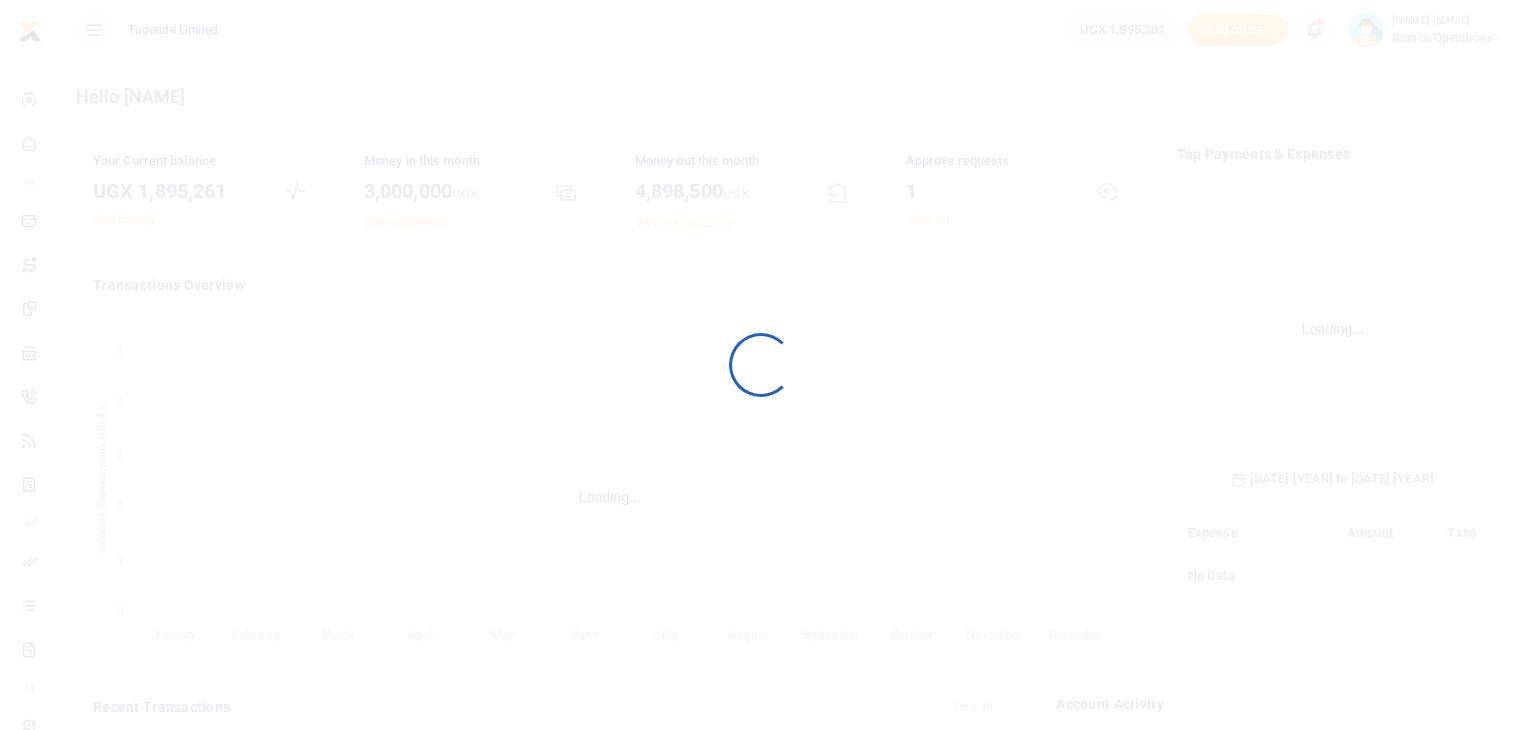 scroll, scrollTop: 0, scrollLeft: 0, axis: both 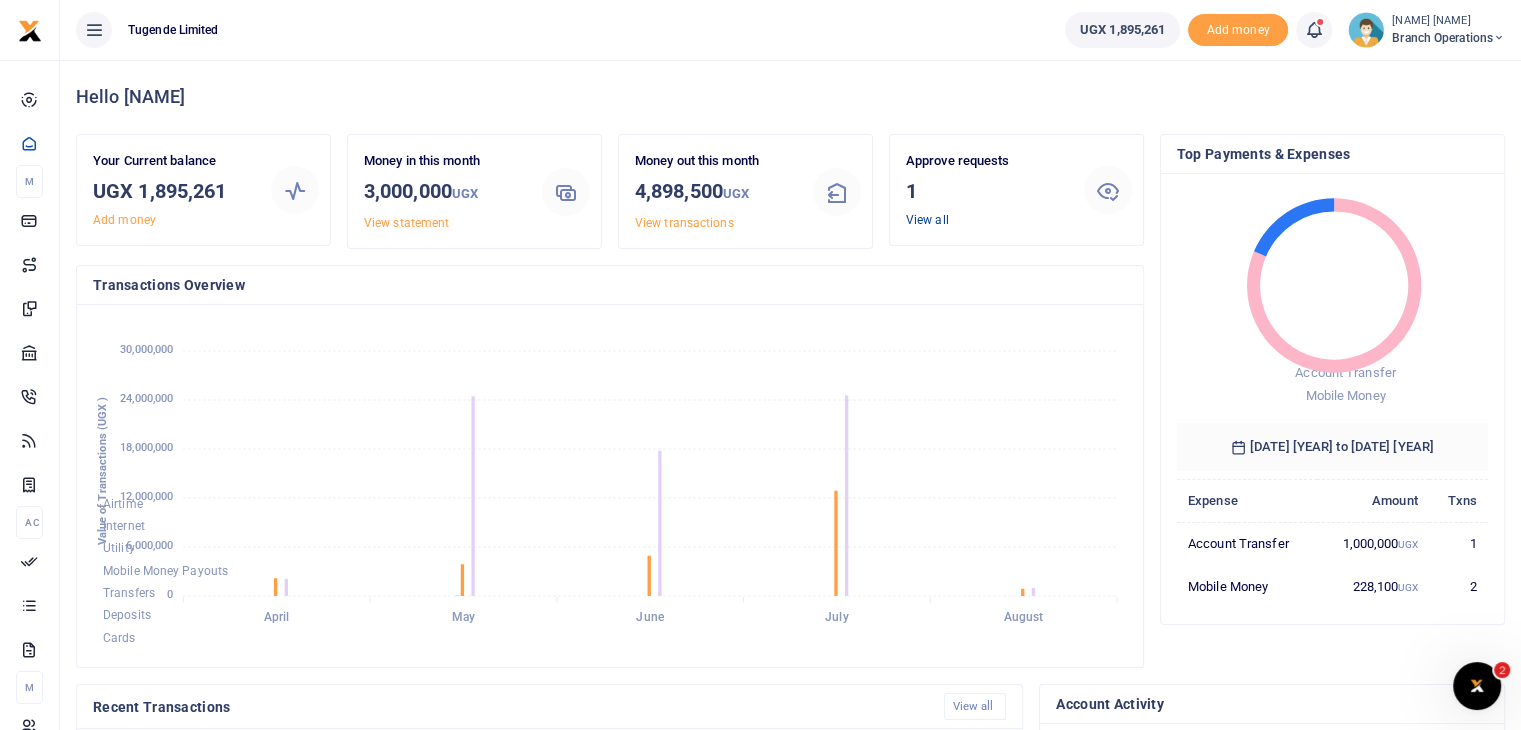 click on "View all" at bounding box center (927, 220) 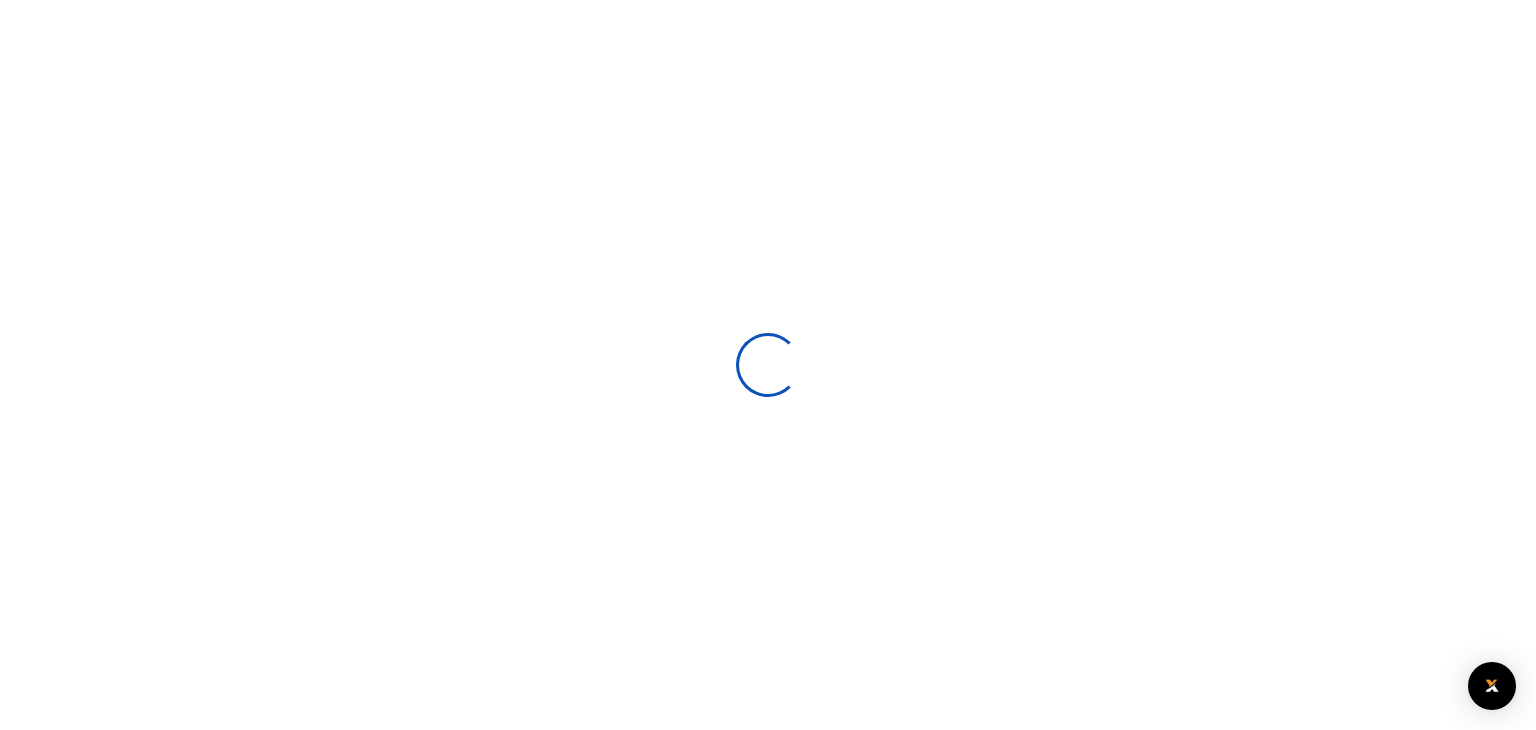 scroll, scrollTop: 0, scrollLeft: 0, axis: both 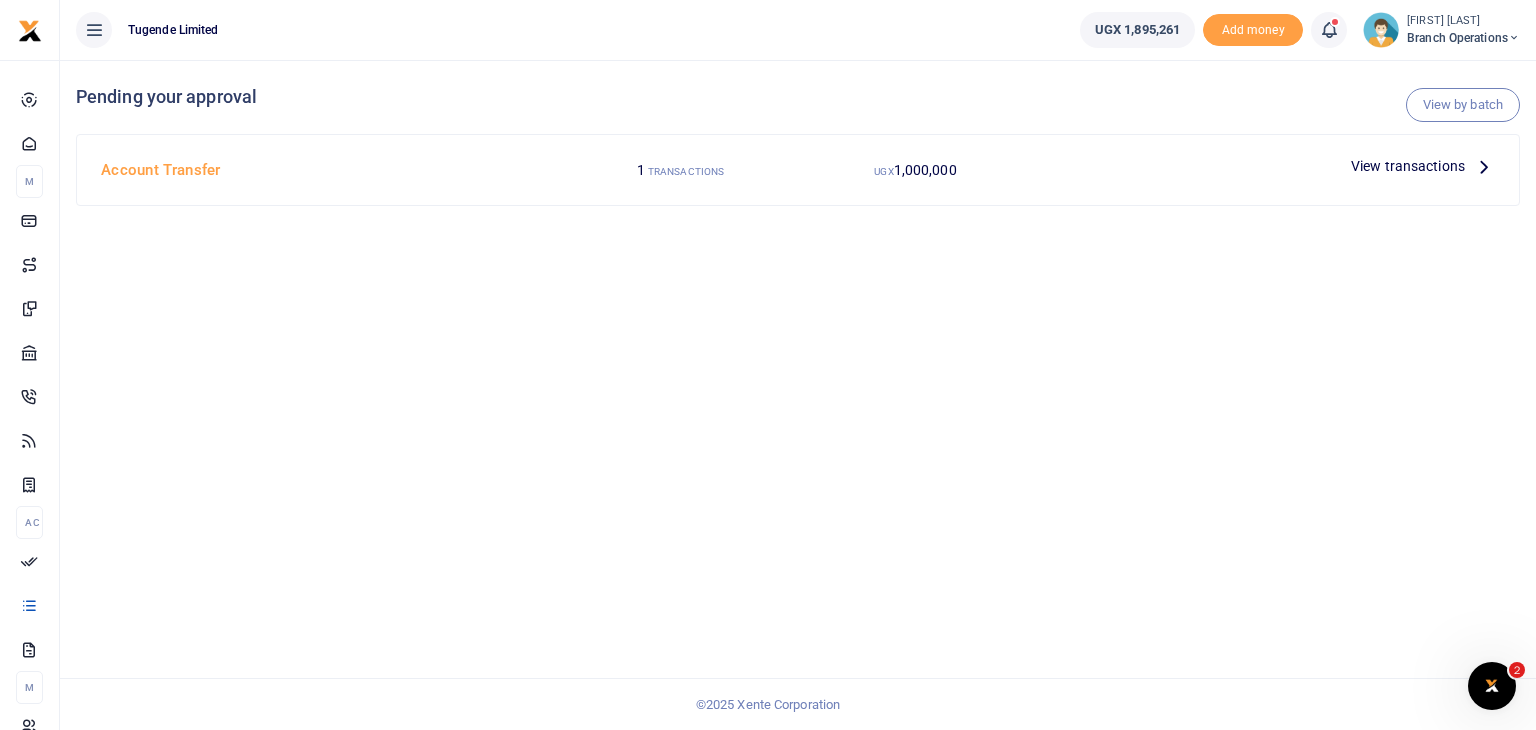 click on "View transactions" at bounding box center [1408, 166] 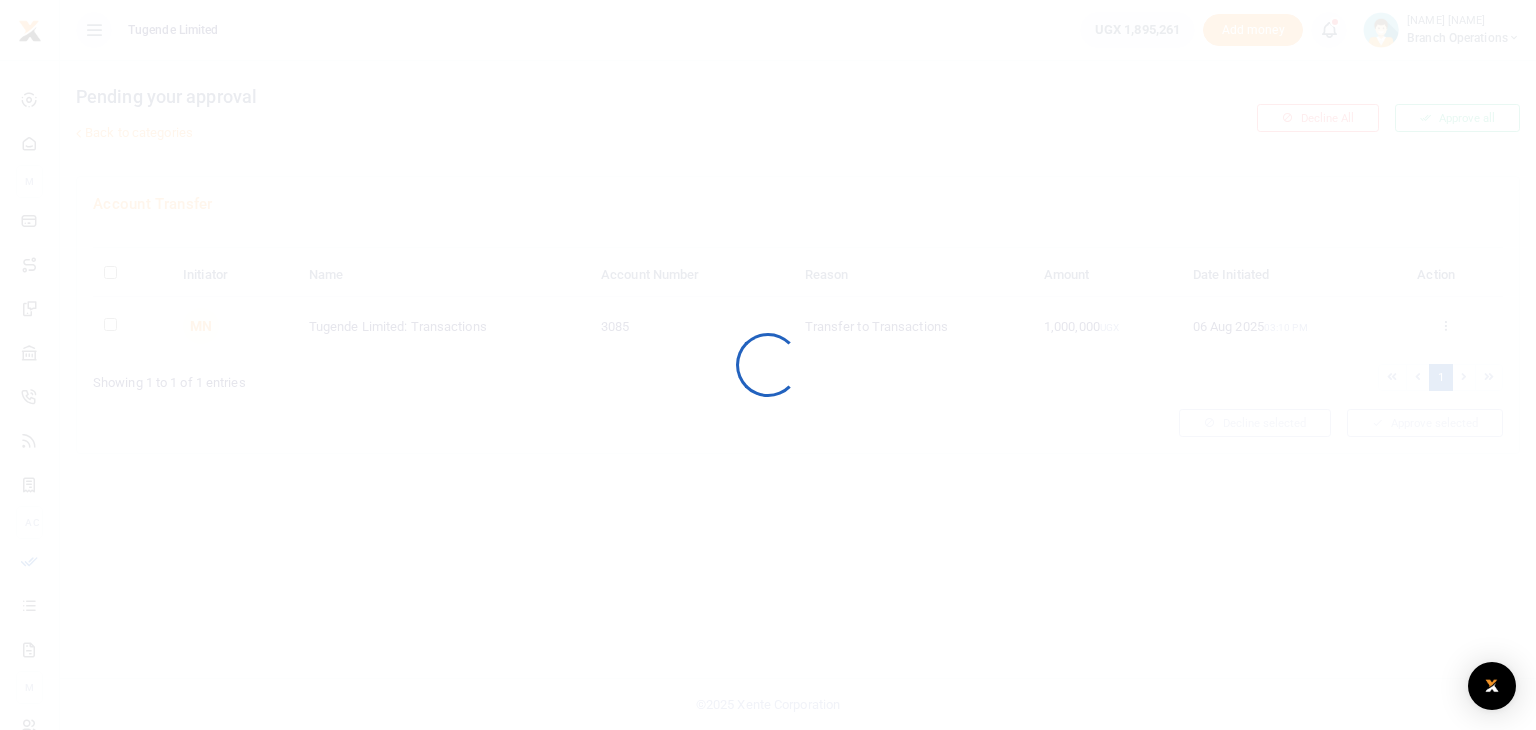 scroll, scrollTop: 0, scrollLeft: 0, axis: both 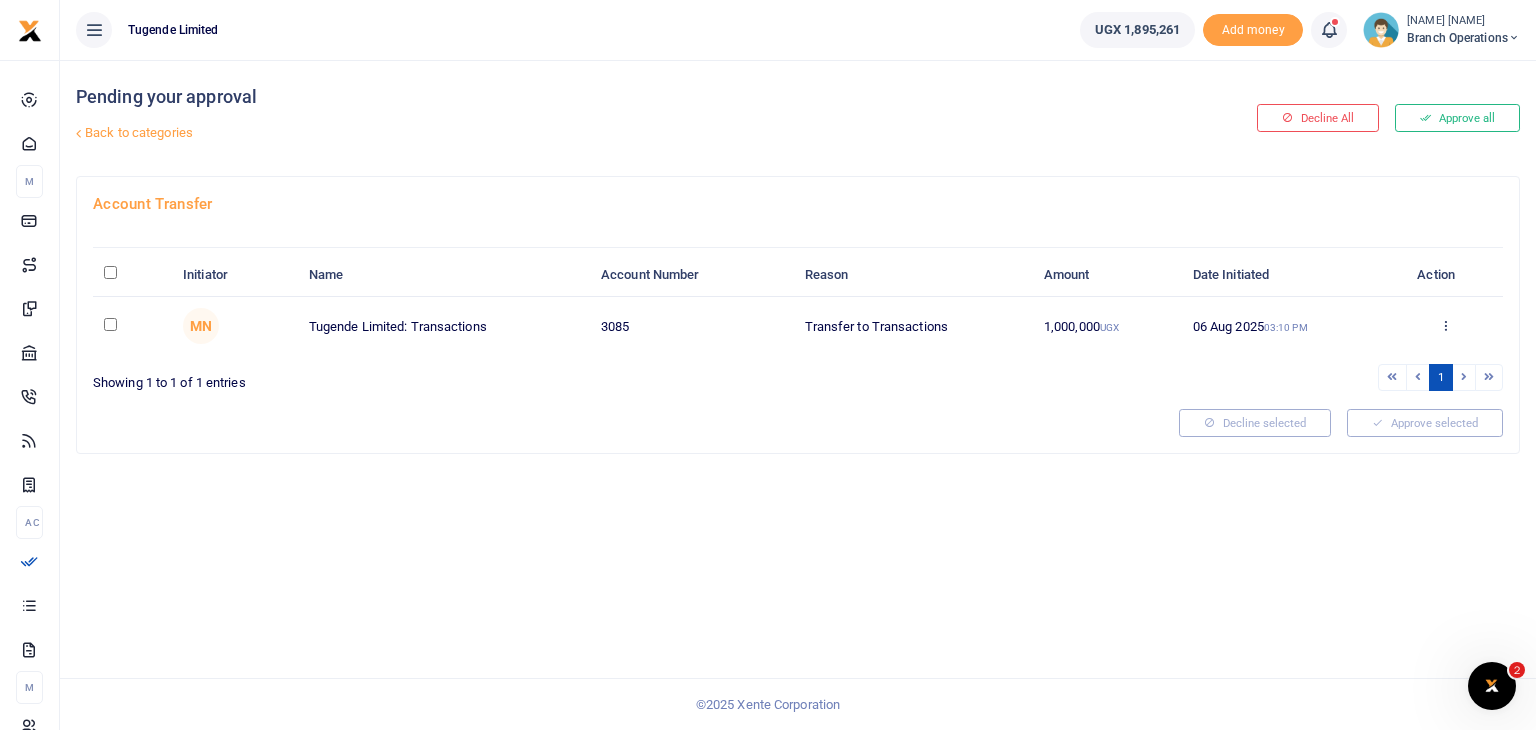 click at bounding box center [110, 324] 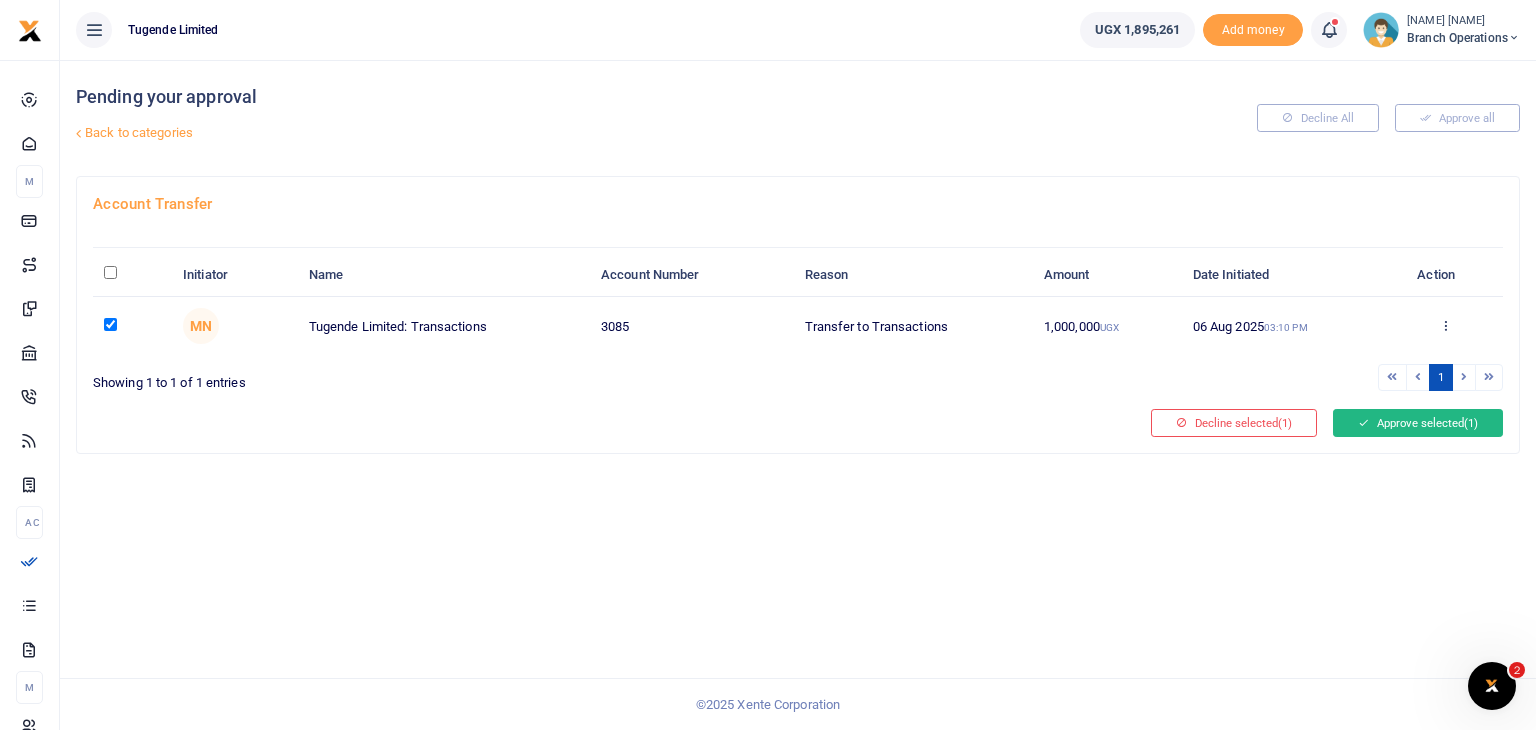 click on "Approve selected  (1)" at bounding box center [1418, 423] 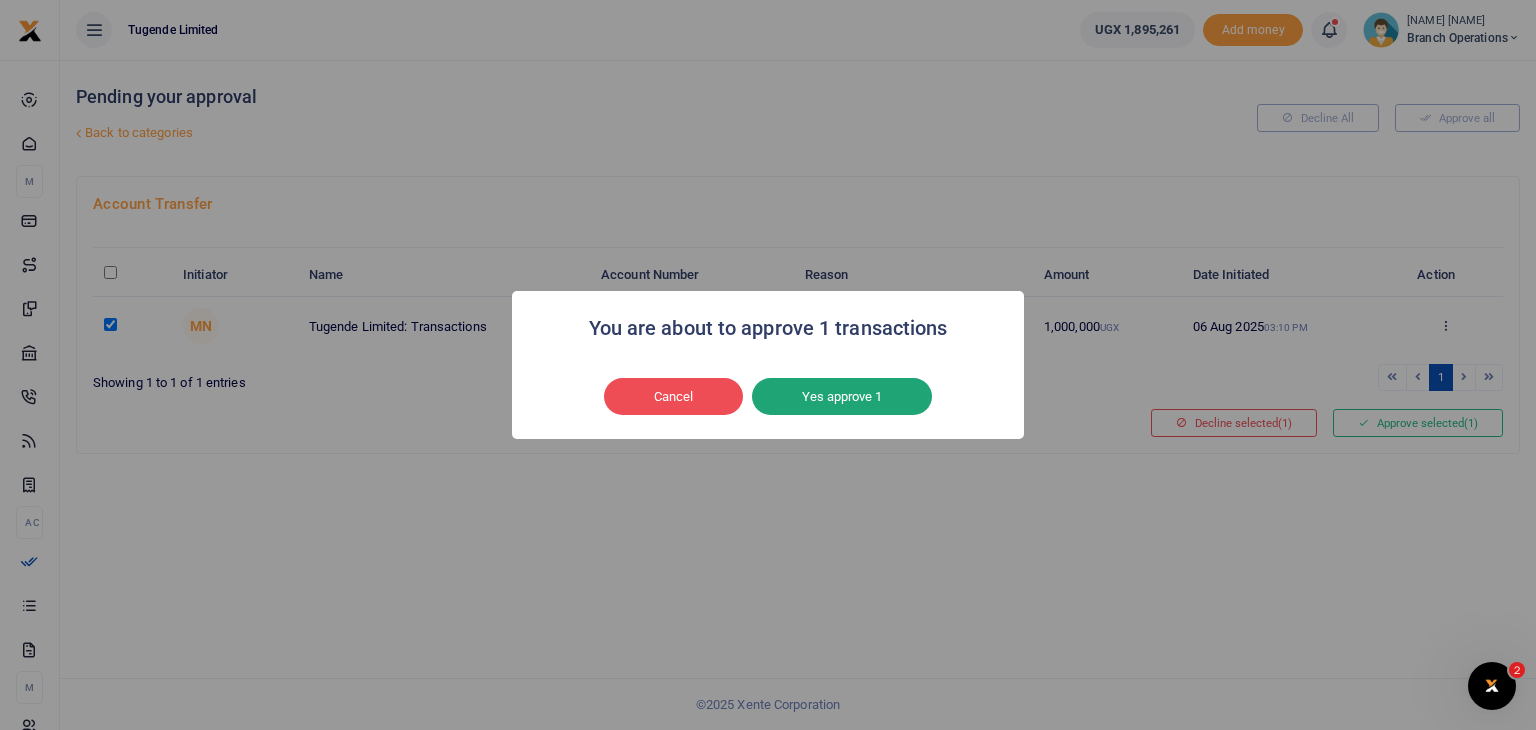 click on "Yes approve 1" at bounding box center (842, 397) 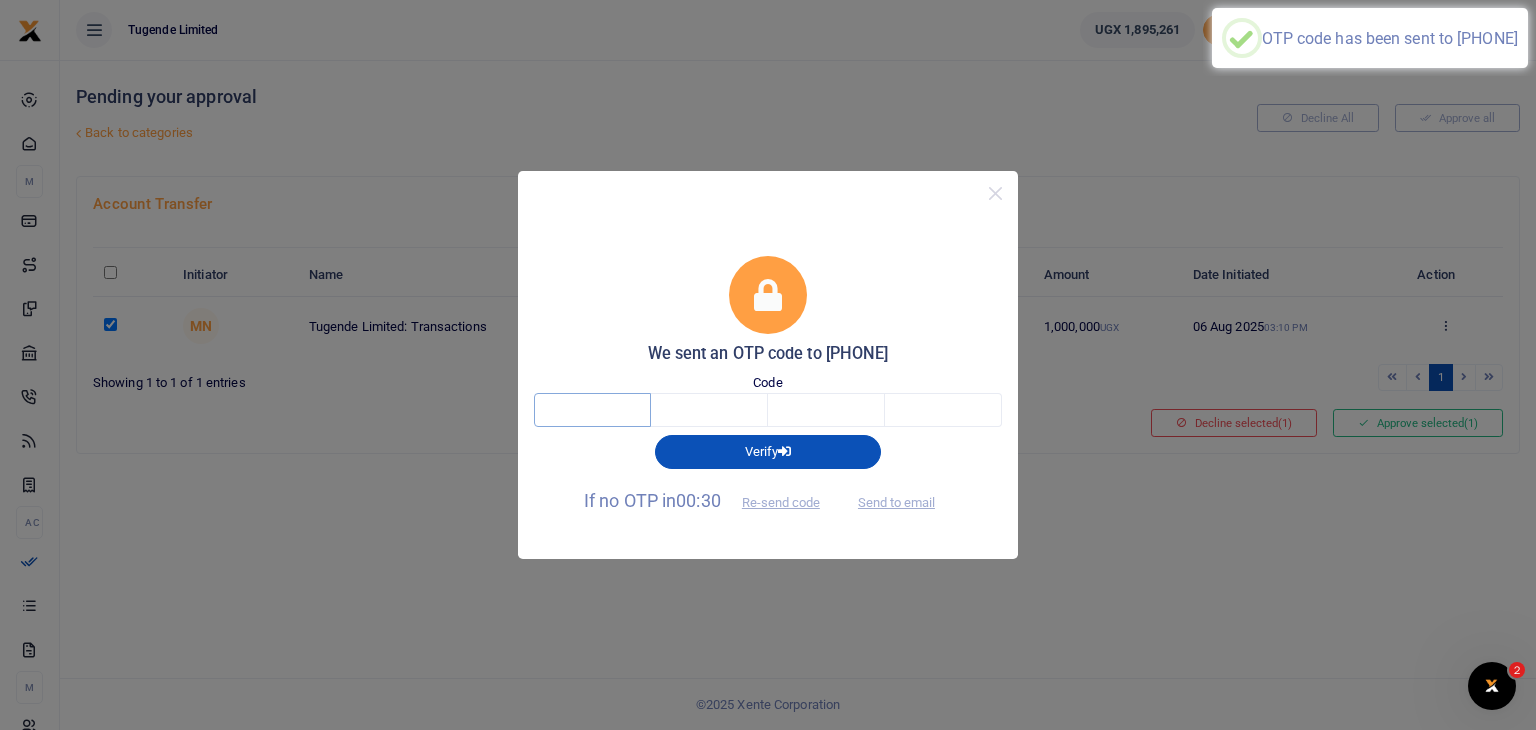 click at bounding box center [592, 410] 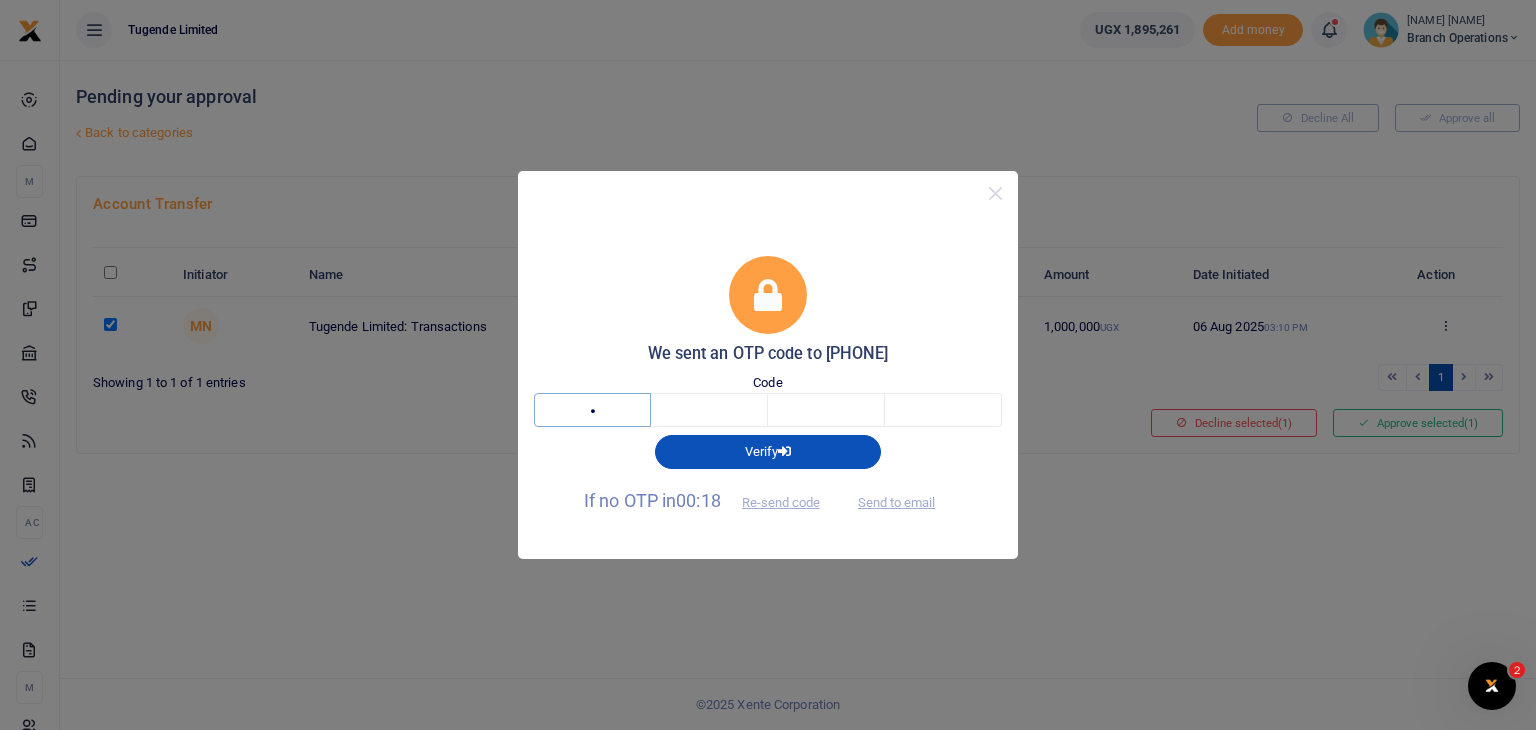 type on "4" 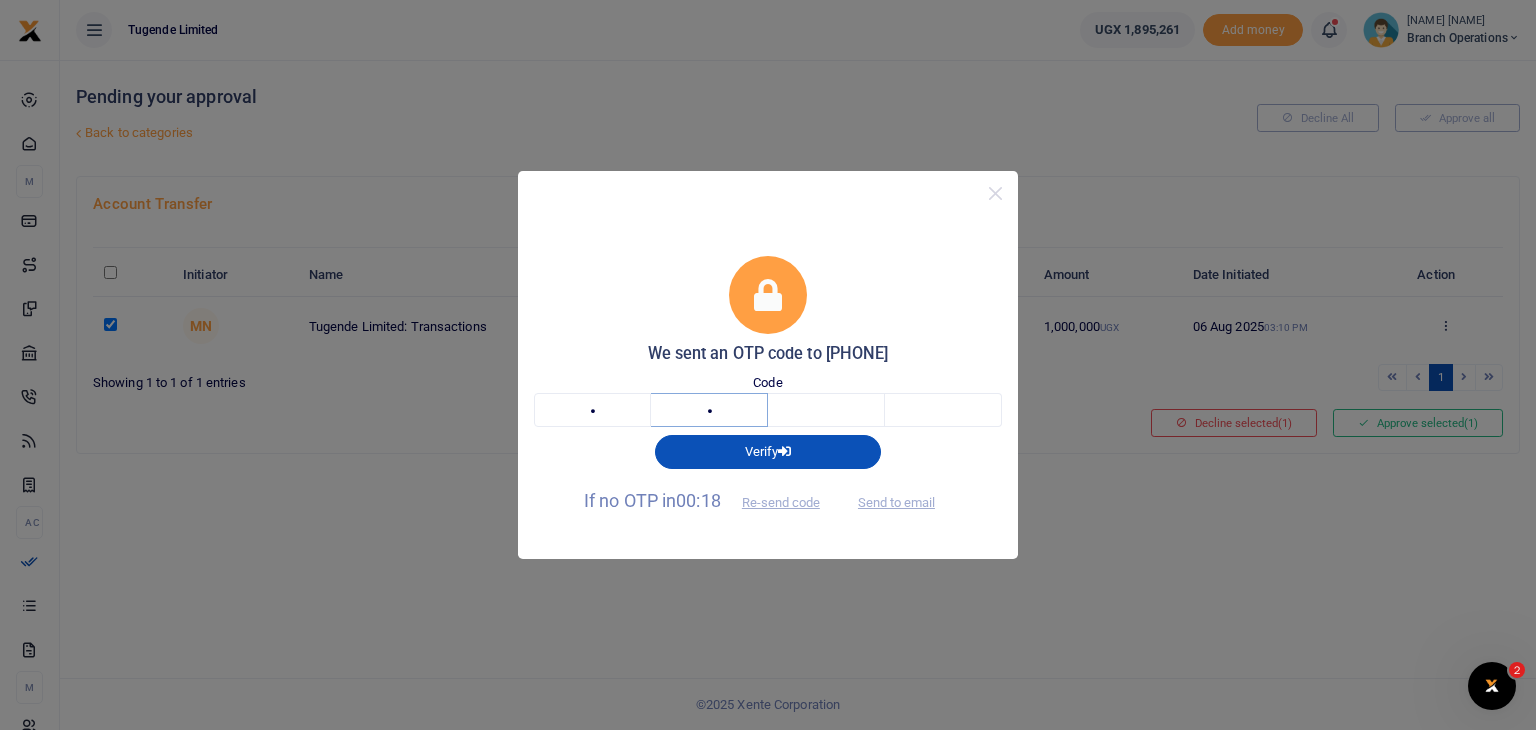 type on "7" 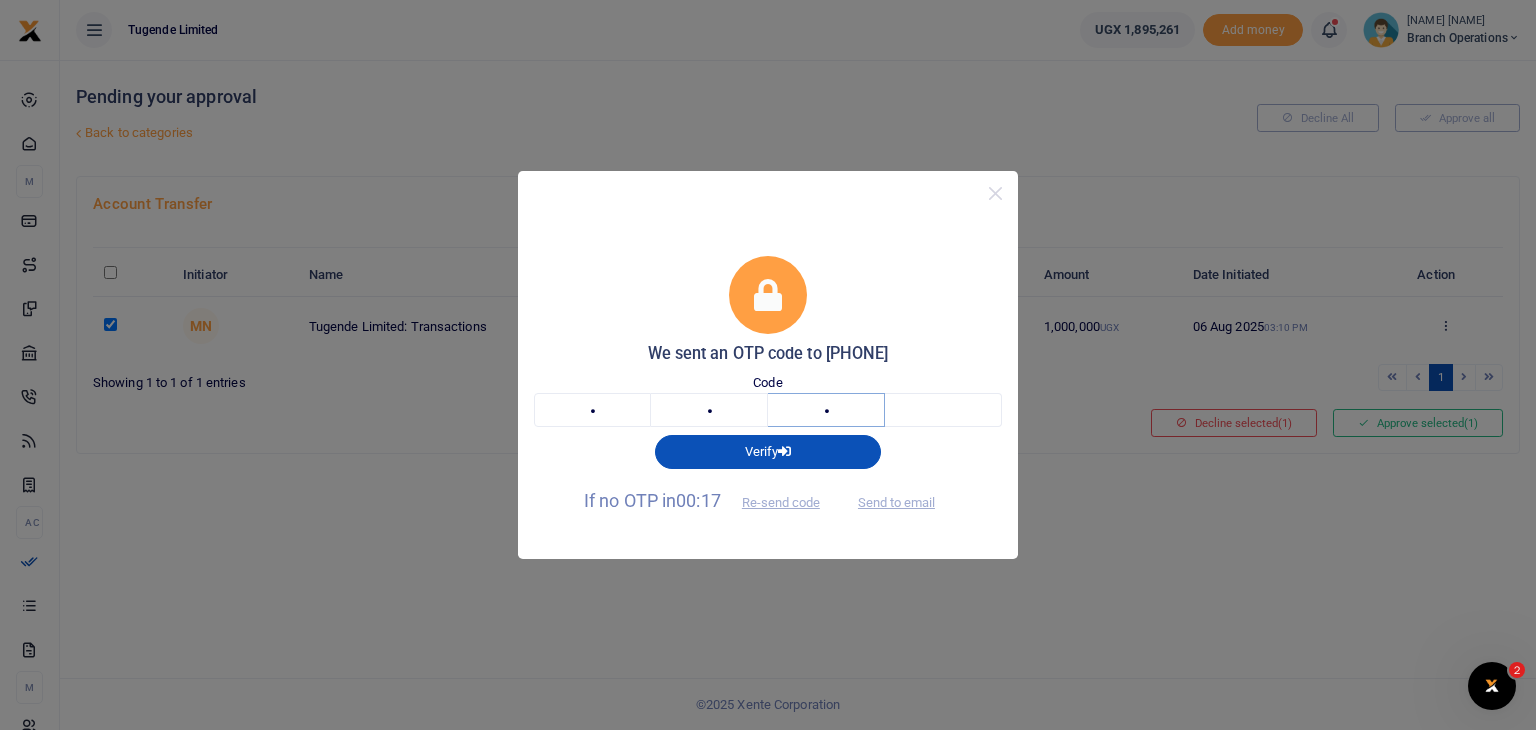 type on "5" 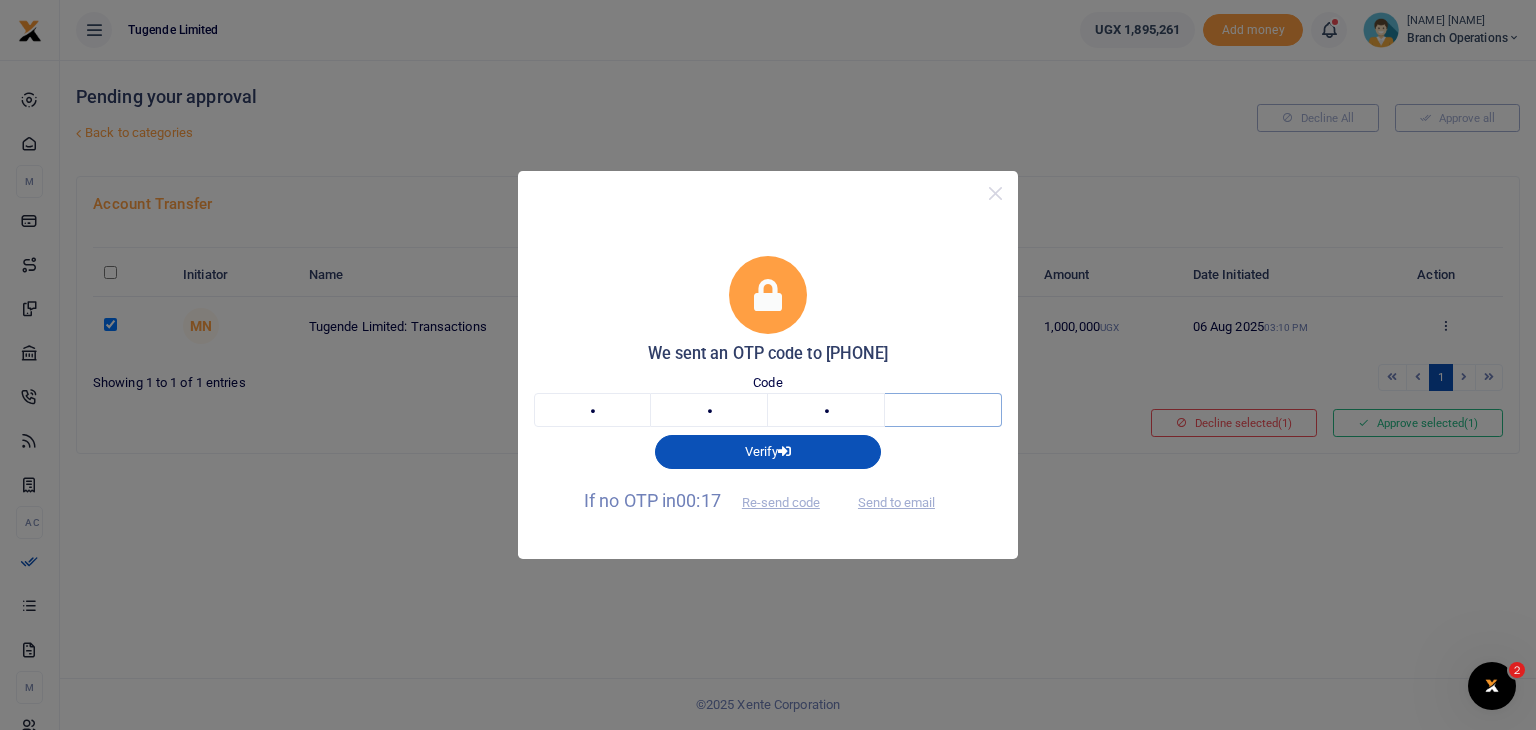 type on "7" 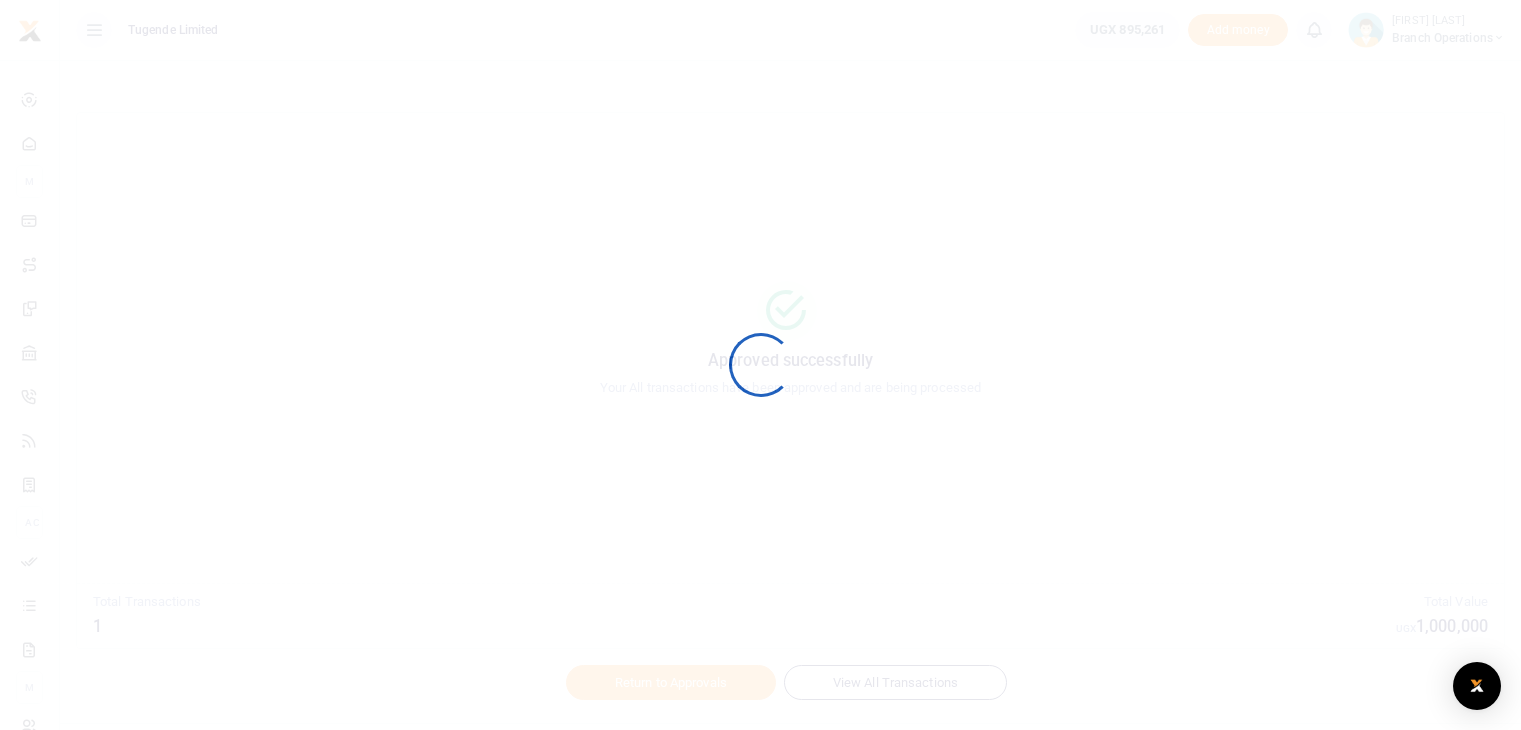 scroll, scrollTop: 0, scrollLeft: 0, axis: both 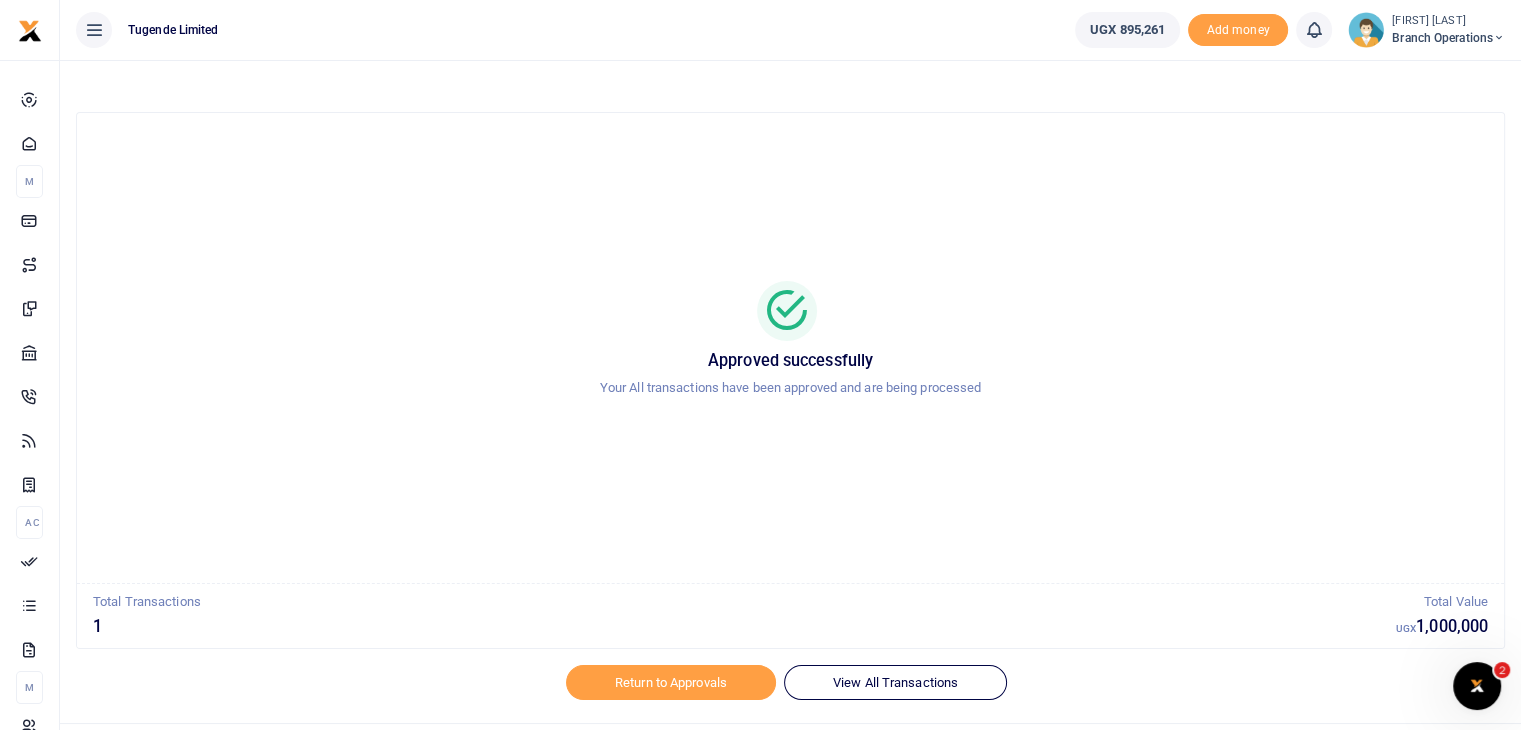 click at bounding box center (1366, 30) 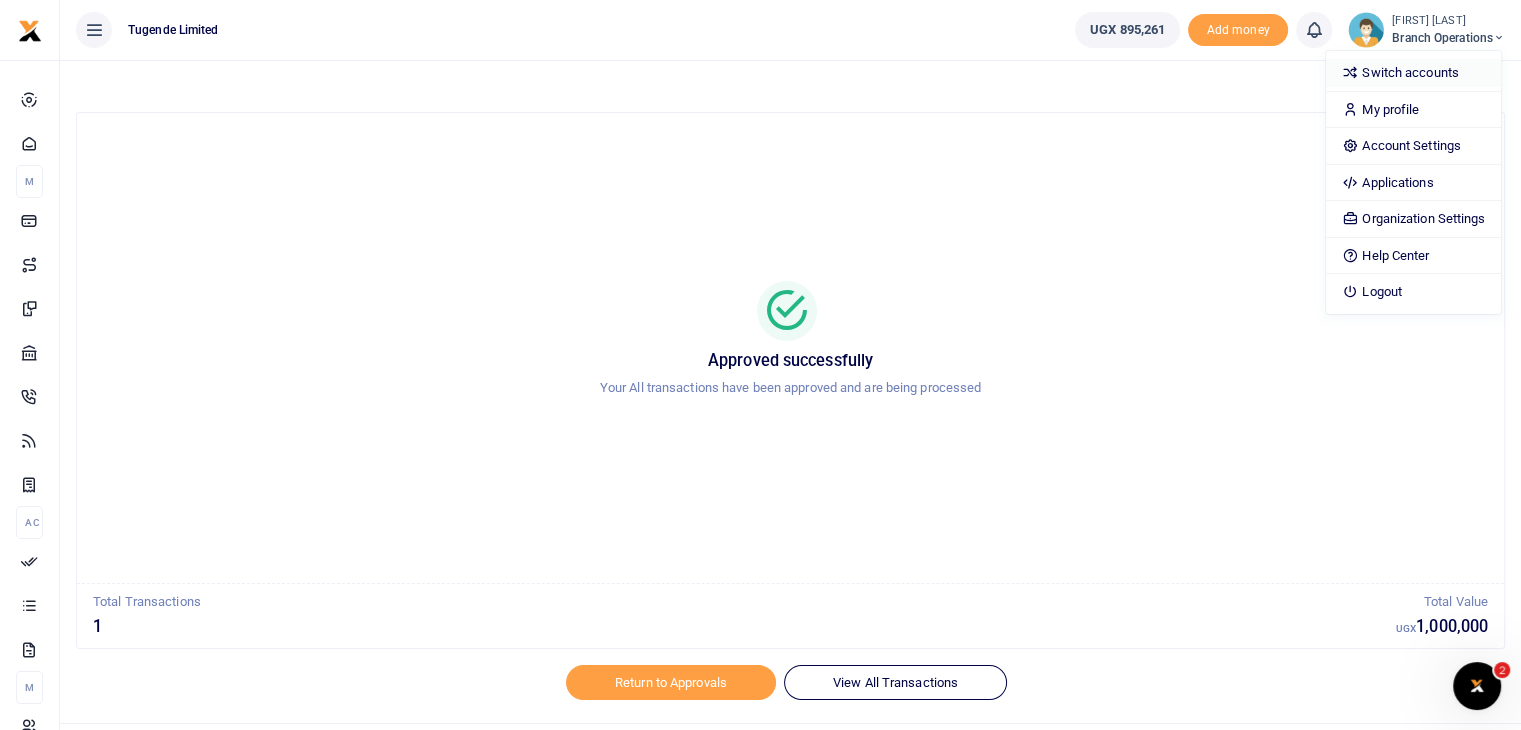 click on "Switch accounts" at bounding box center [1413, 73] 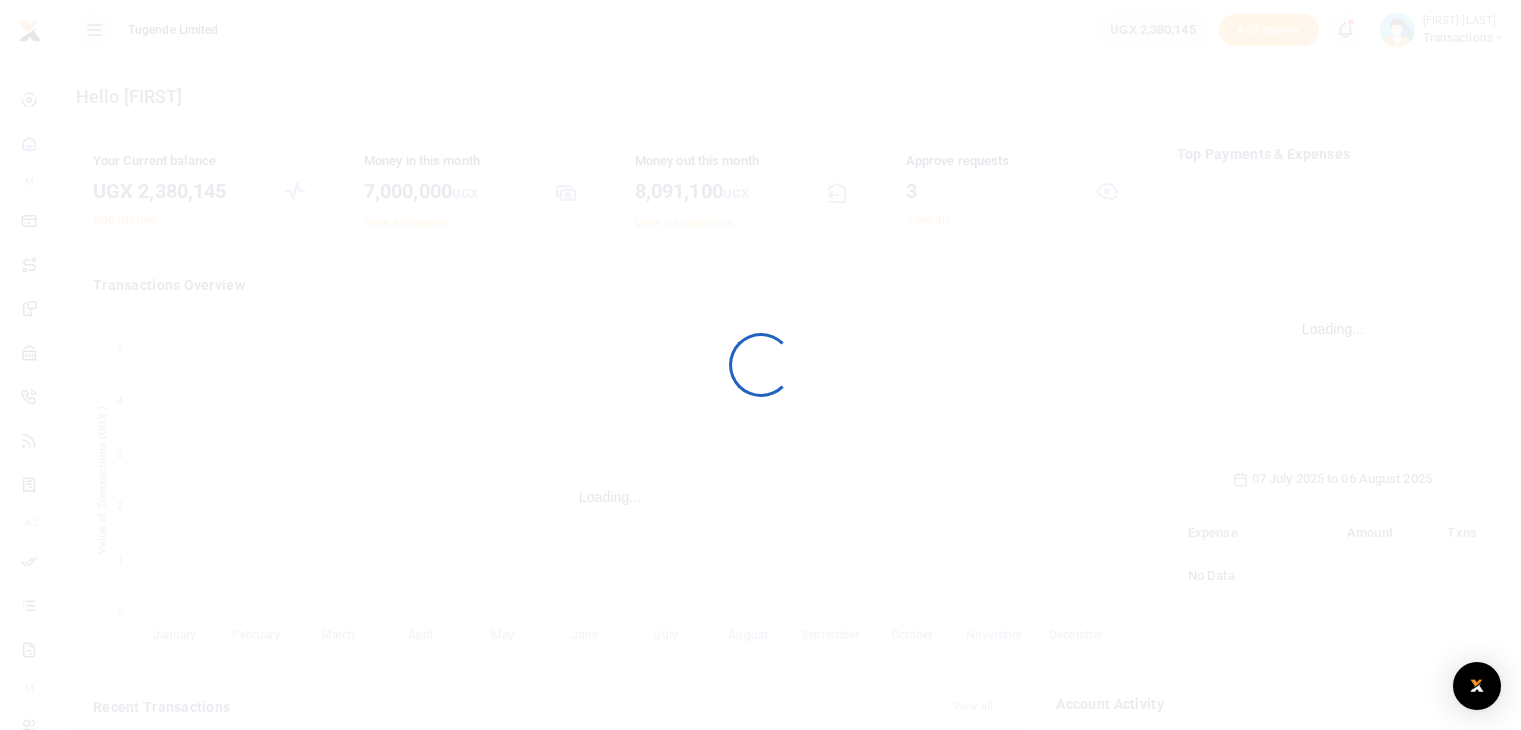 scroll, scrollTop: 0, scrollLeft: 0, axis: both 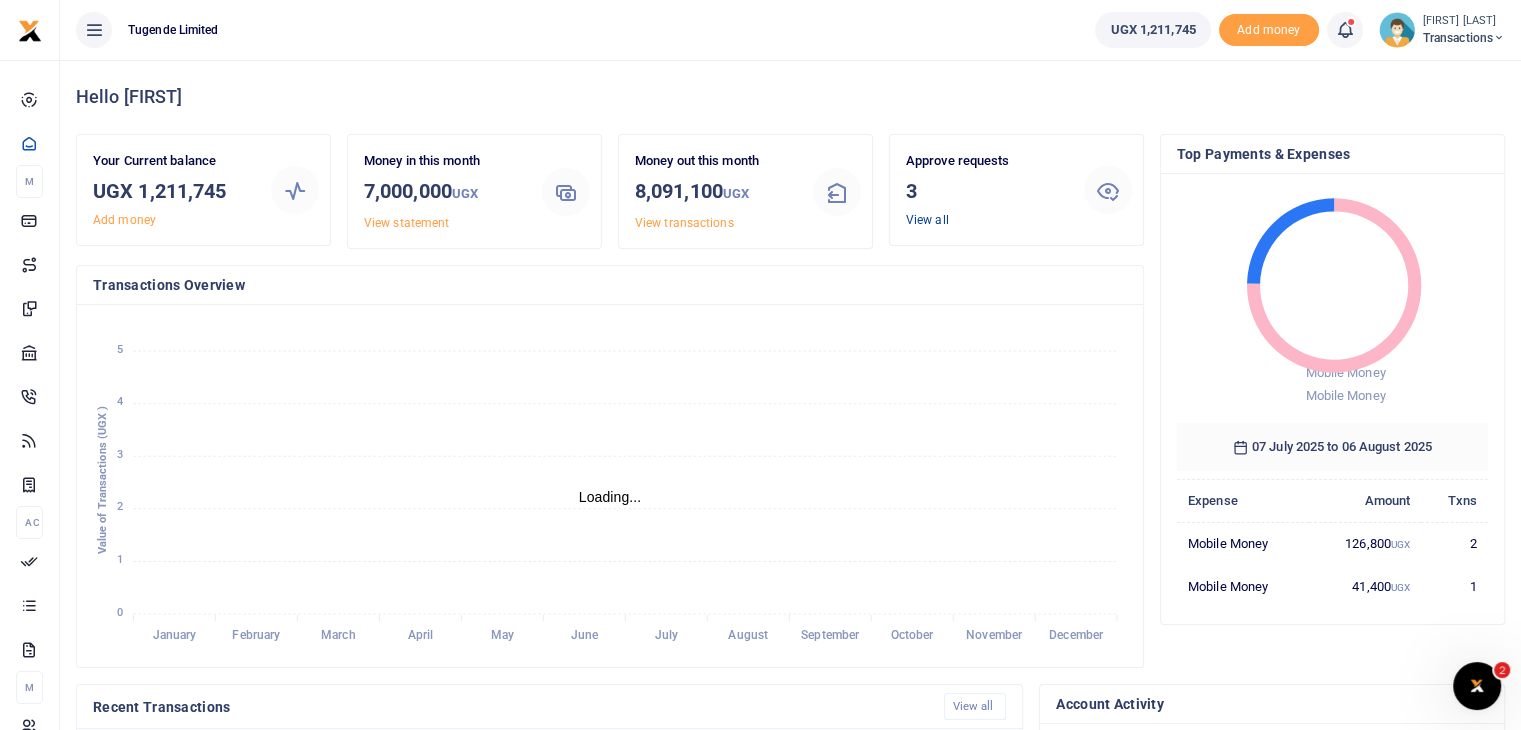 click on "View all" at bounding box center [927, 220] 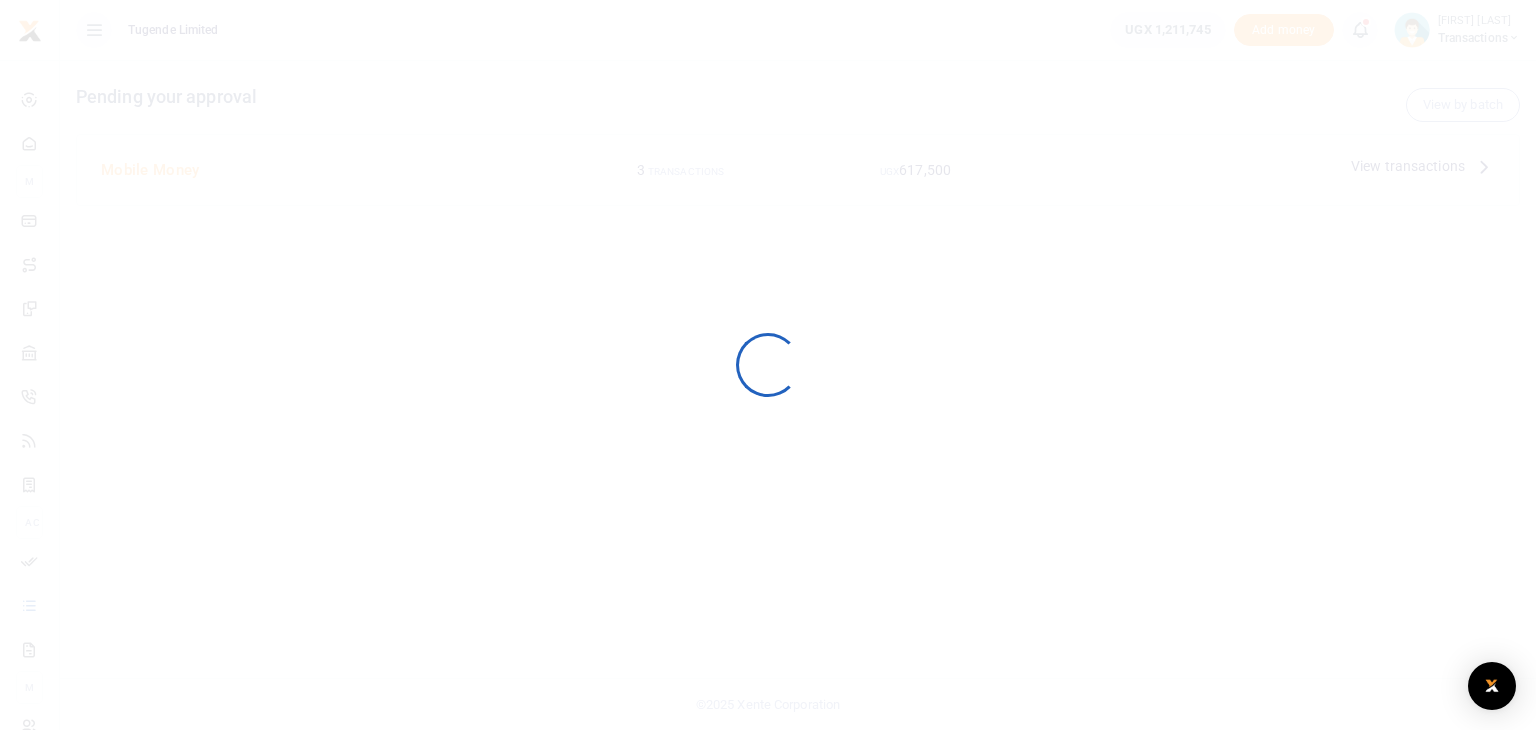 scroll, scrollTop: 0, scrollLeft: 0, axis: both 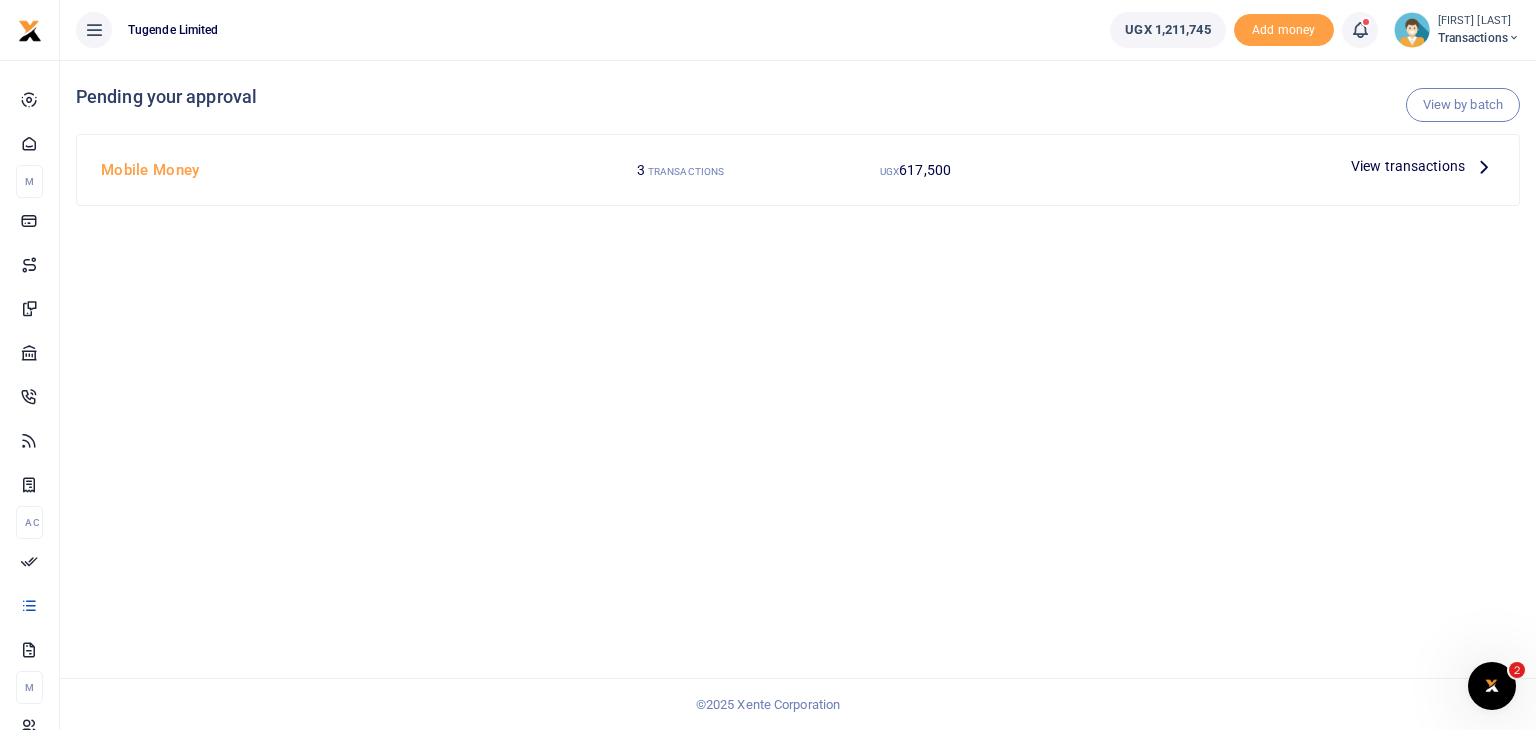 click on "View transactions" at bounding box center (1408, 166) 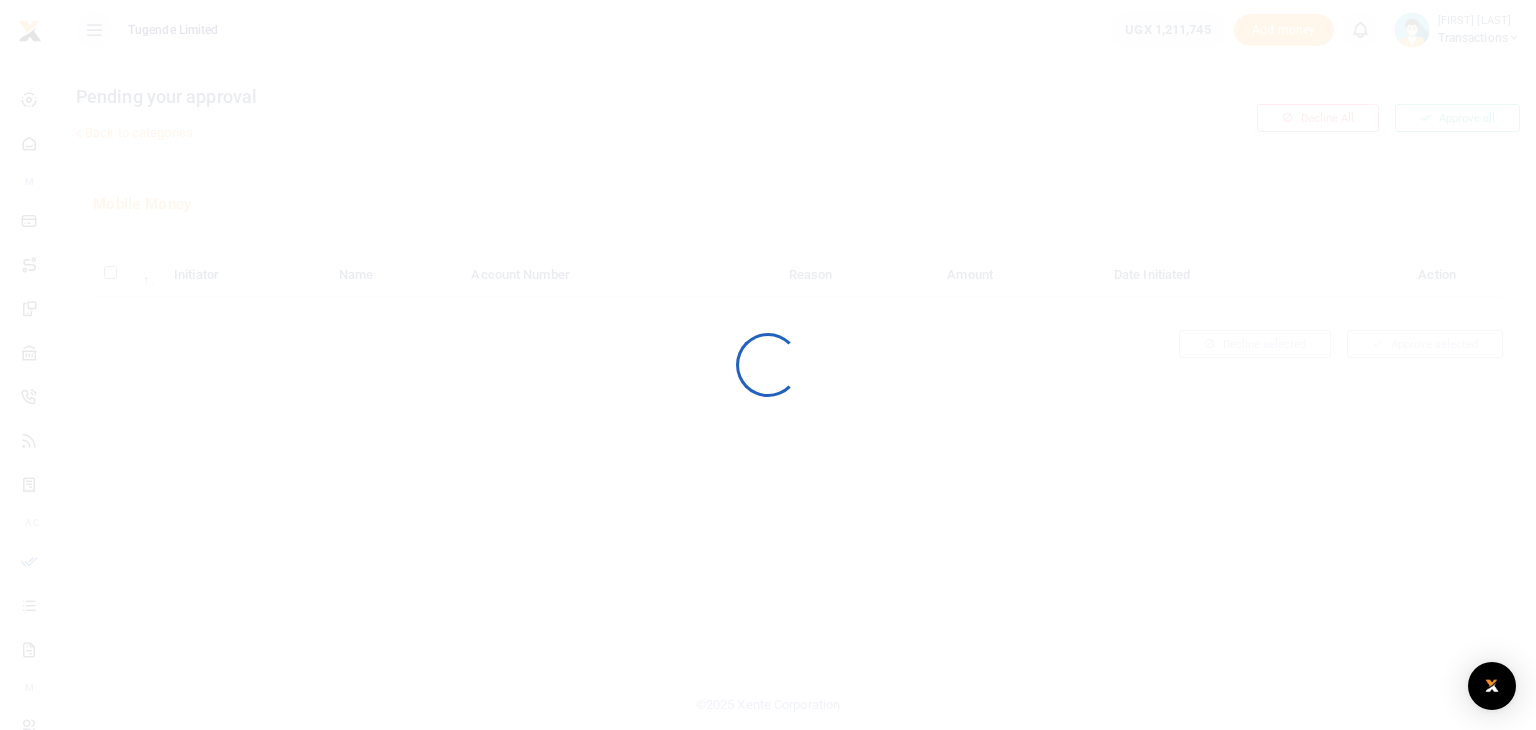 scroll, scrollTop: 0, scrollLeft: 0, axis: both 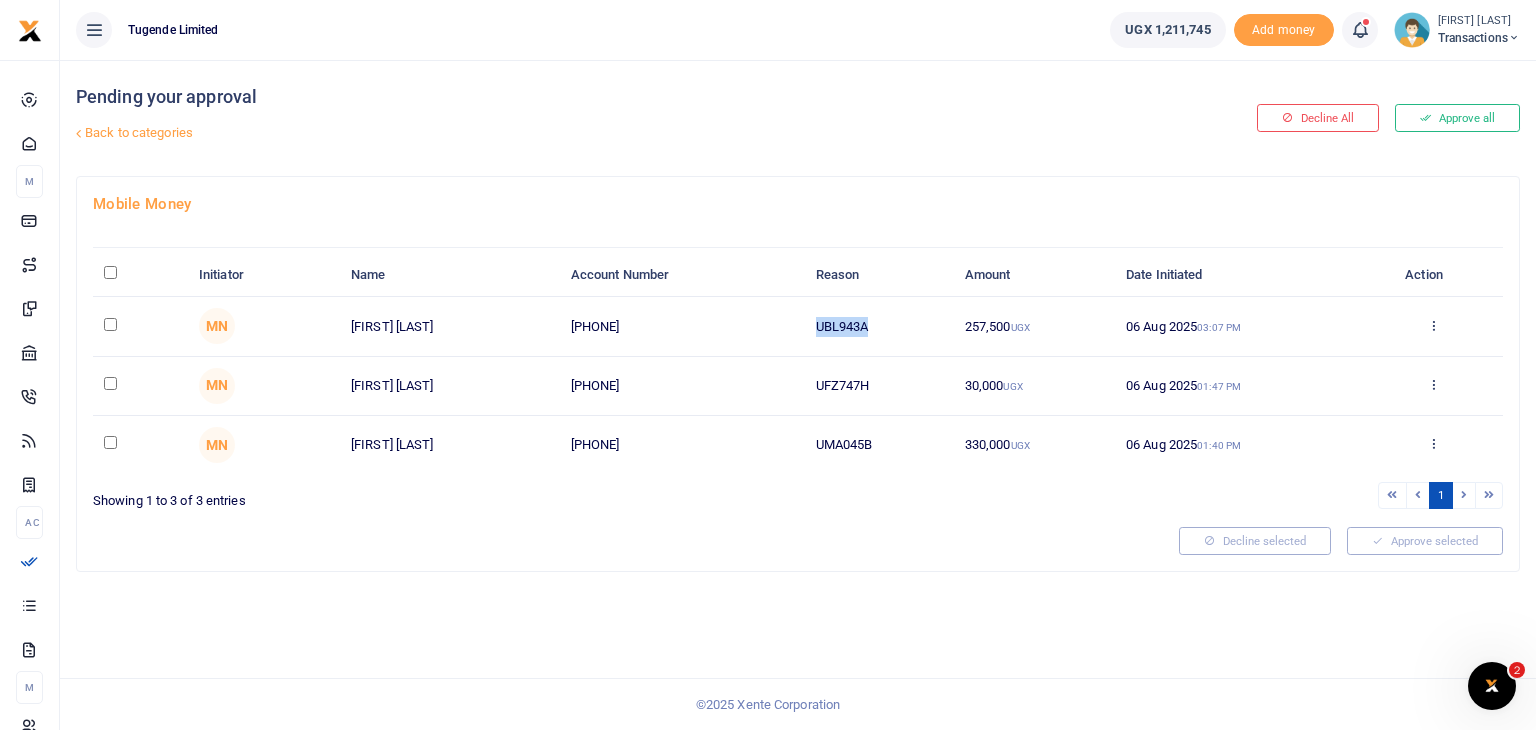 drag, startPoint x: 813, startPoint y: 325, endPoint x: 913, endPoint y: 322, distance: 100.04499 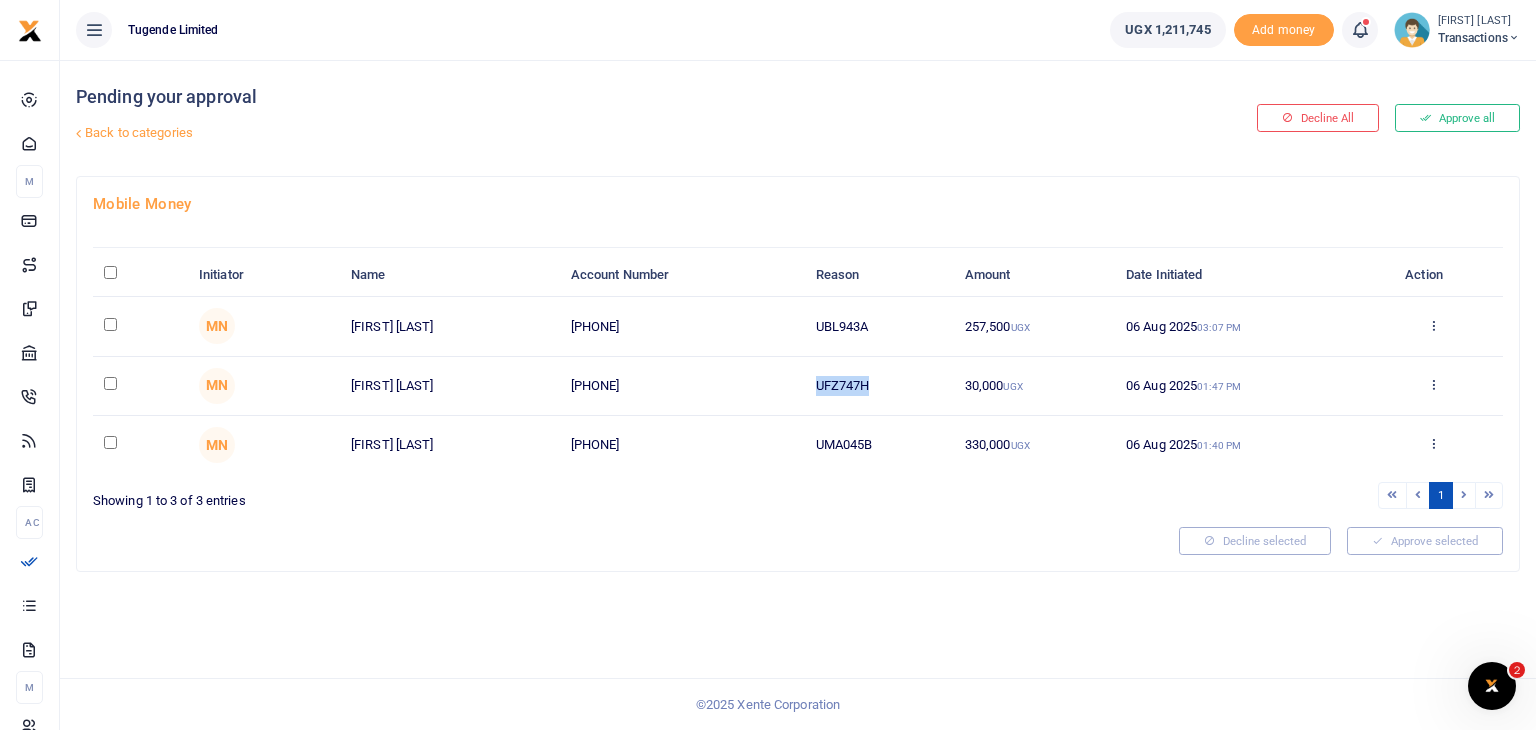 drag, startPoint x: 818, startPoint y: 387, endPoint x: 932, endPoint y: 375, distance: 114.62984 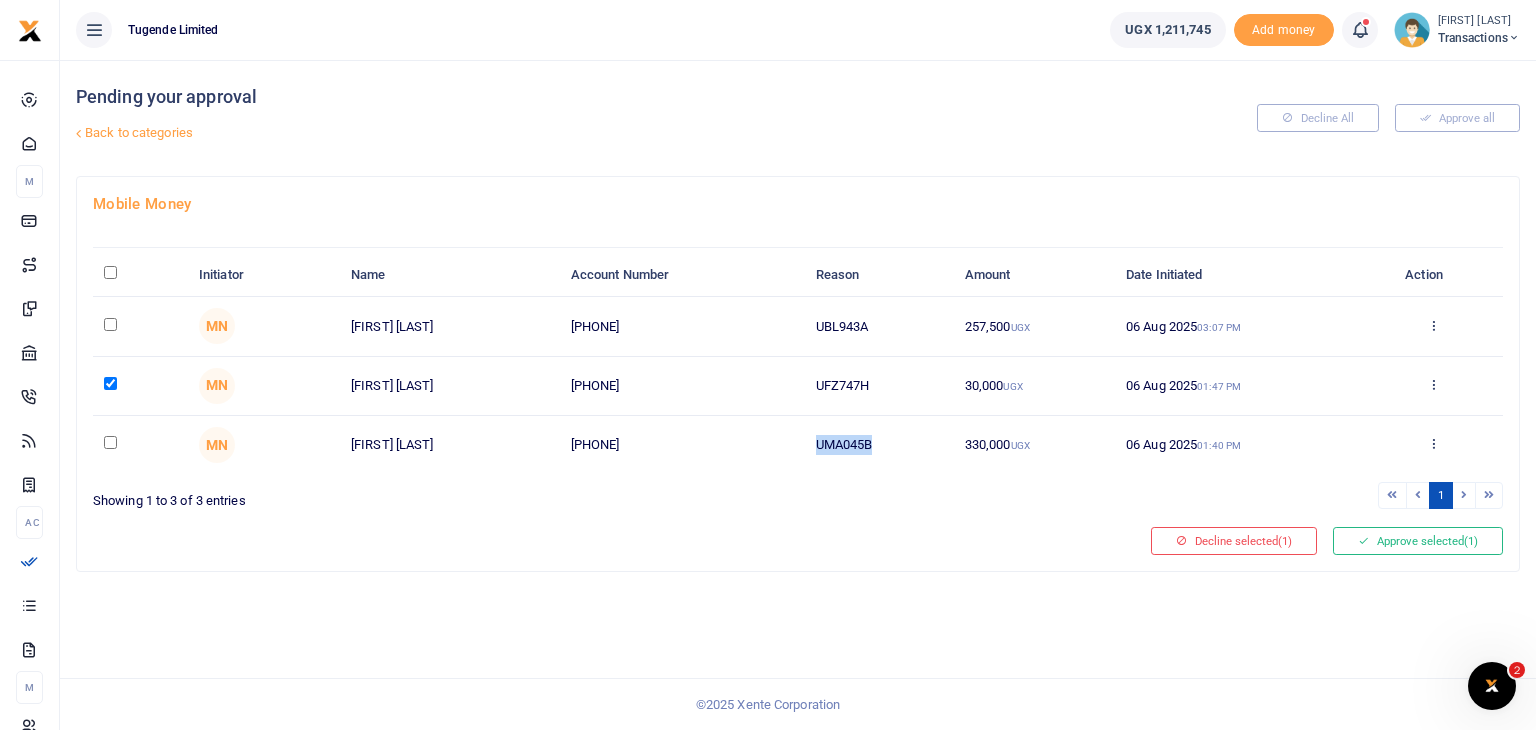 drag, startPoint x: 816, startPoint y: 442, endPoint x: 931, endPoint y: 445, distance: 115.03912 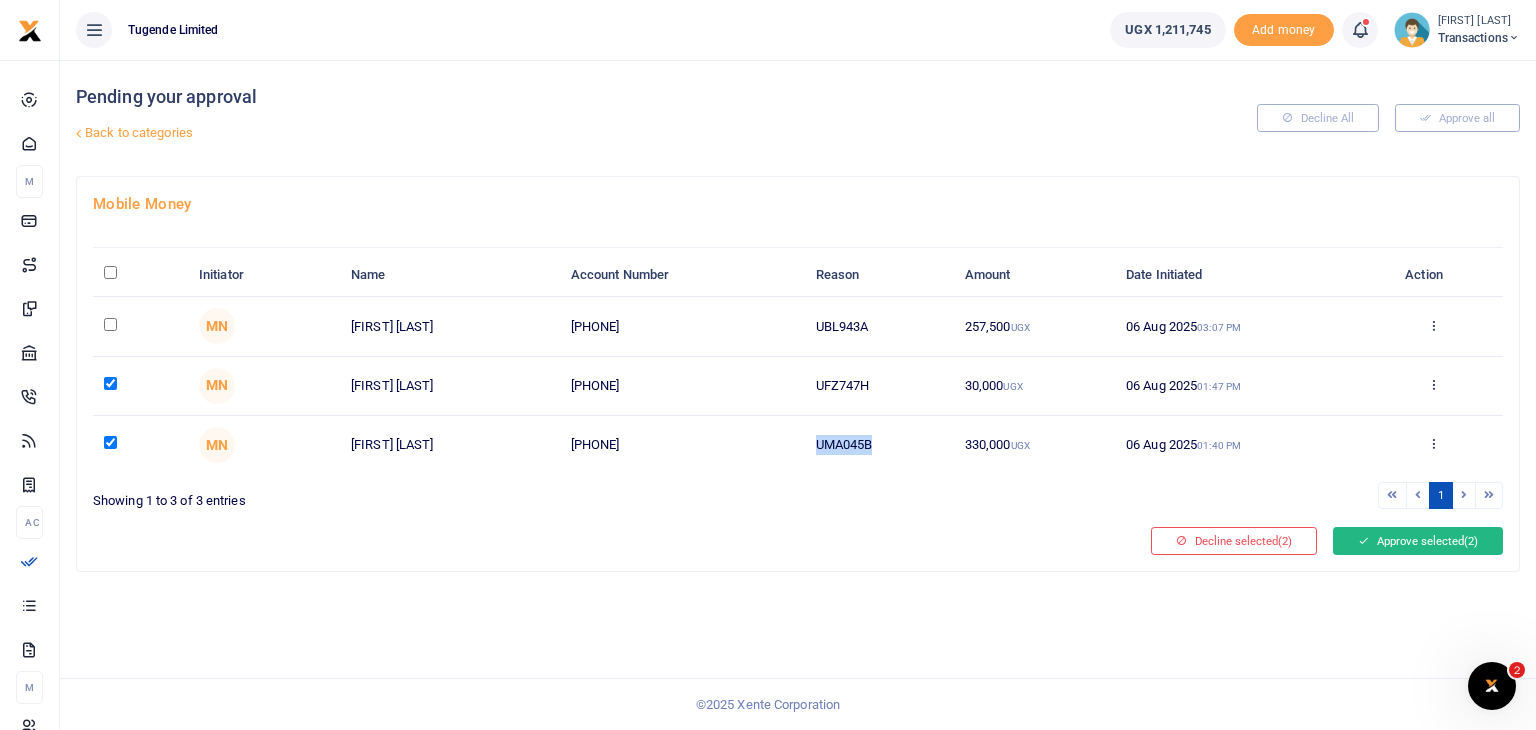 click on "Approve selected  (2)" at bounding box center [1418, 541] 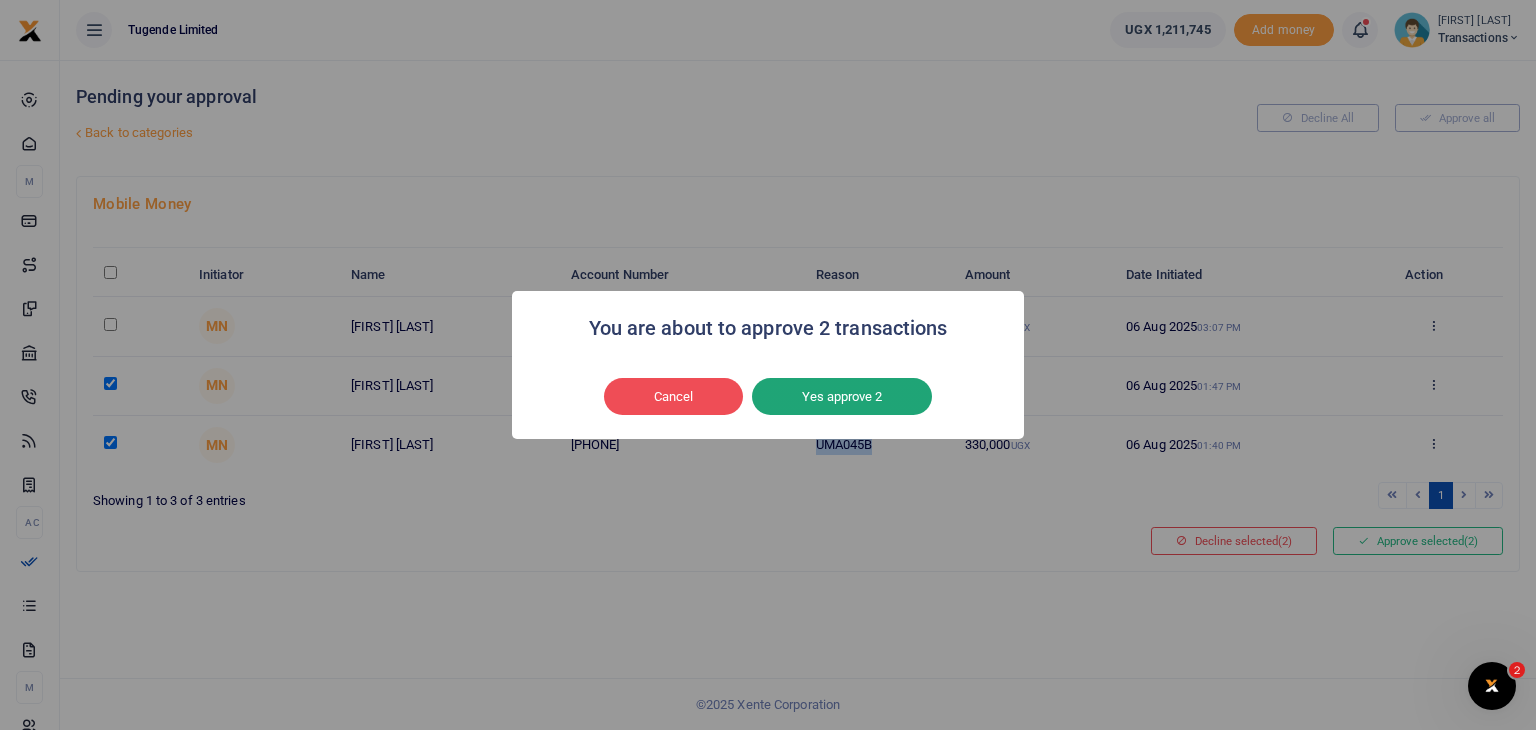 click on "Yes approve 2" at bounding box center [842, 397] 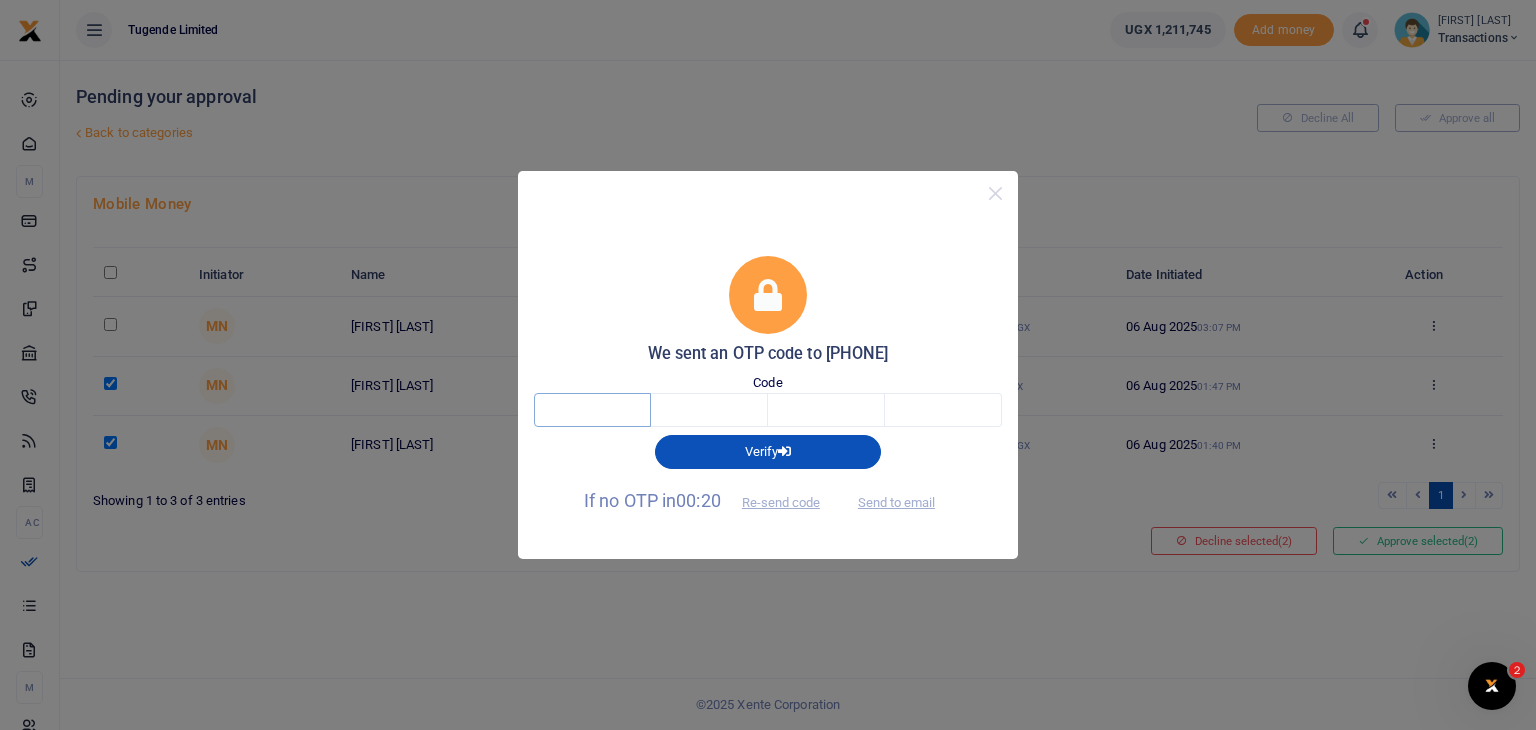 click at bounding box center (592, 410) 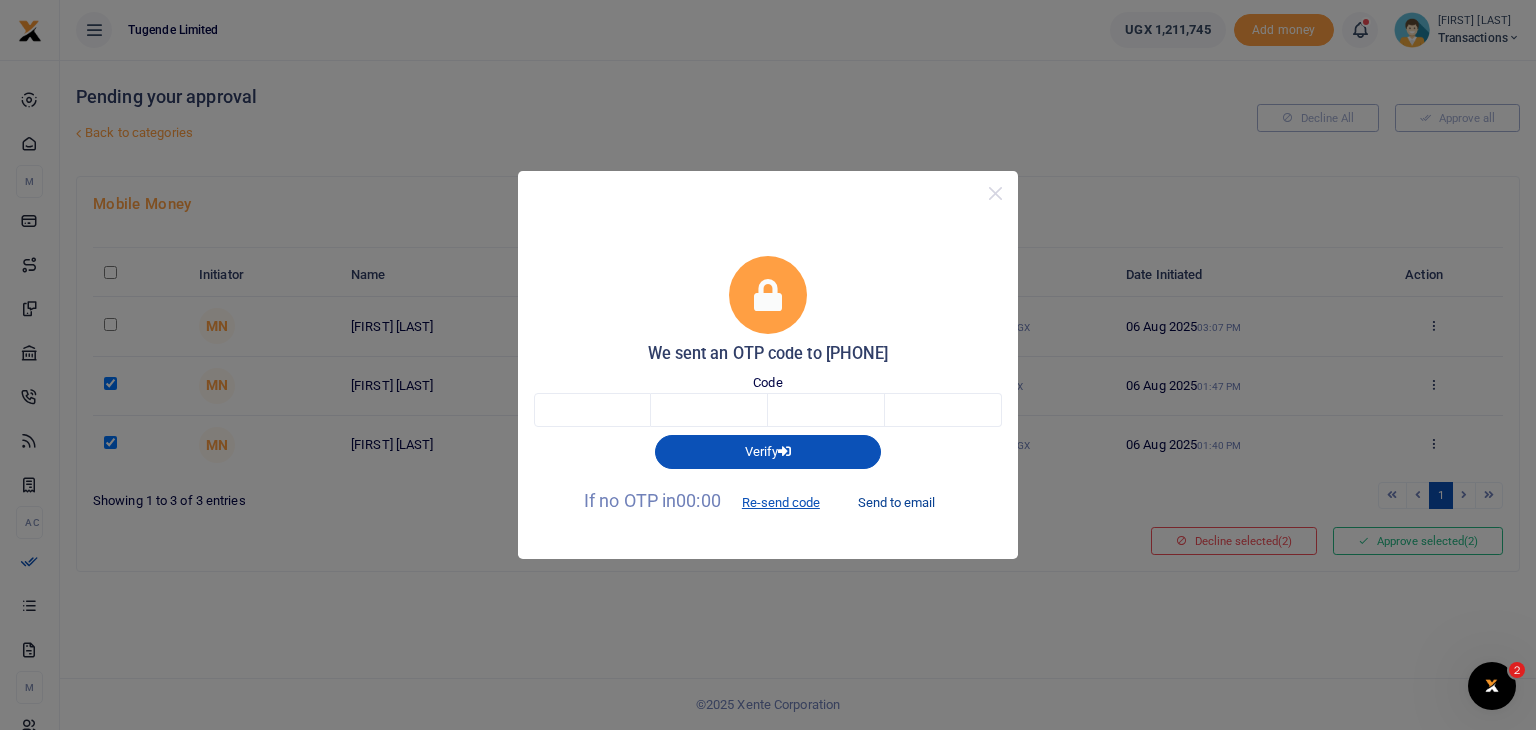 click on "Send to email" at bounding box center [896, 502] 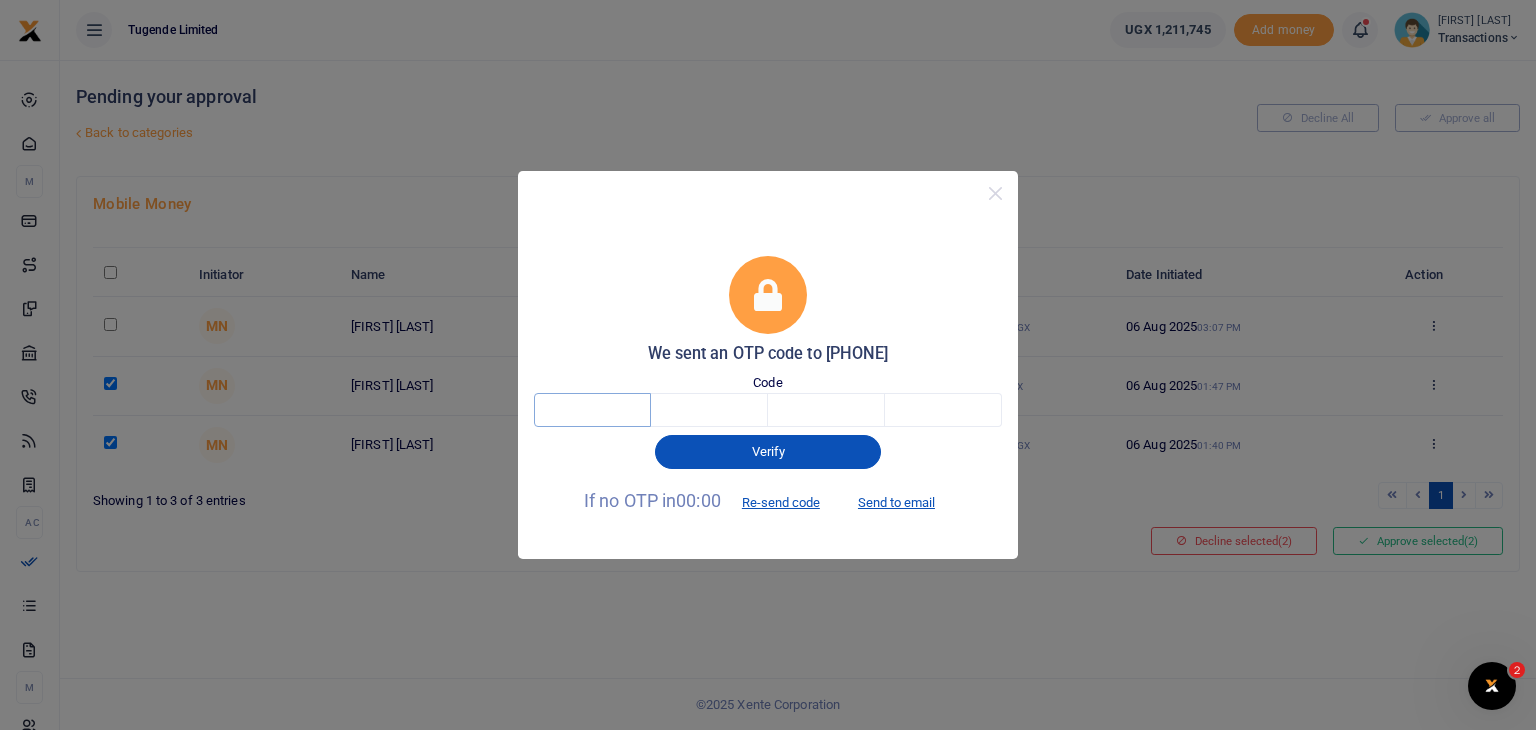 click at bounding box center [592, 410] 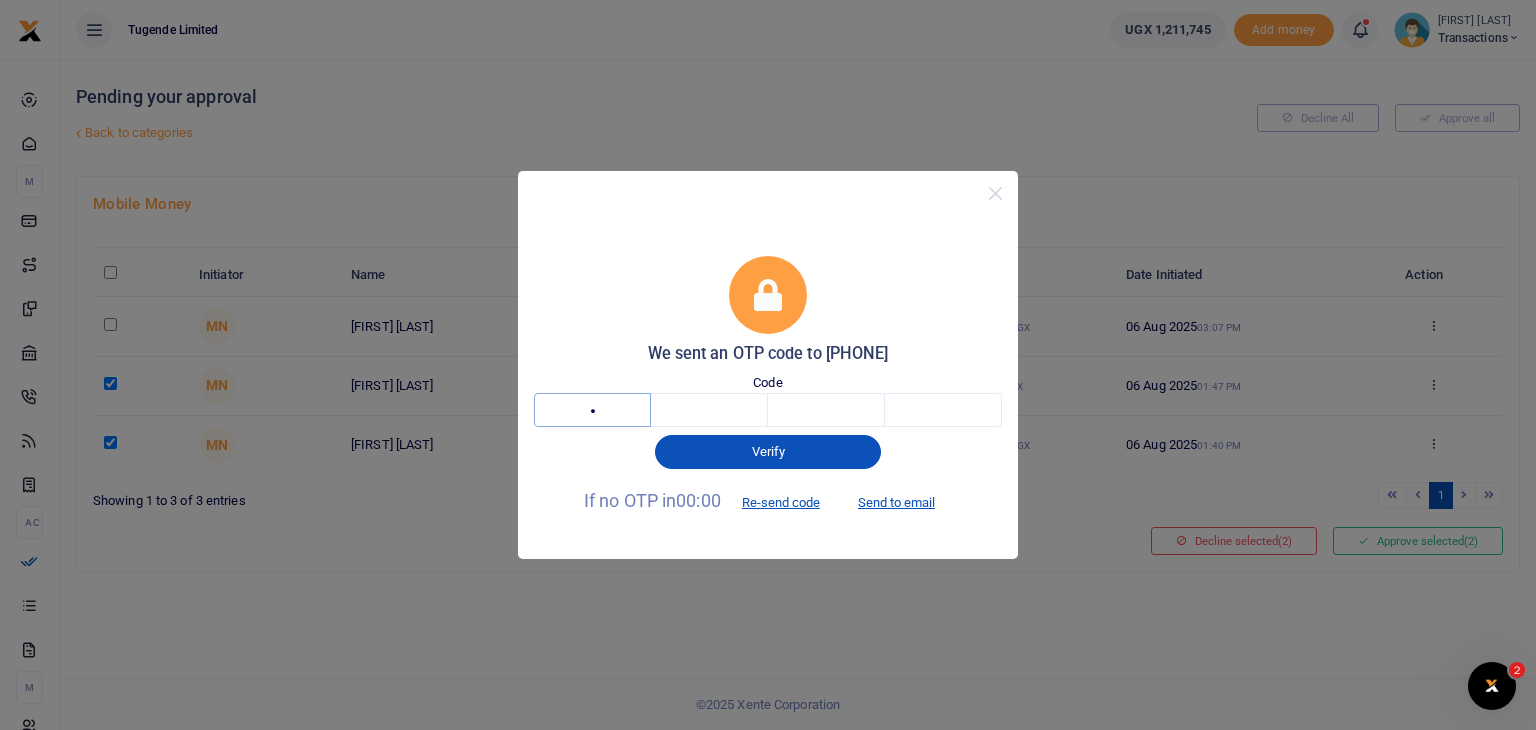 type on "8" 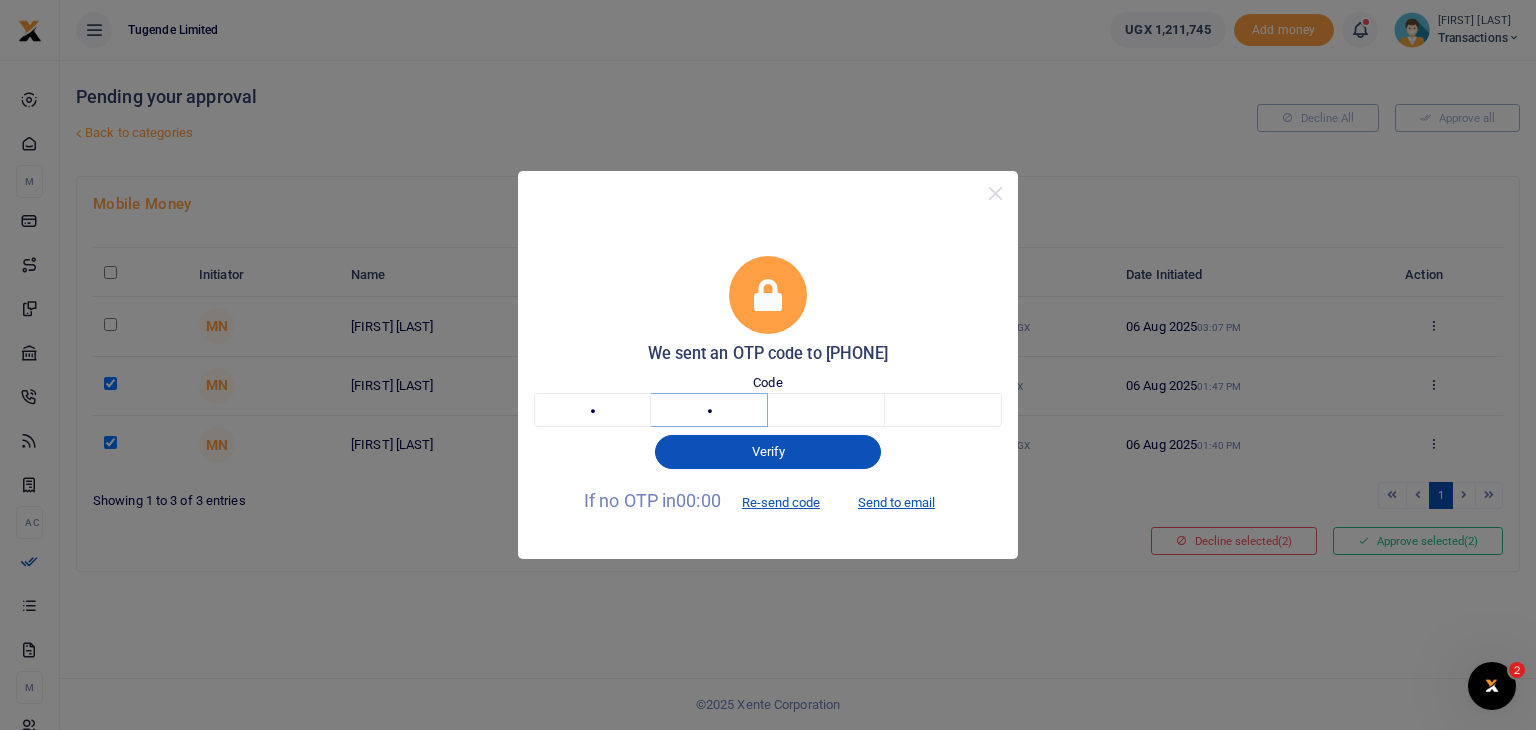 type on "3" 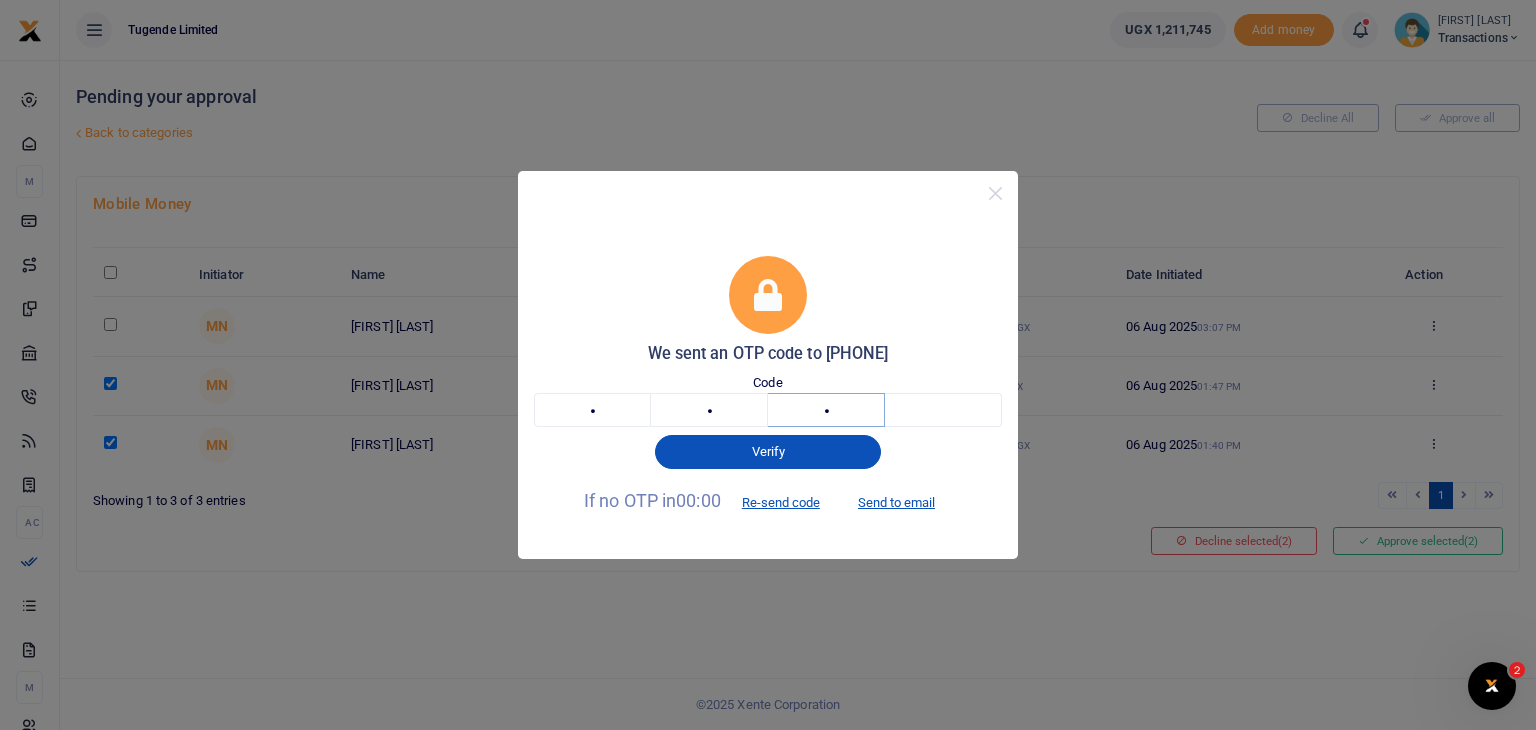 type on "1" 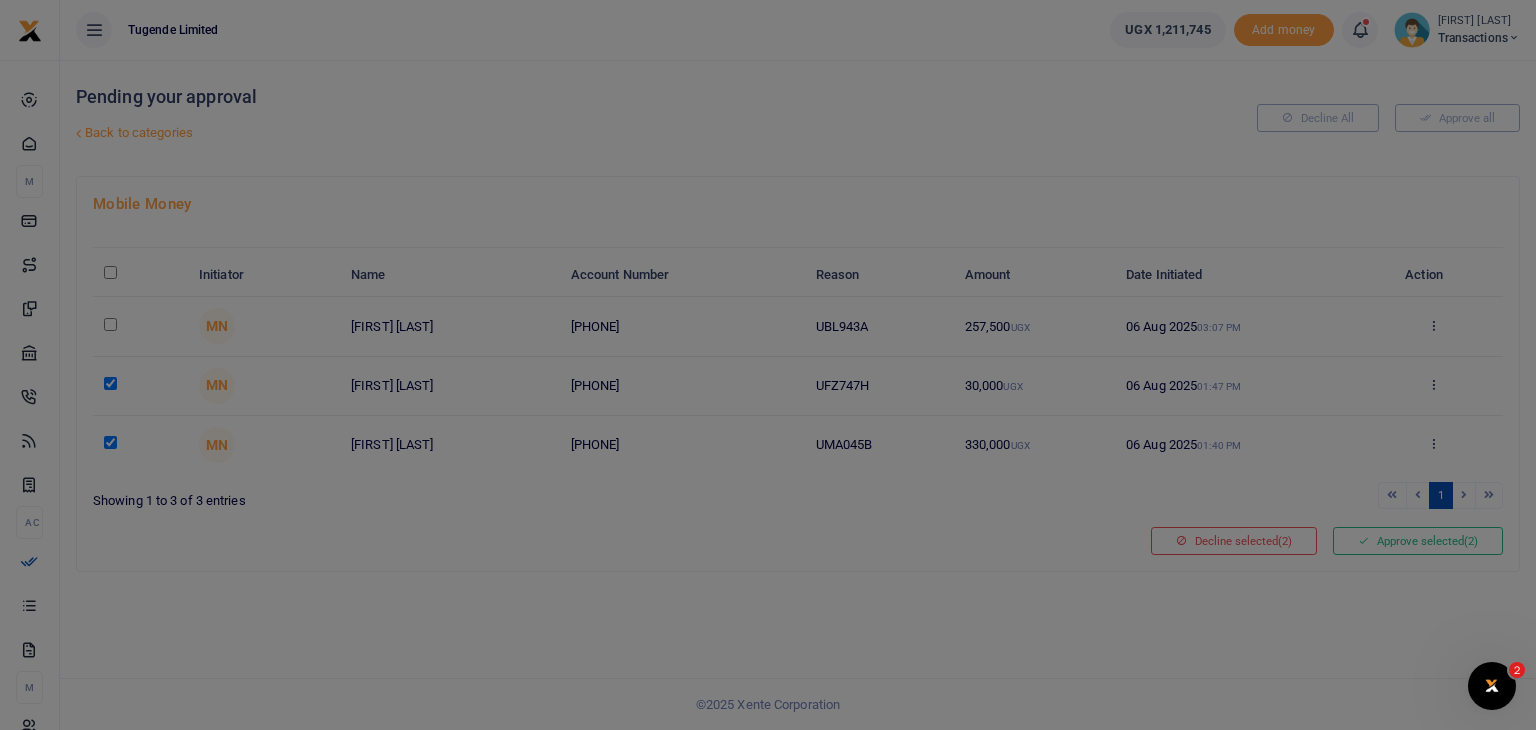 type on "9" 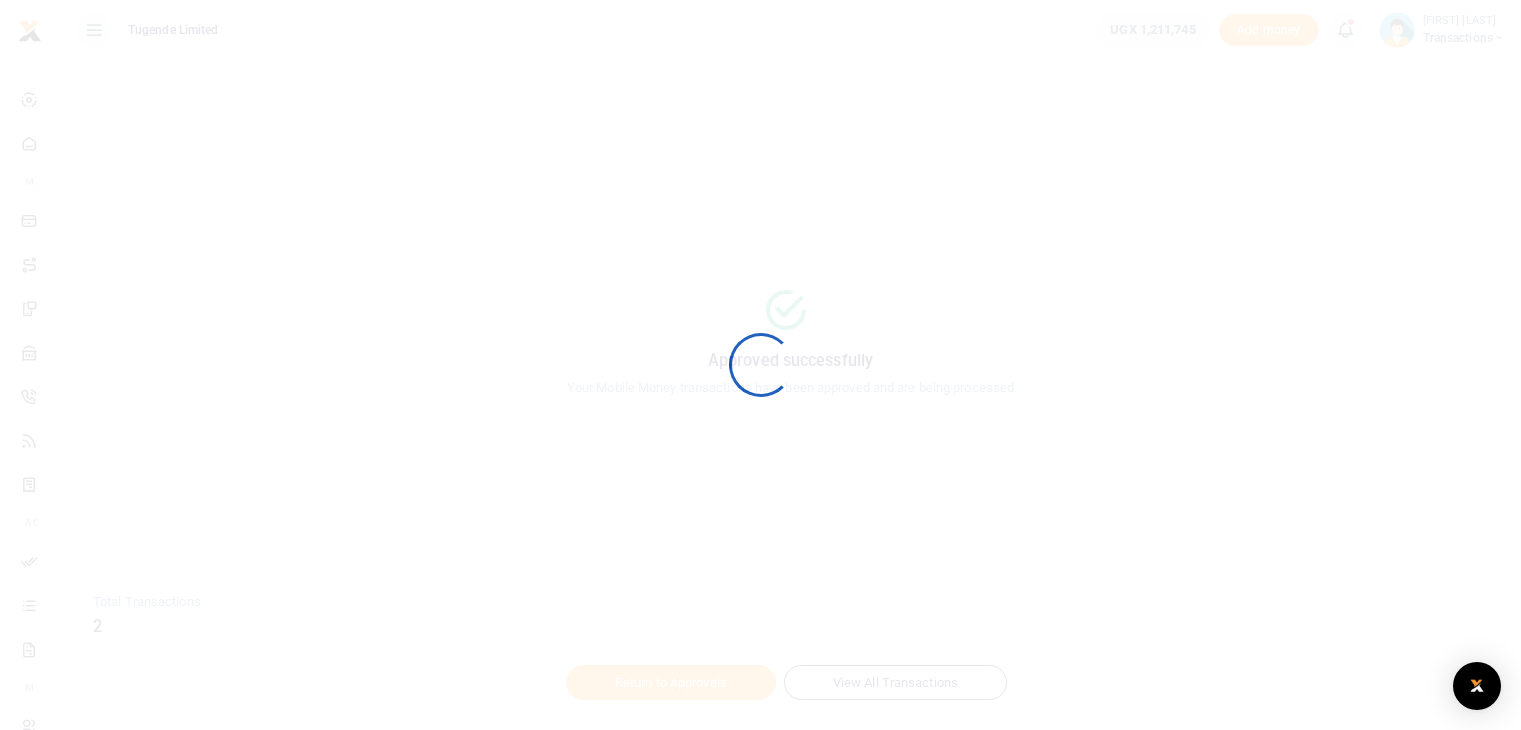 scroll, scrollTop: 0, scrollLeft: 0, axis: both 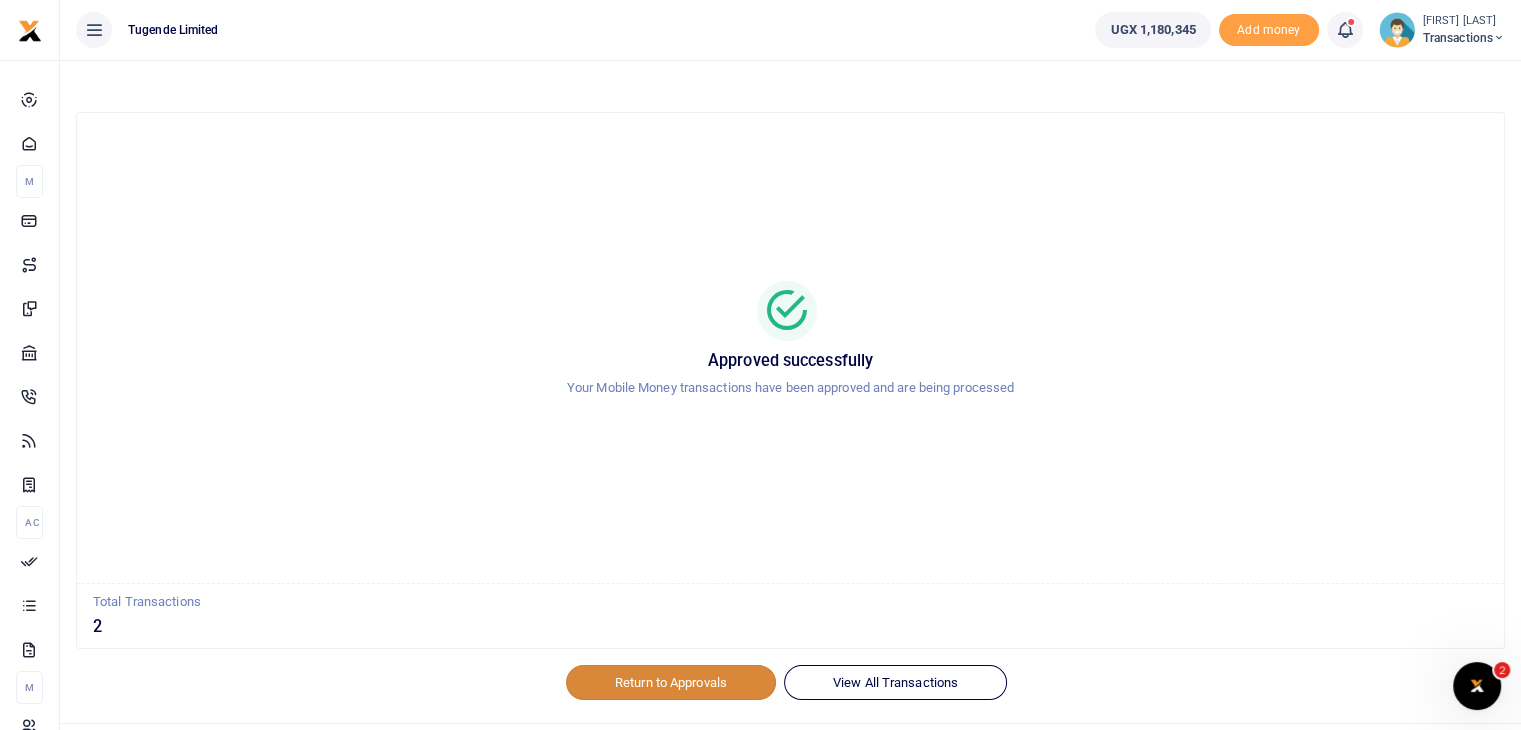 click on "Return to Approvals" at bounding box center (671, 682) 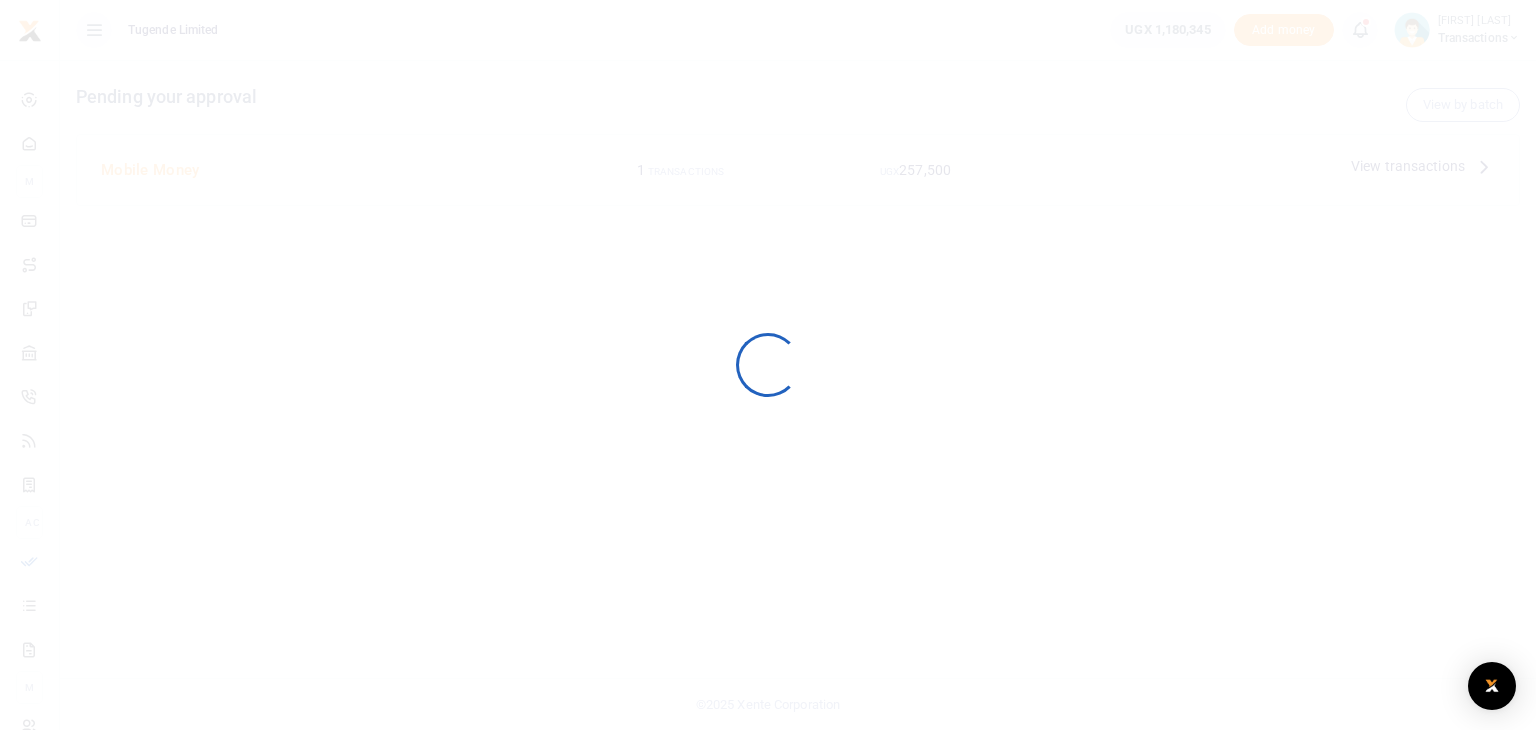 scroll, scrollTop: 0, scrollLeft: 0, axis: both 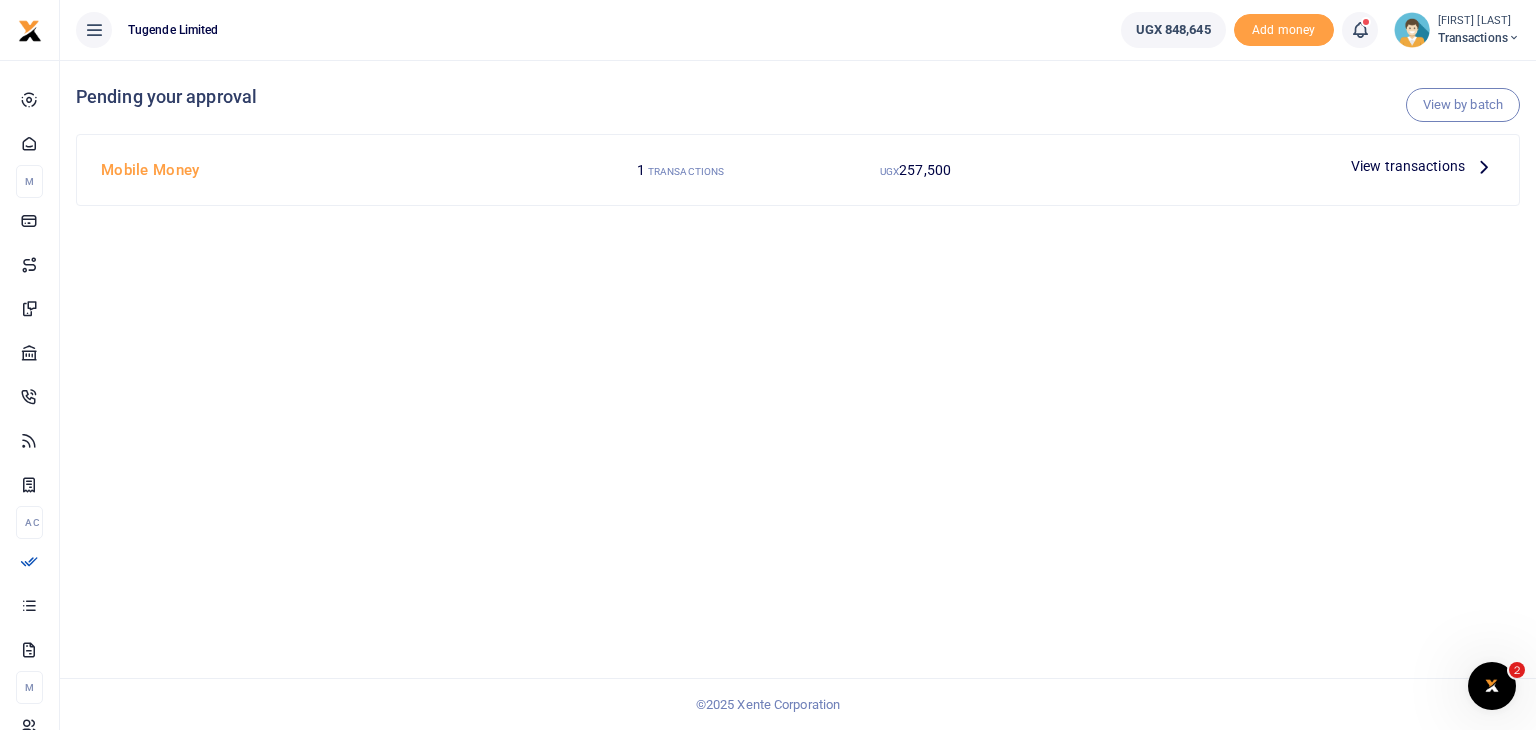 click on "View transactions" at bounding box center (1408, 166) 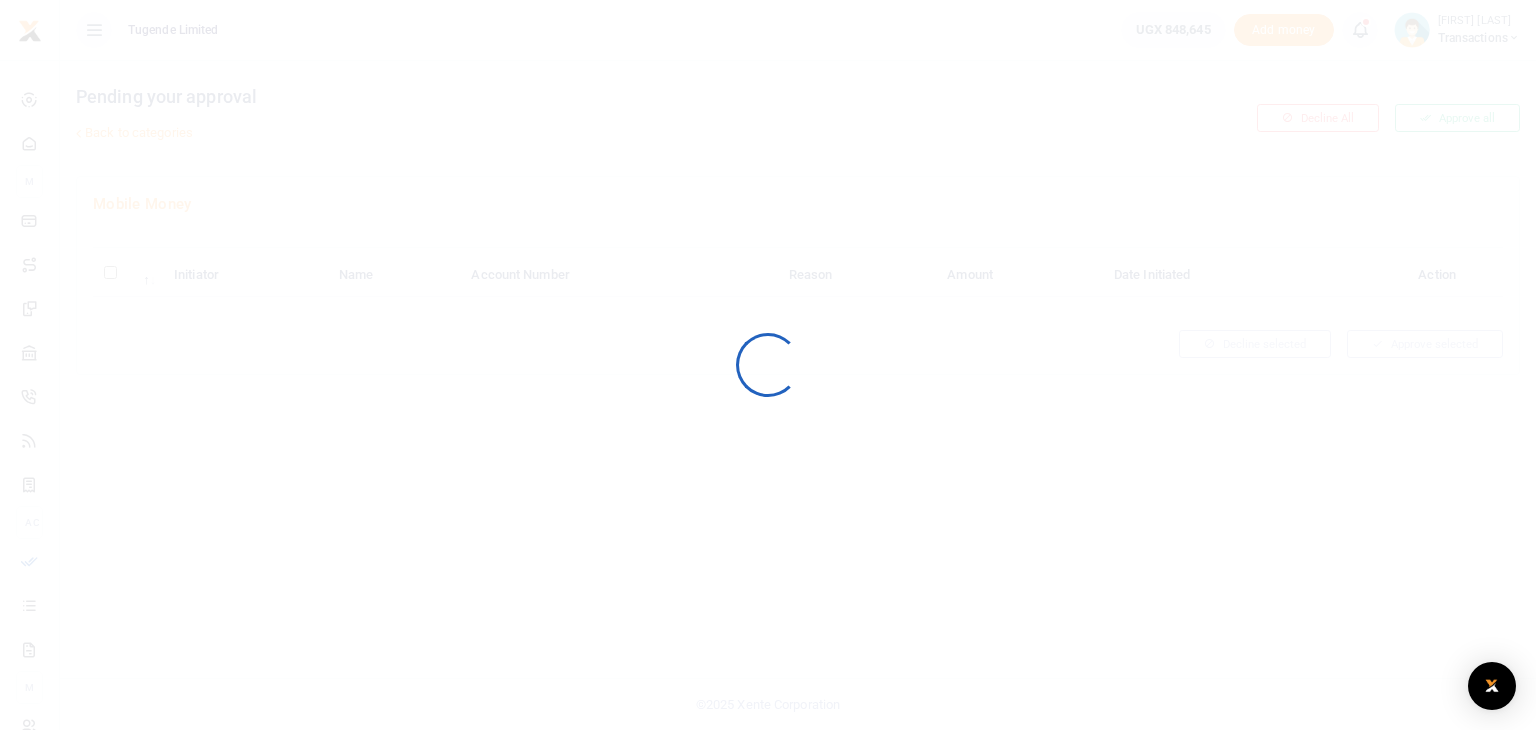 scroll, scrollTop: 0, scrollLeft: 0, axis: both 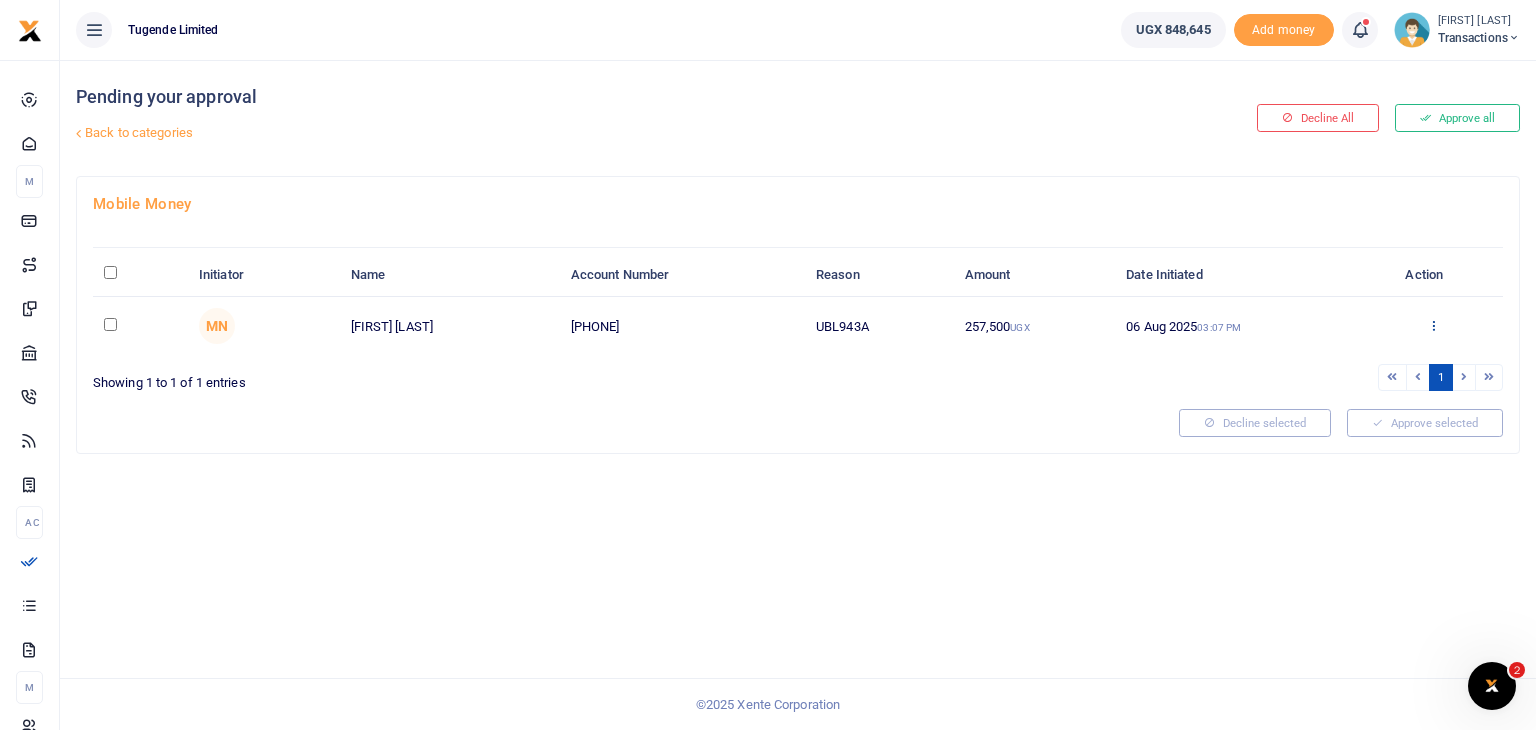 click at bounding box center [1433, 325] 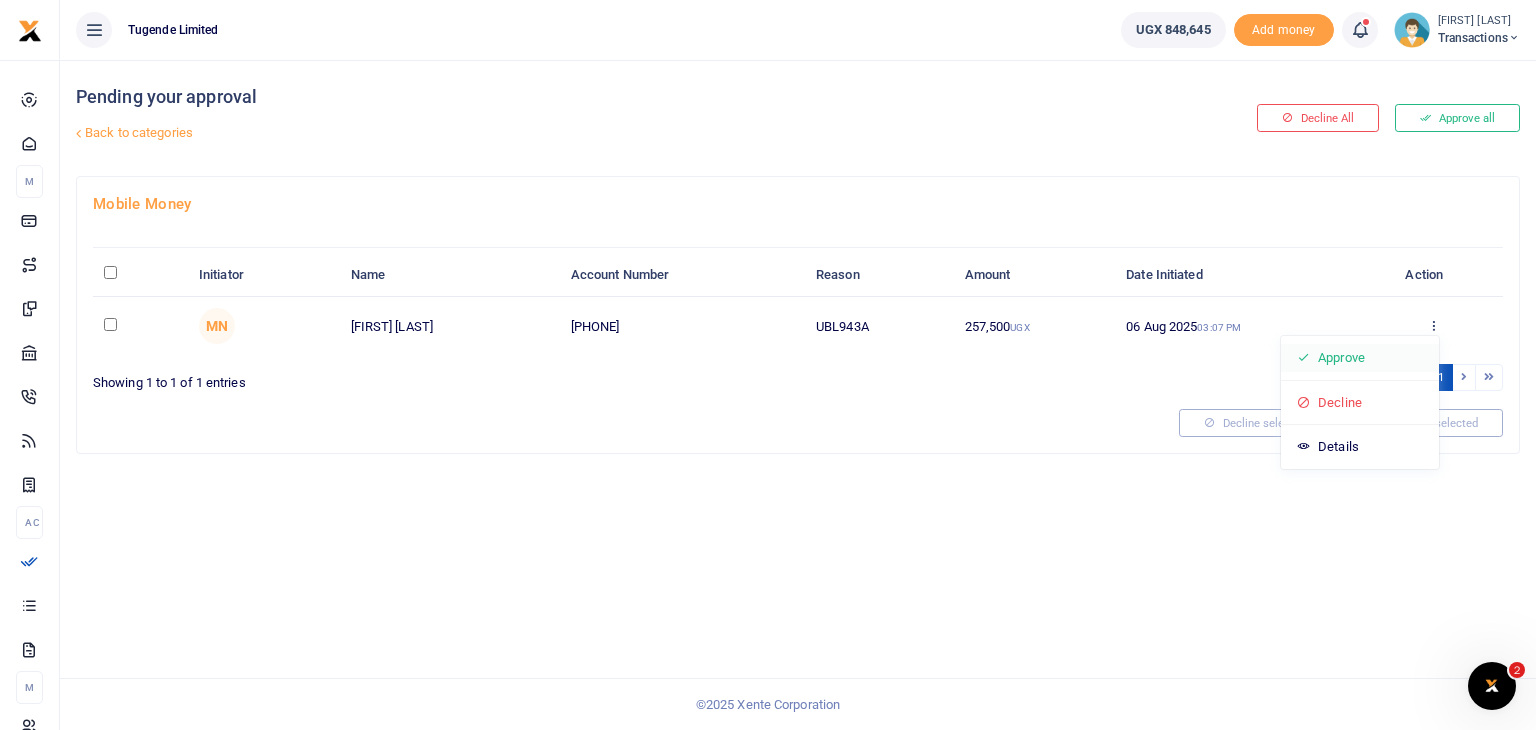 click on "Approve" at bounding box center (1360, 358) 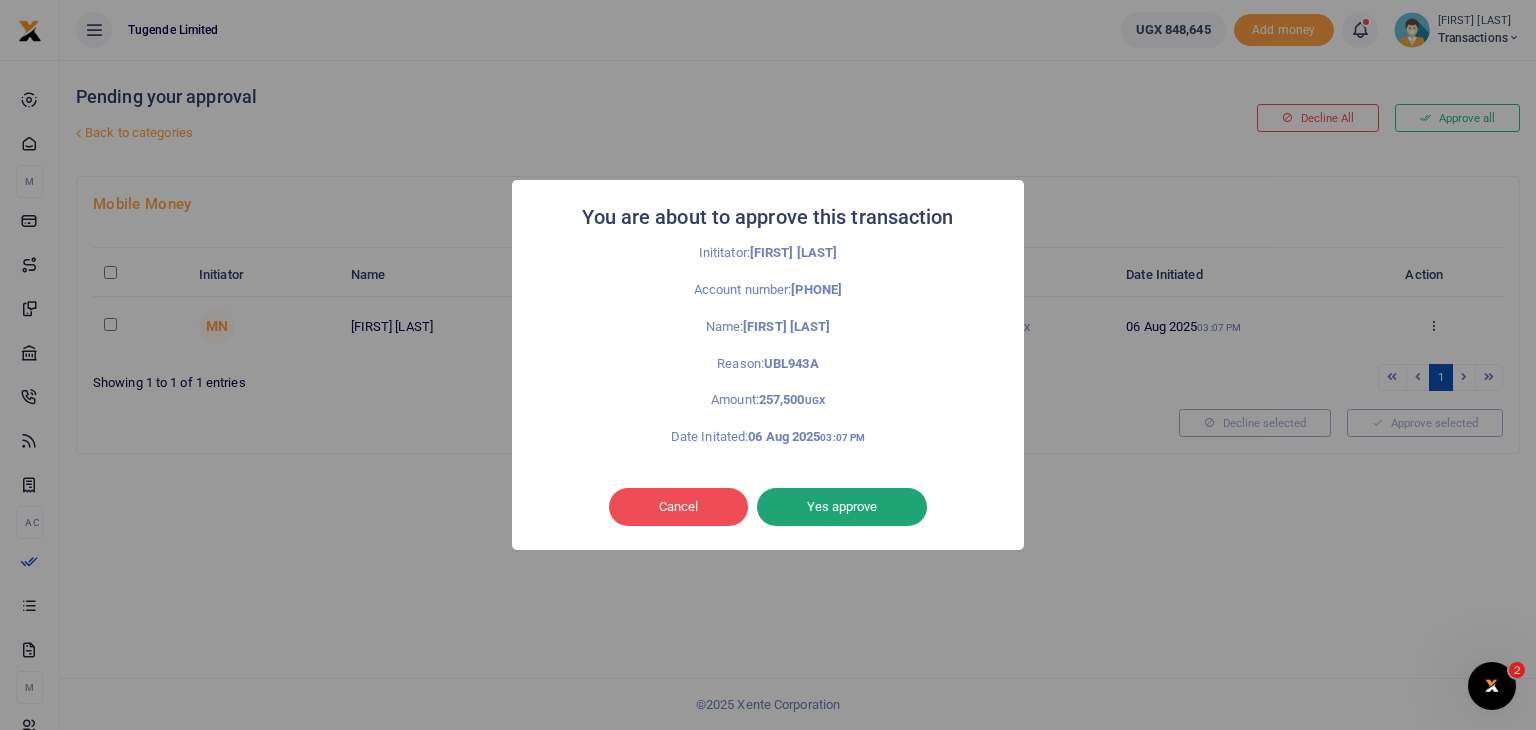 click on "Yes approve" at bounding box center (842, 507) 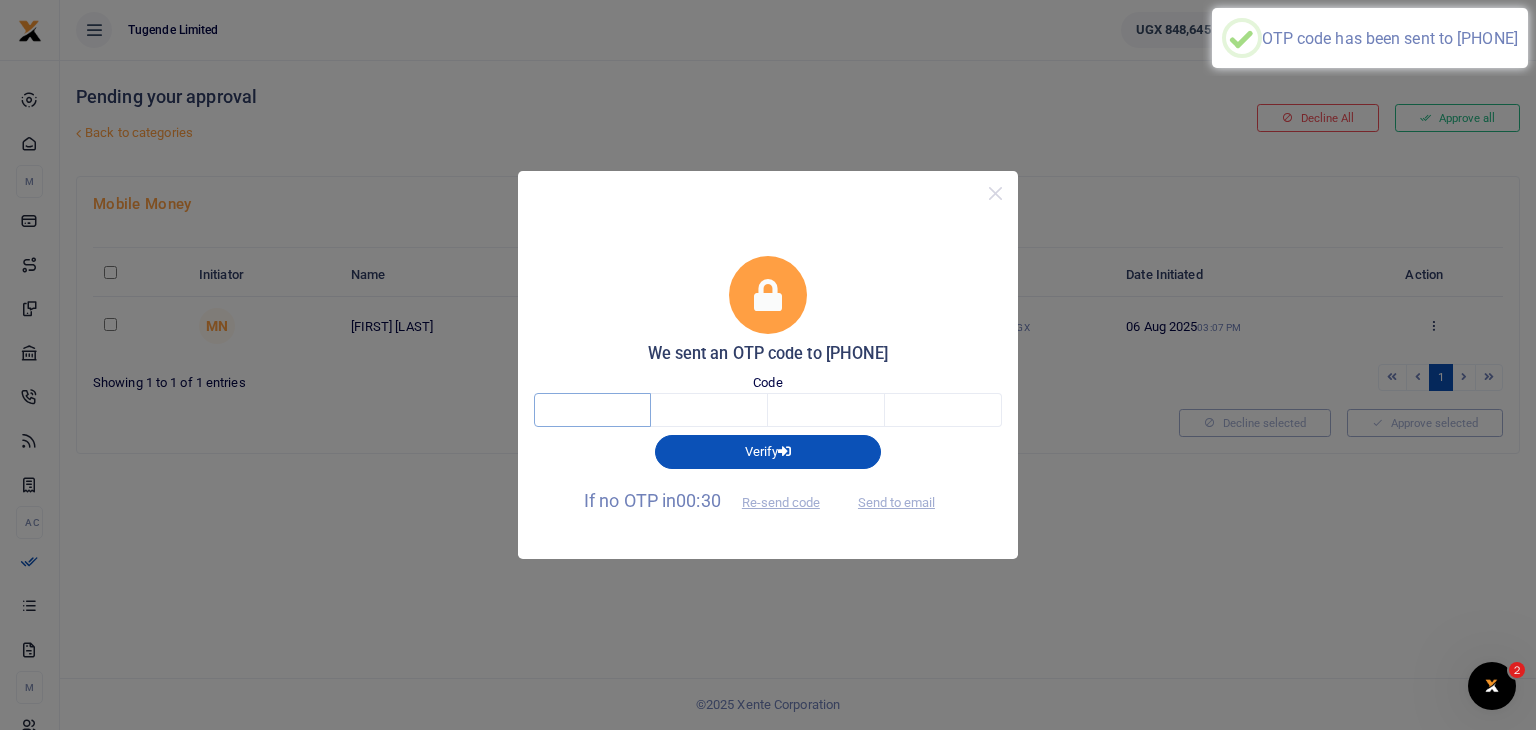 click at bounding box center (592, 410) 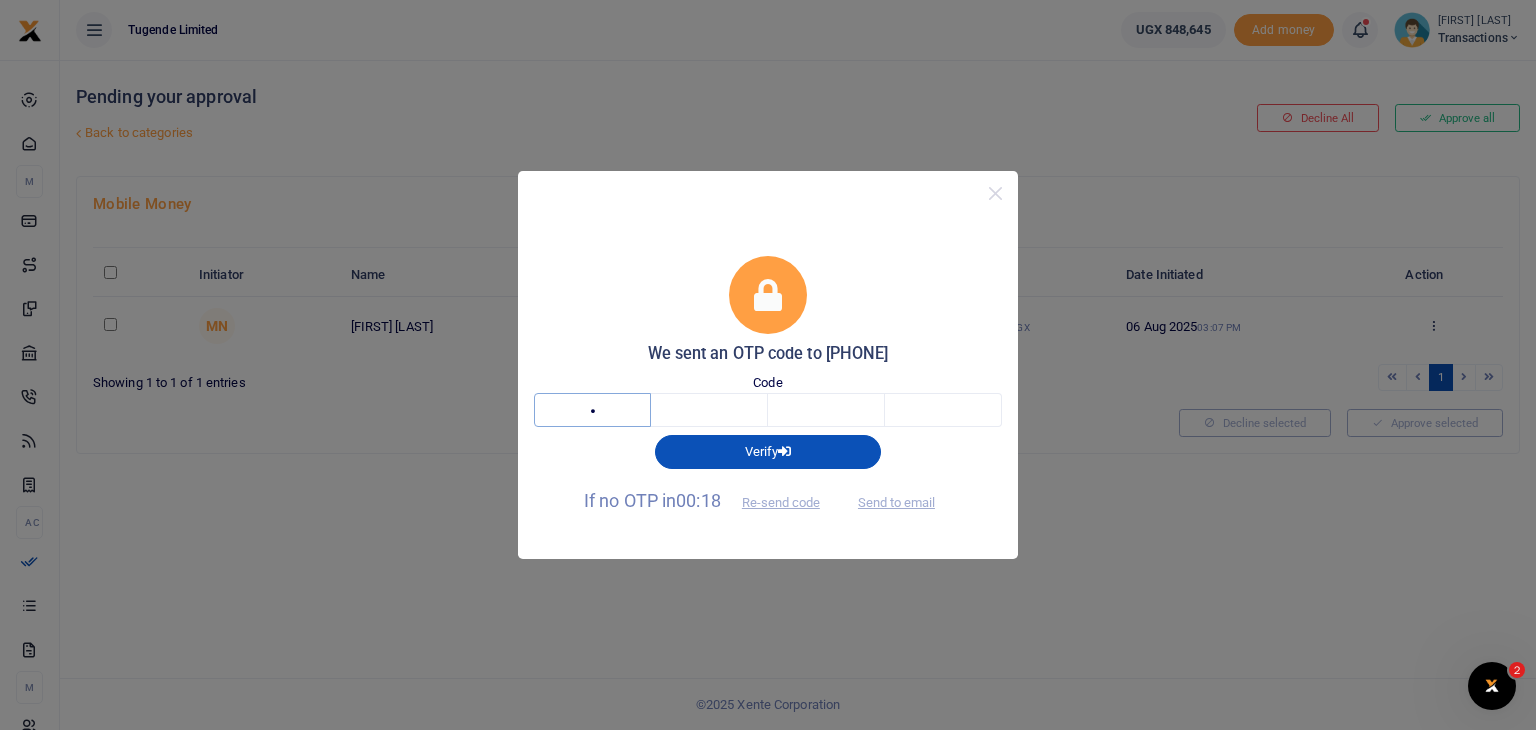 type on "2" 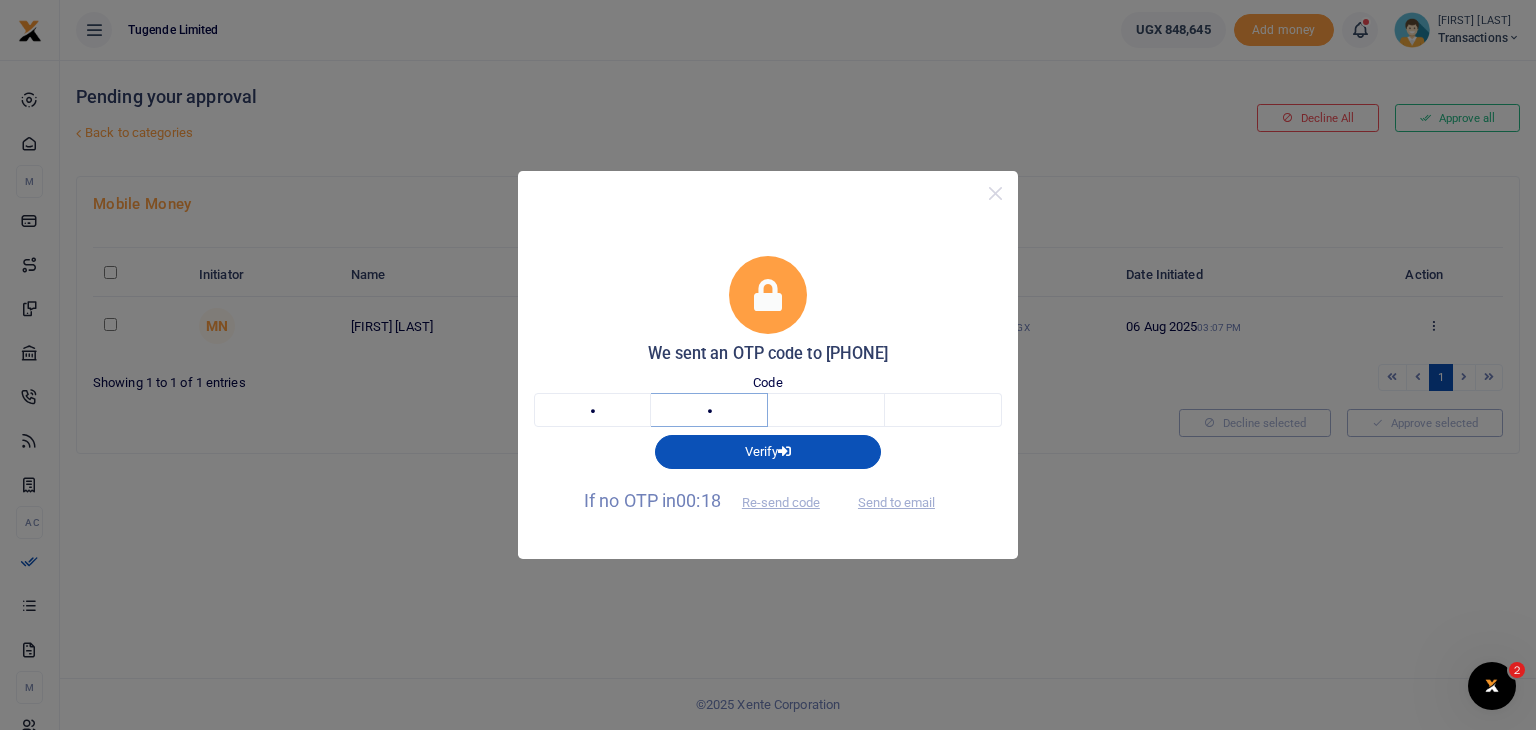 type on "4" 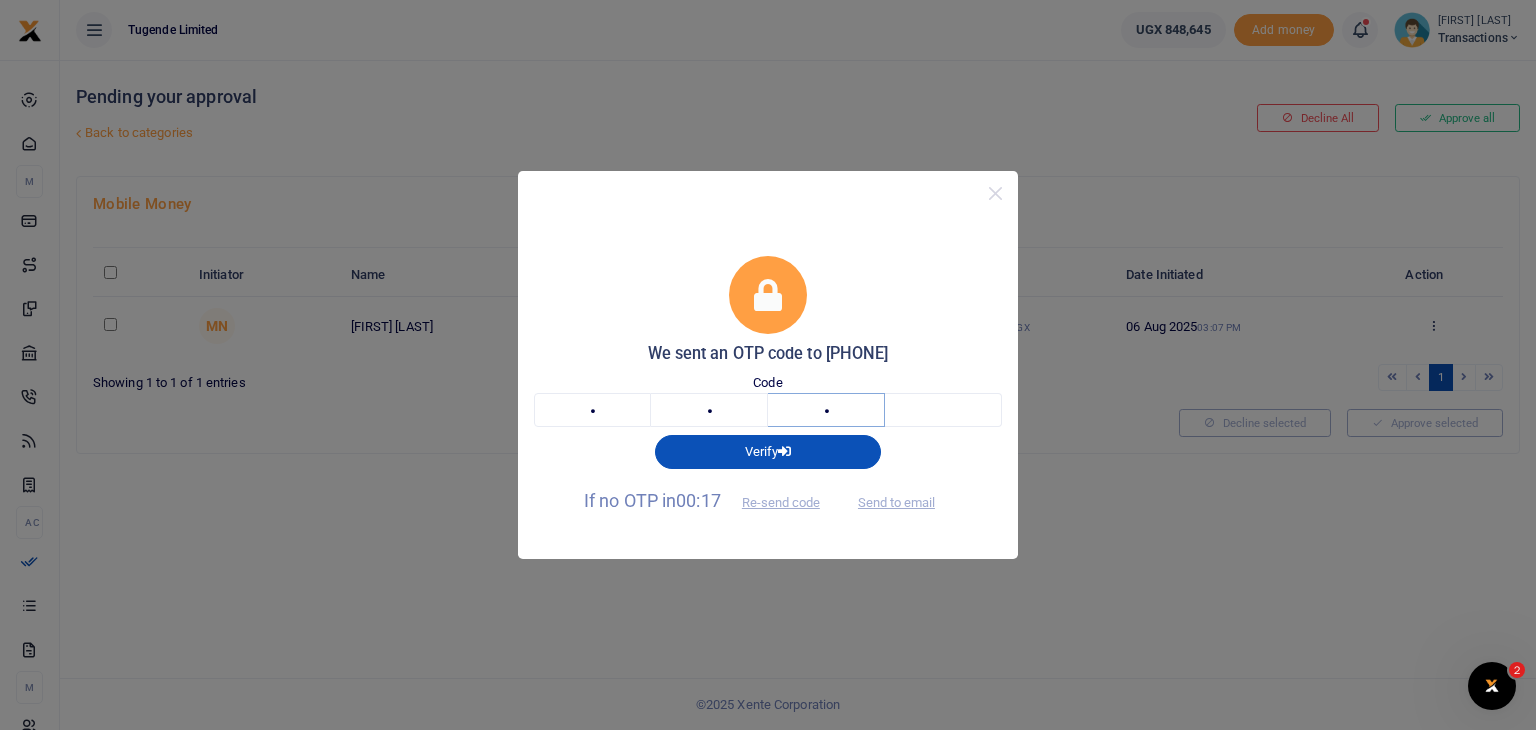 type on "3" 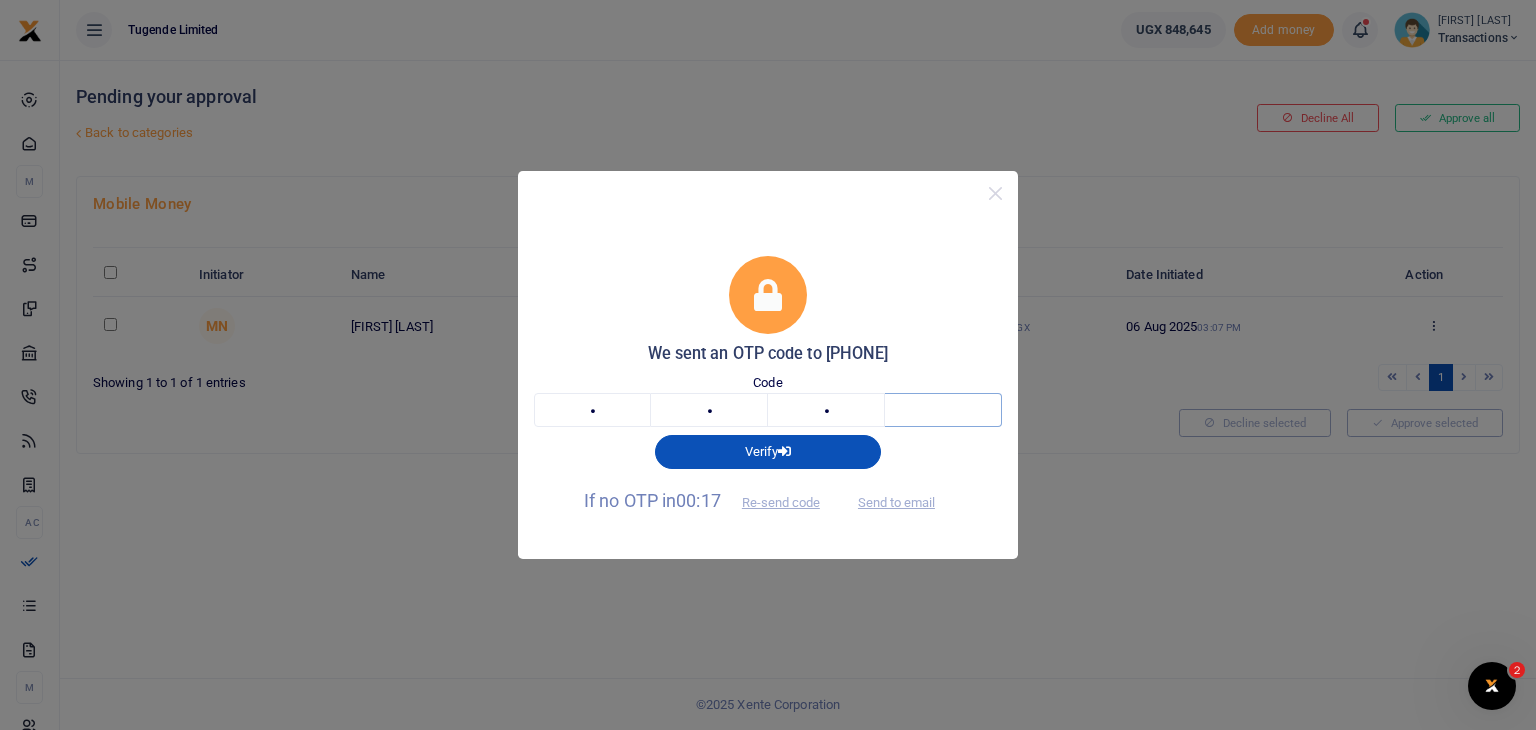 type on "7" 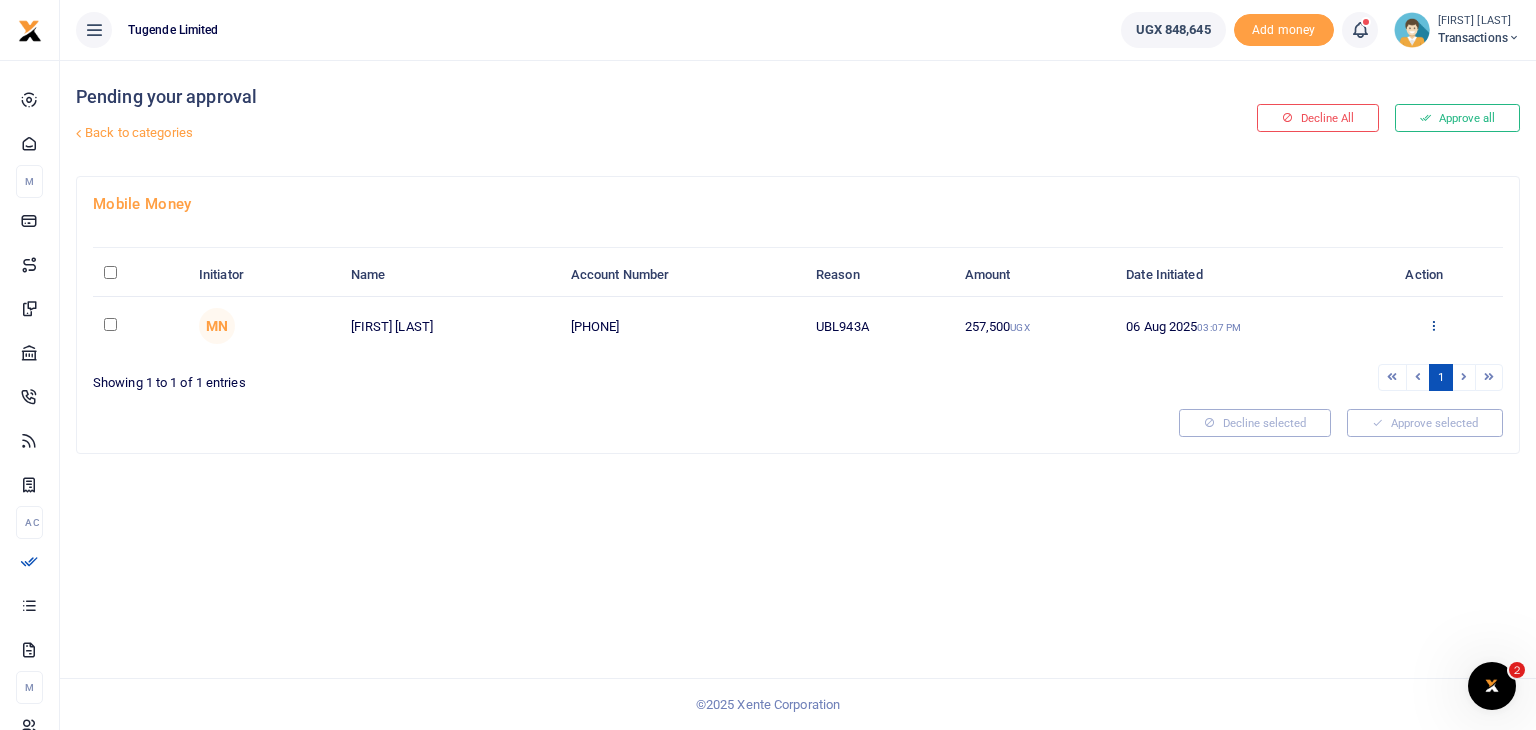 click at bounding box center [1433, 325] 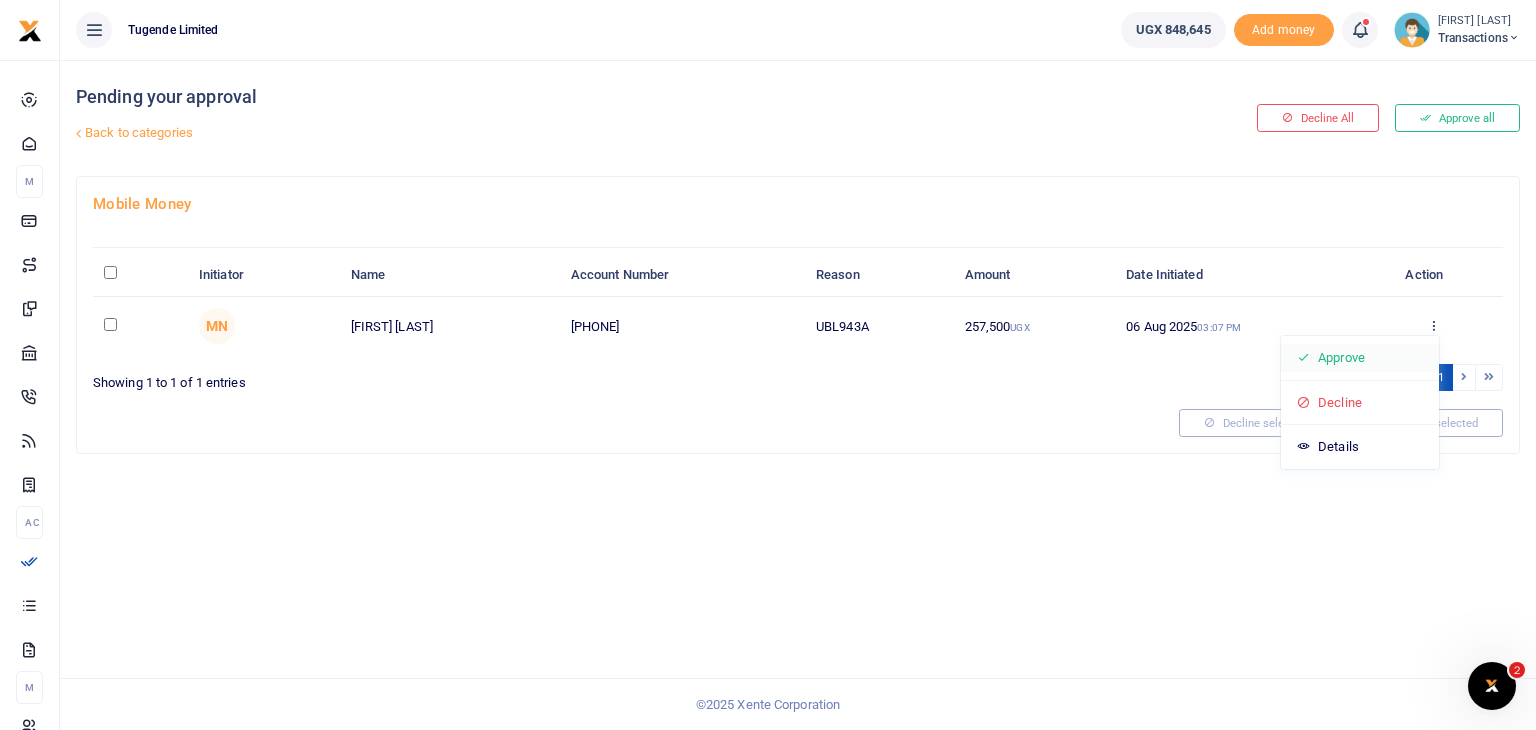 click on "Approve" at bounding box center (1360, 358) 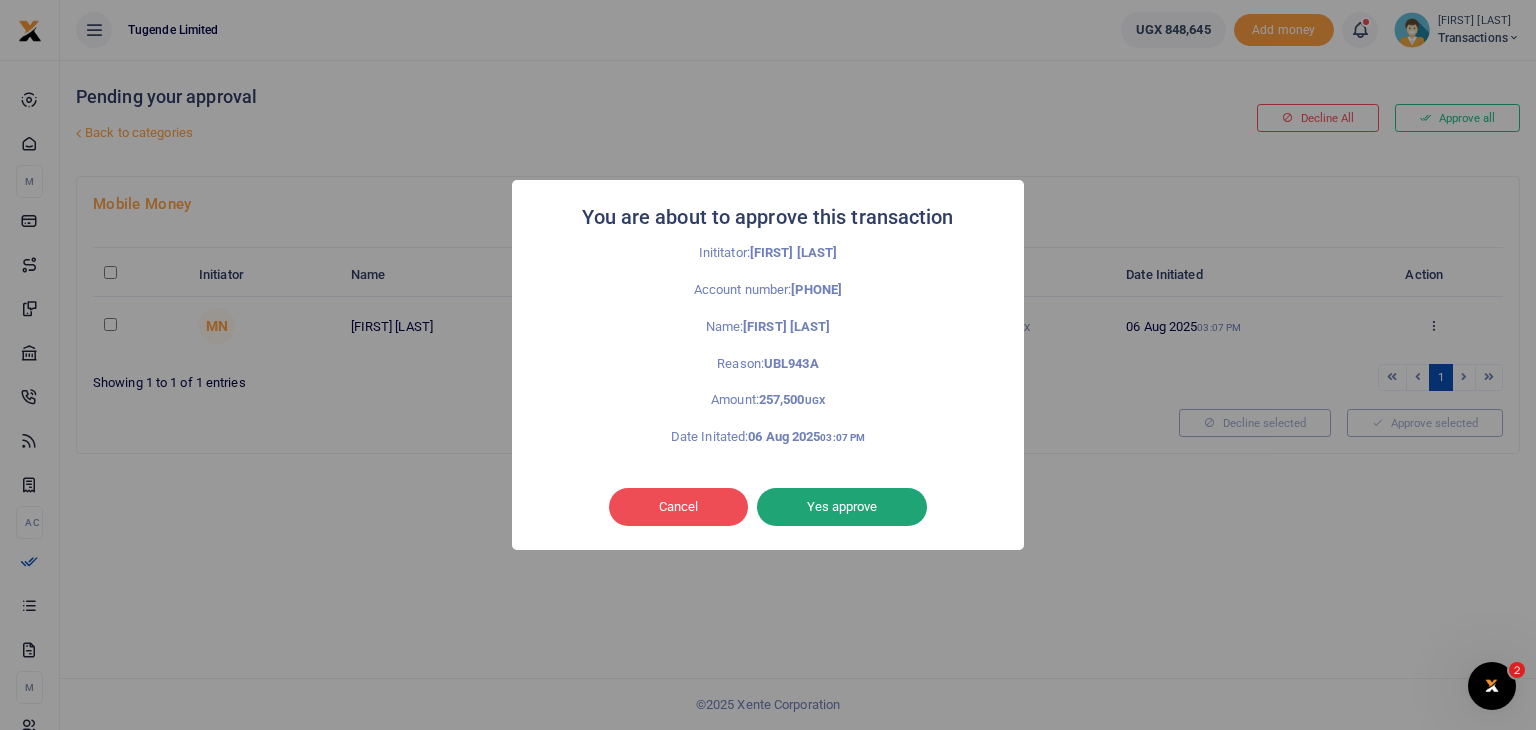 click on "Yes approve" at bounding box center [842, 507] 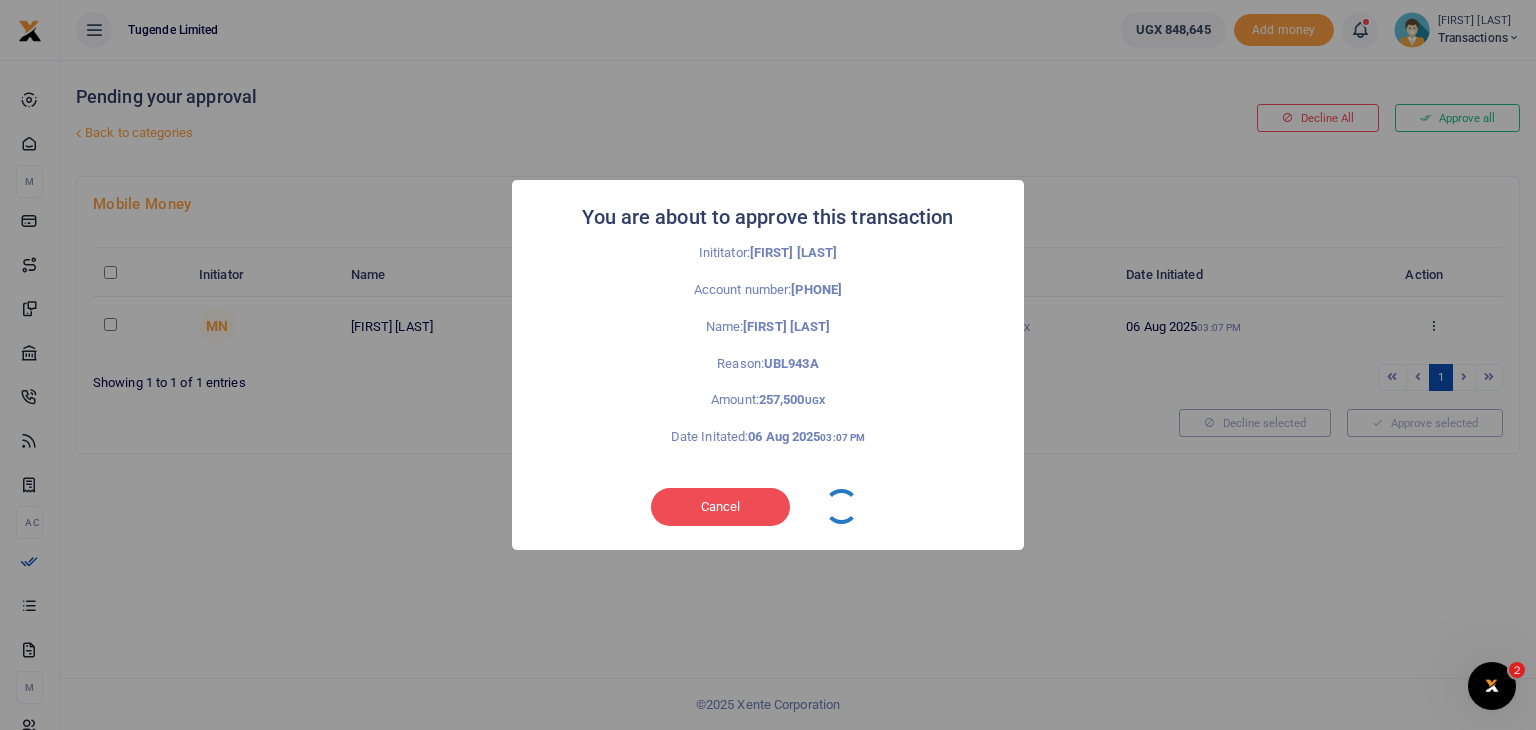 type 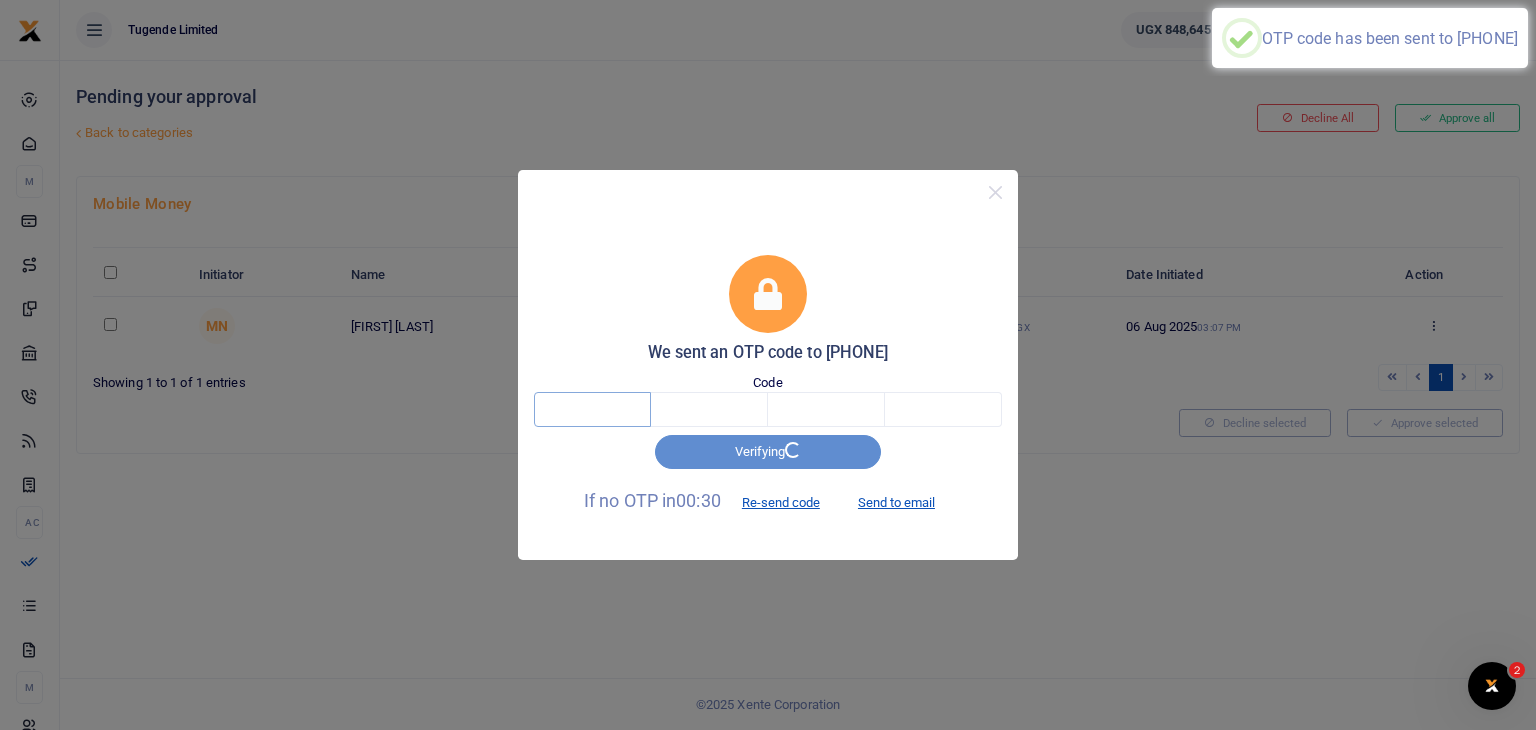 click at bounding box center (592, 409) 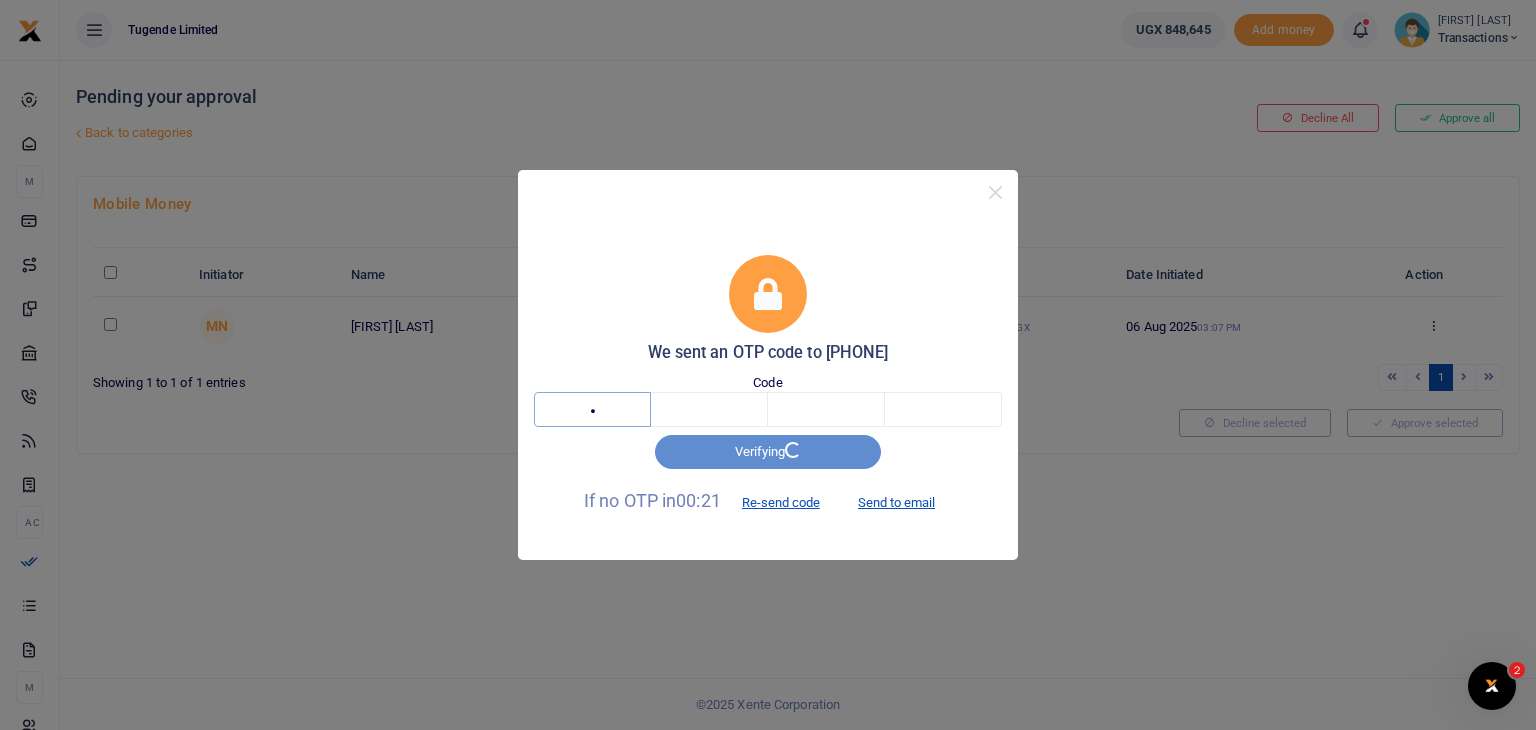 type on "3" 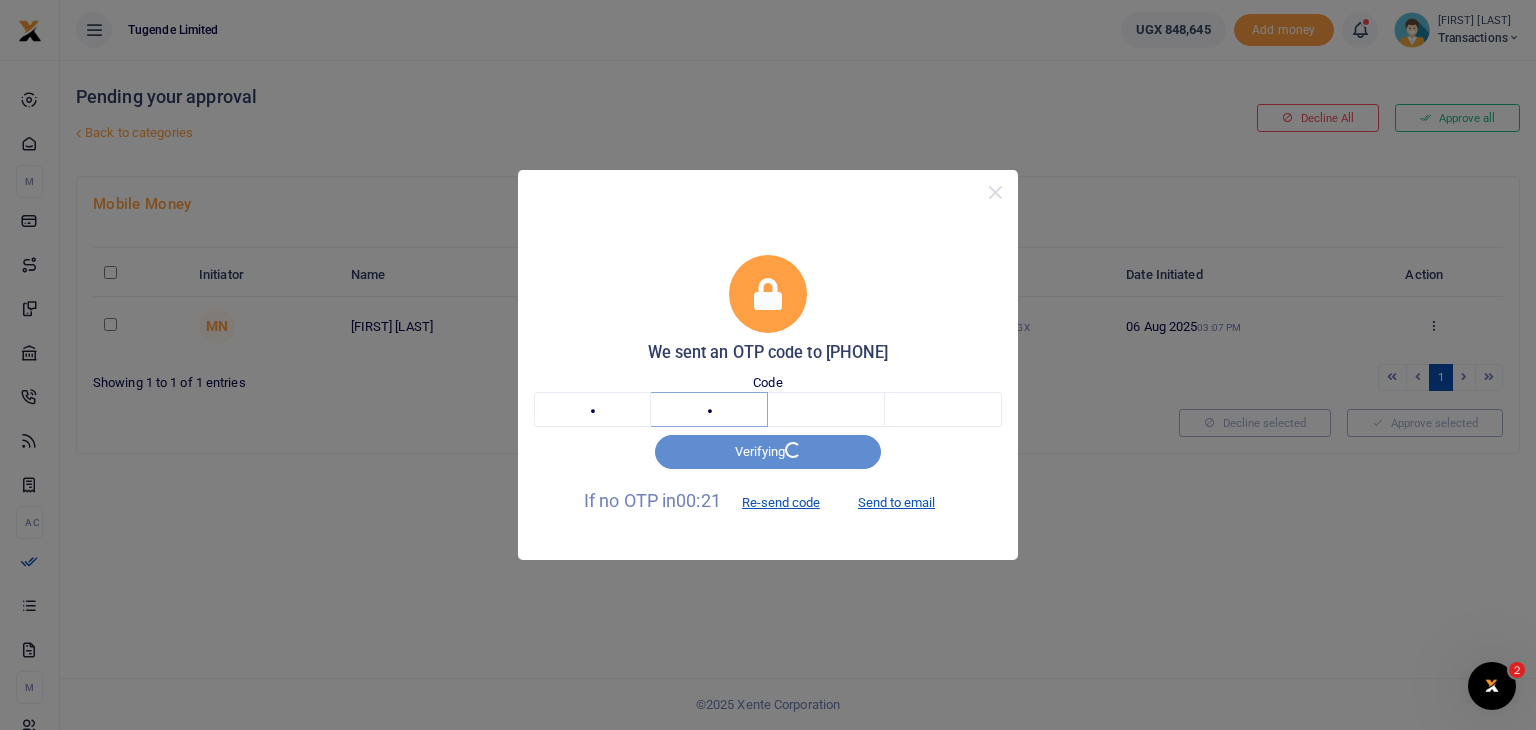 type on "3" 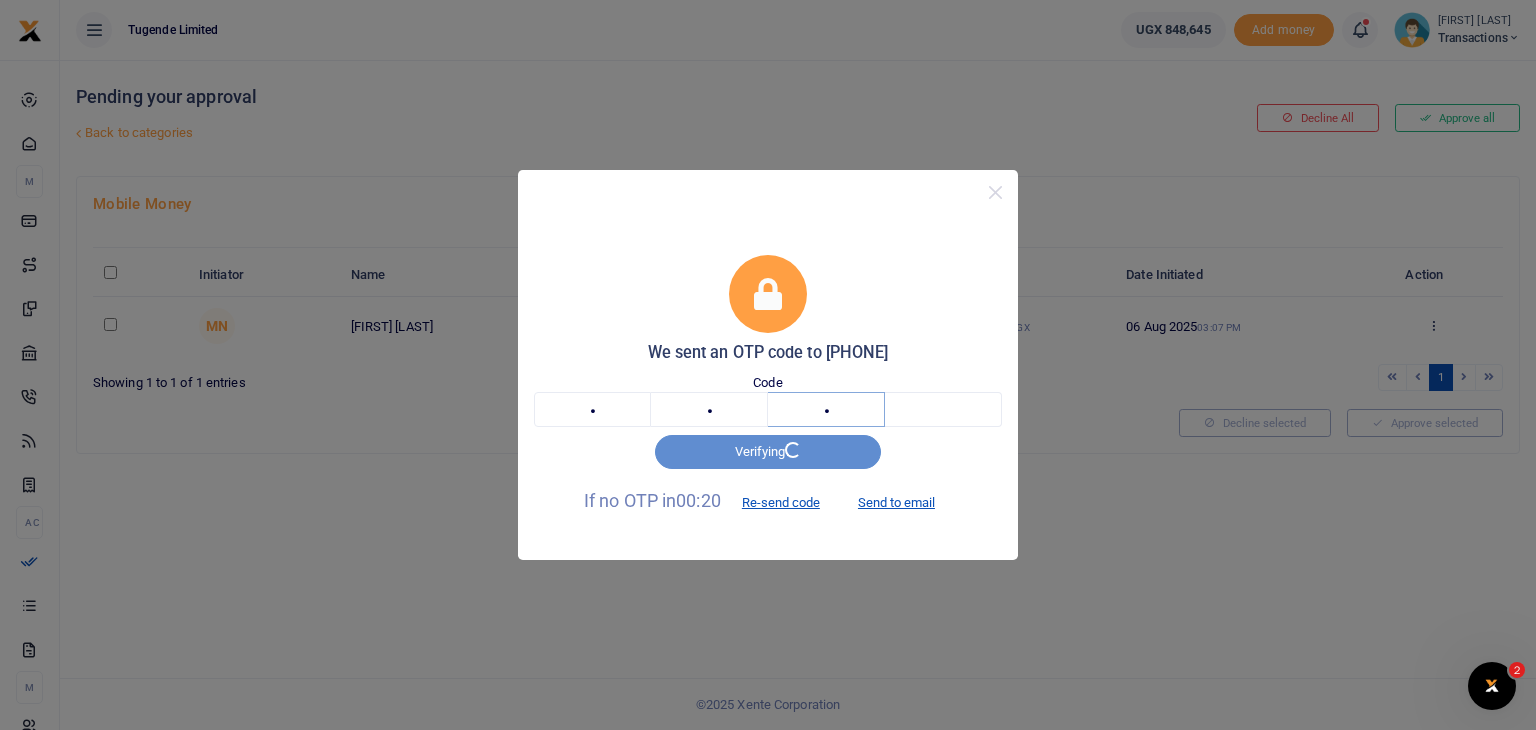 type on "5" 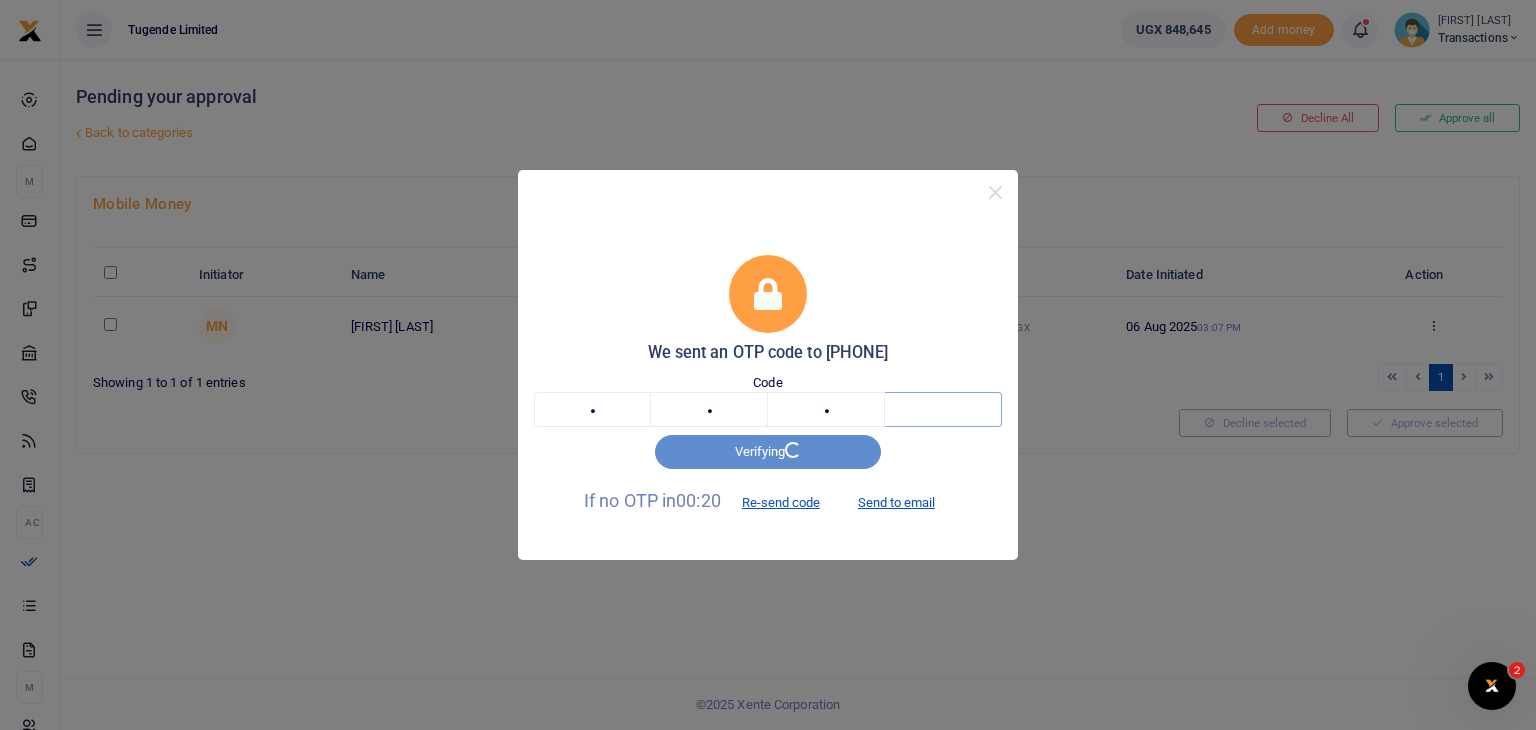 type on "5" 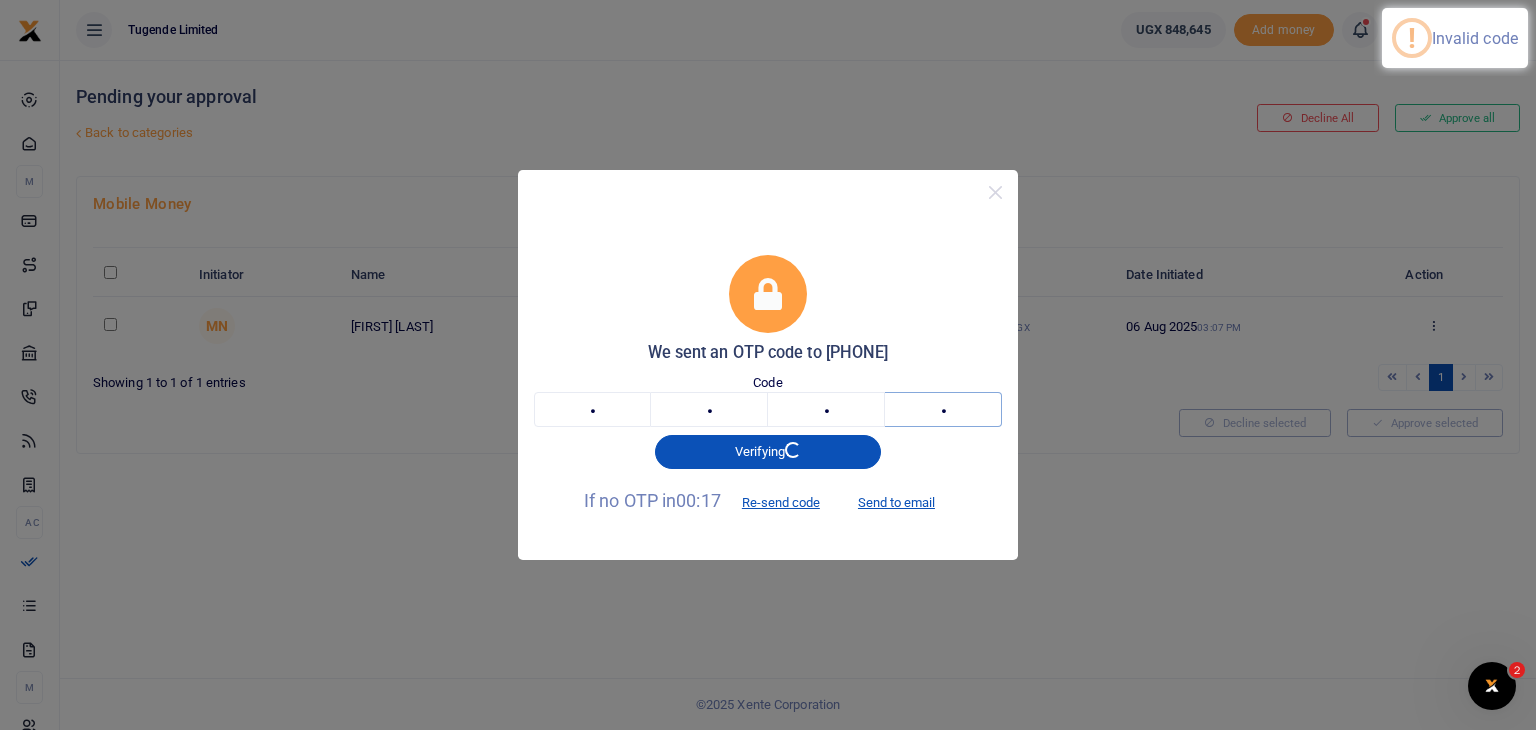 type 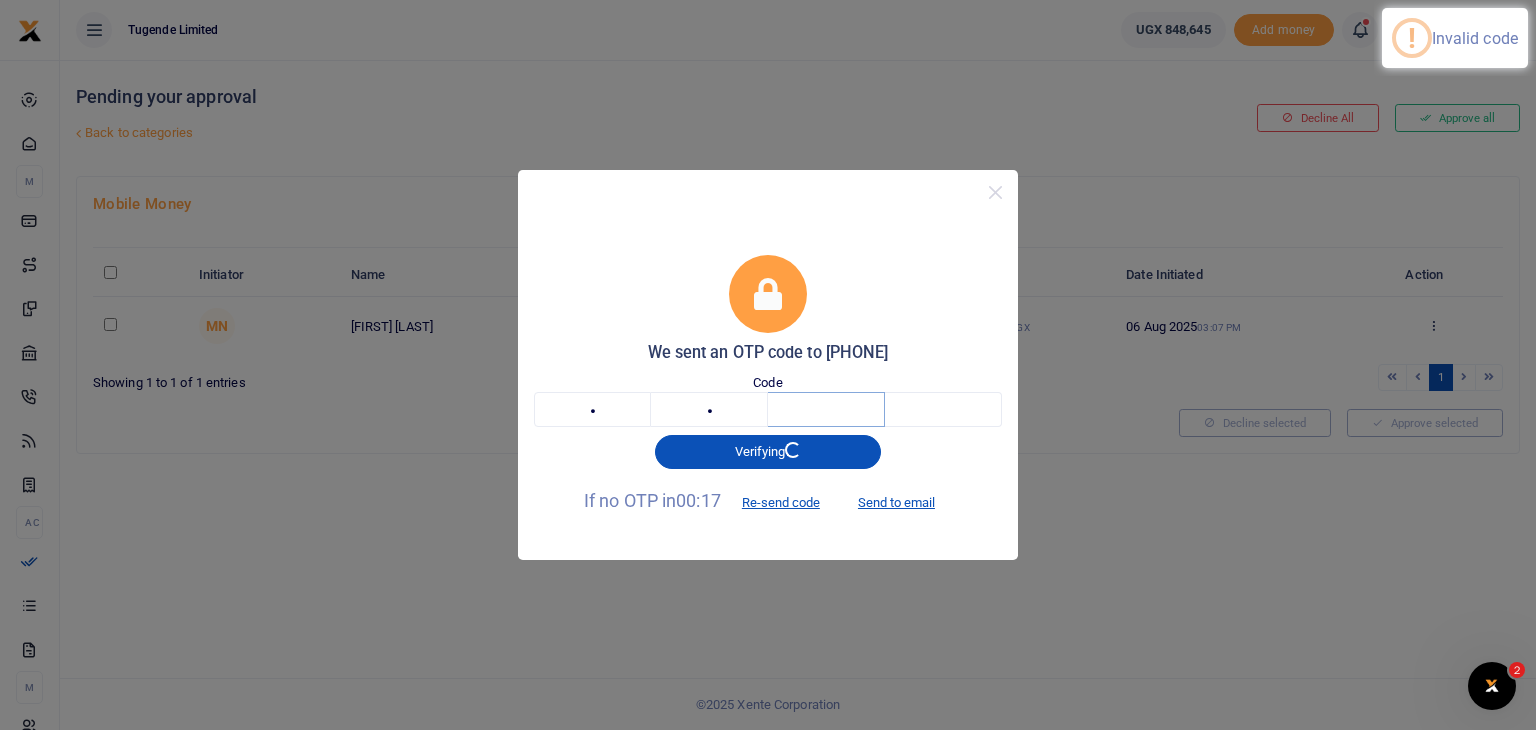 type 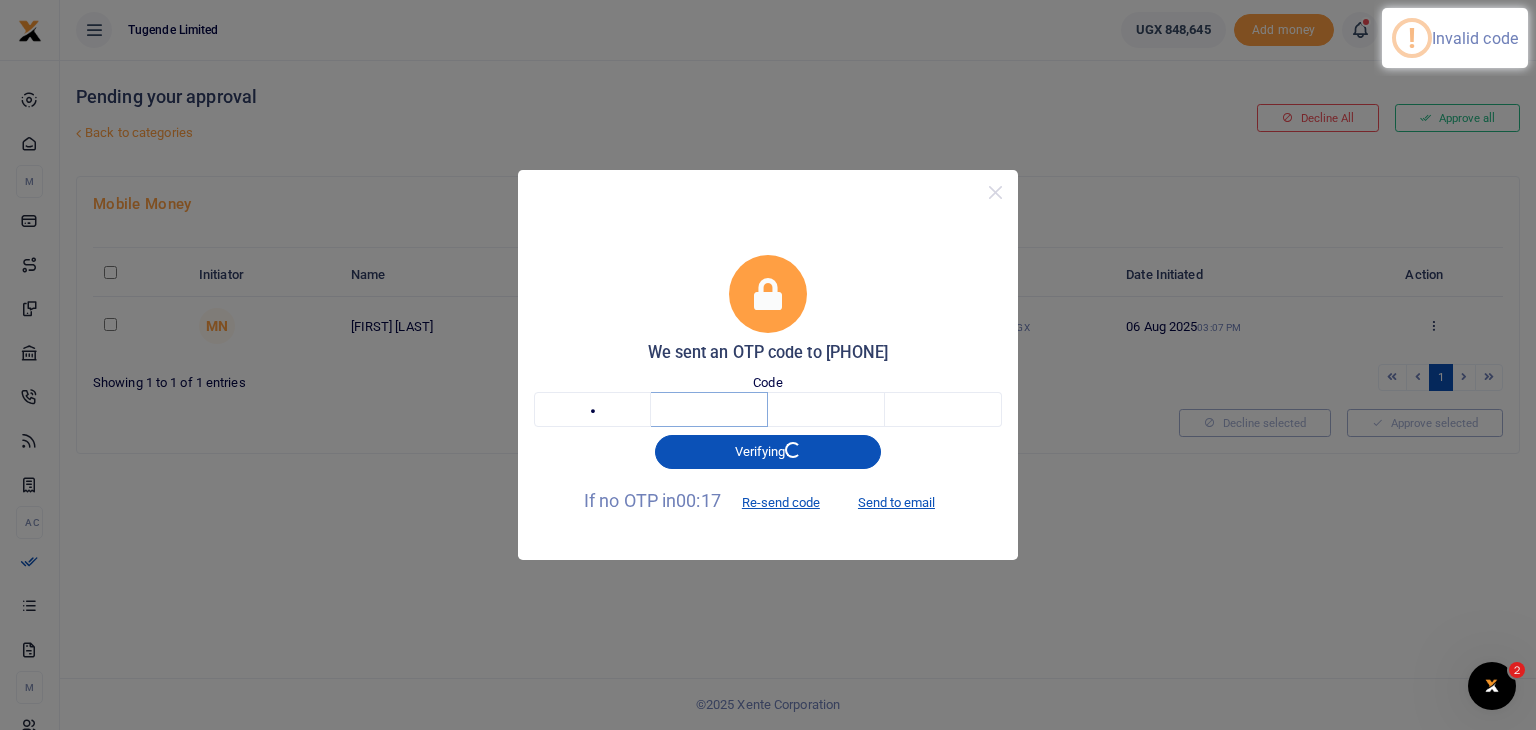type 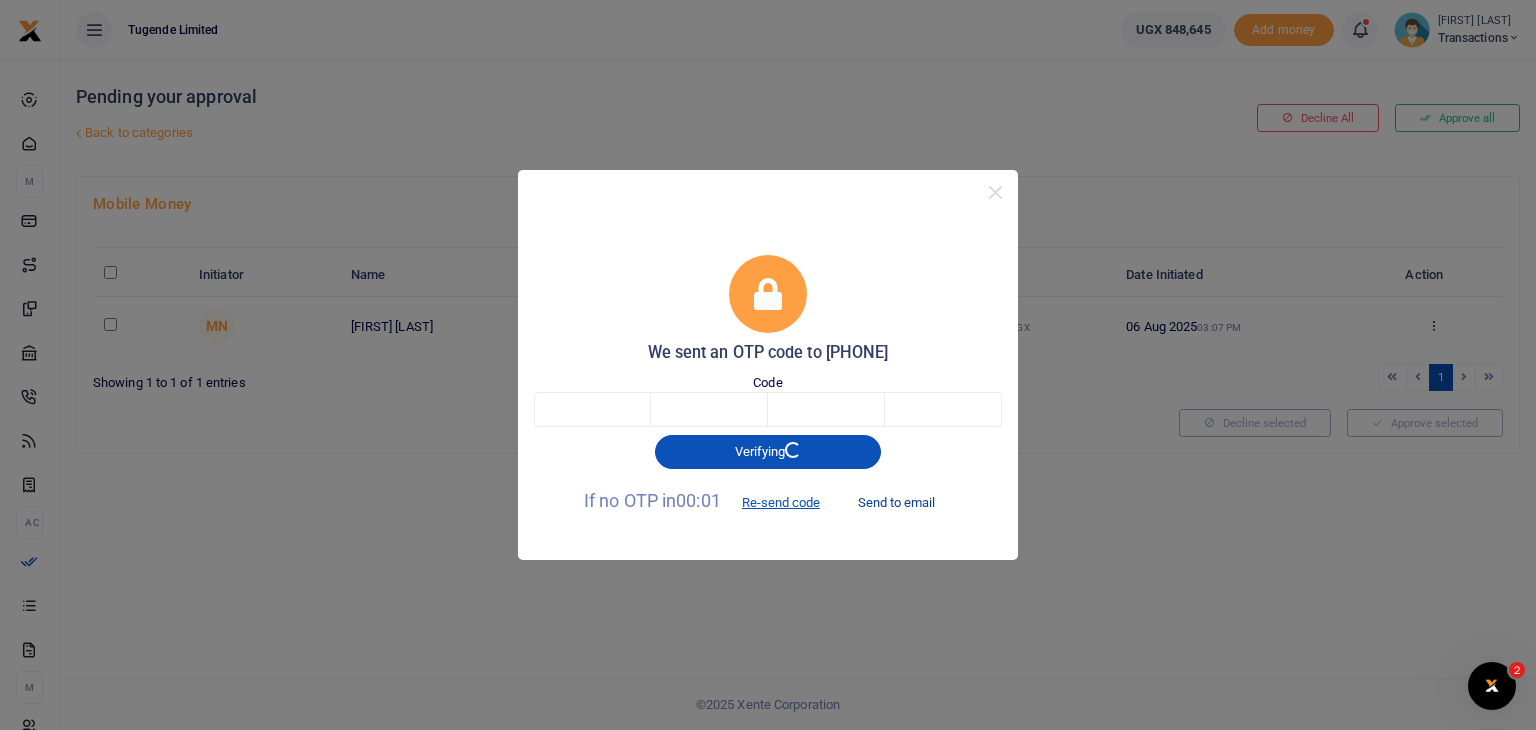 click on "Send to email" at bounding box center [896, 502] 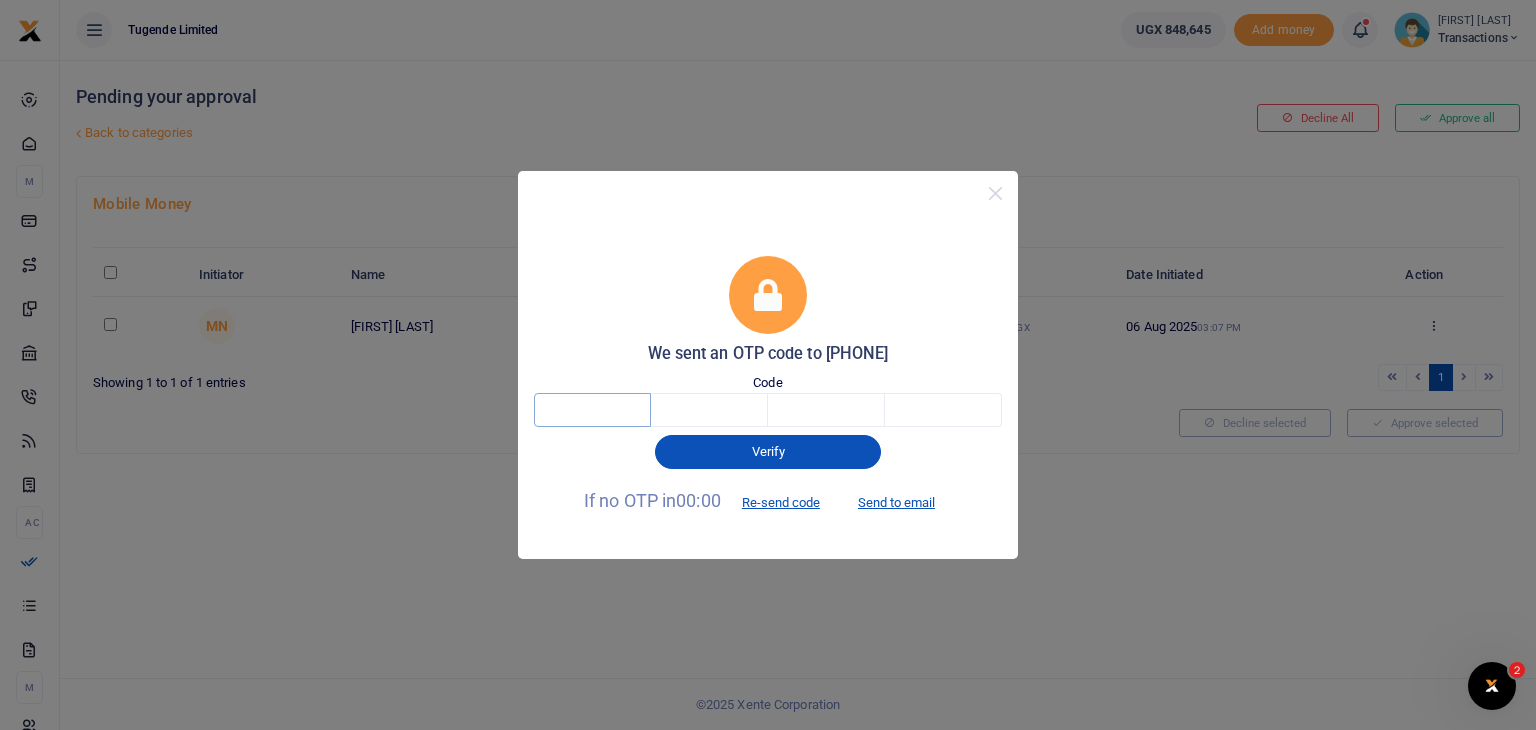 click at bounding box center (592, 410) 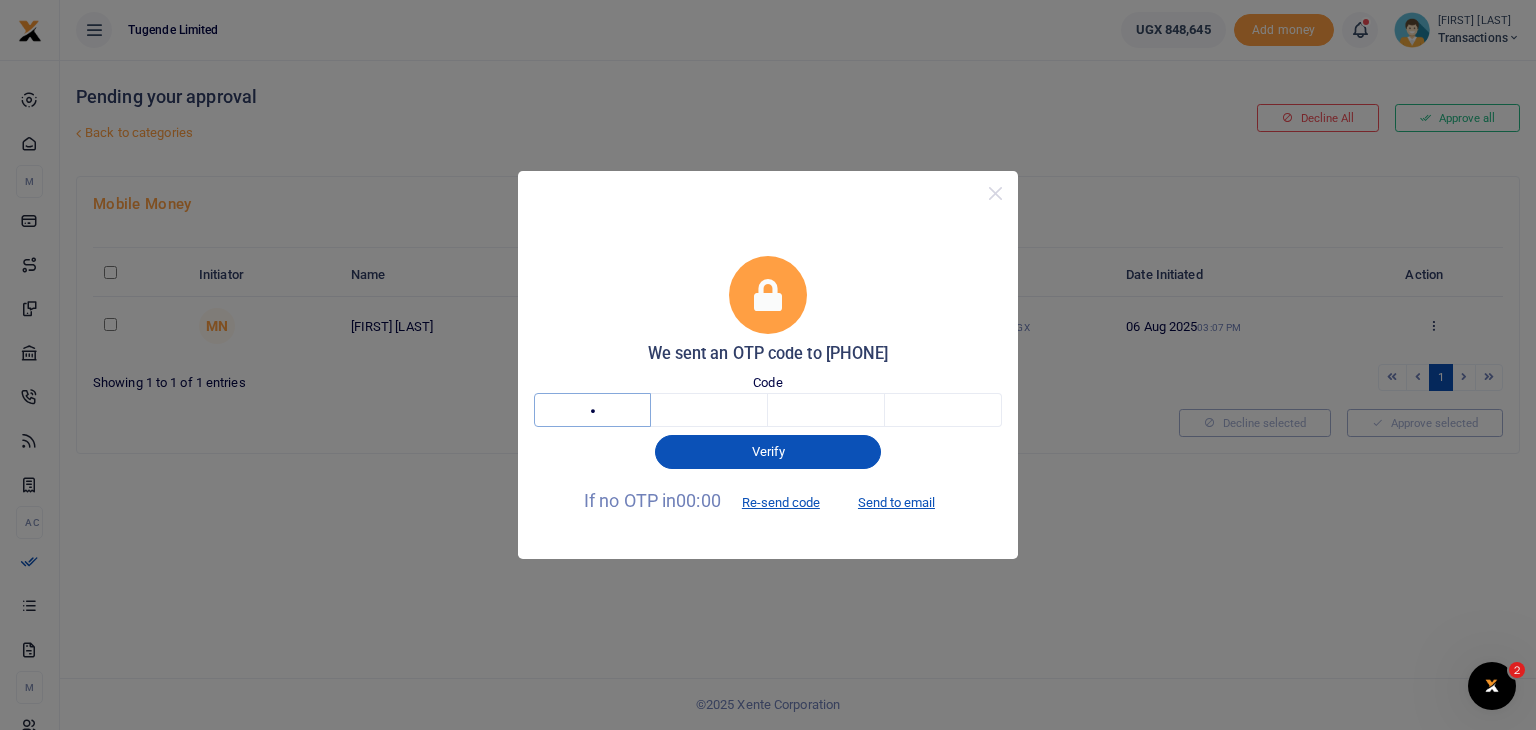 type on "4" 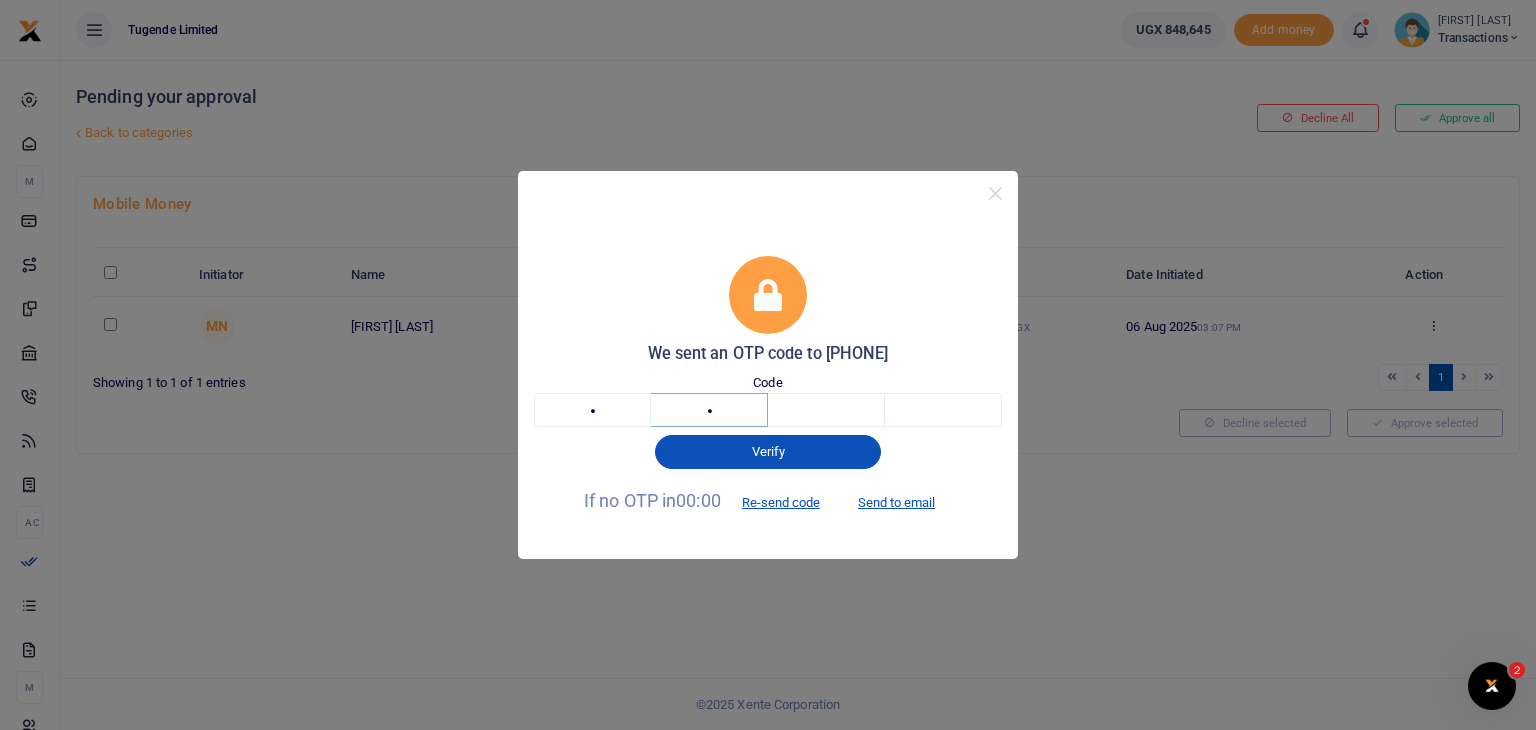 type on "4" 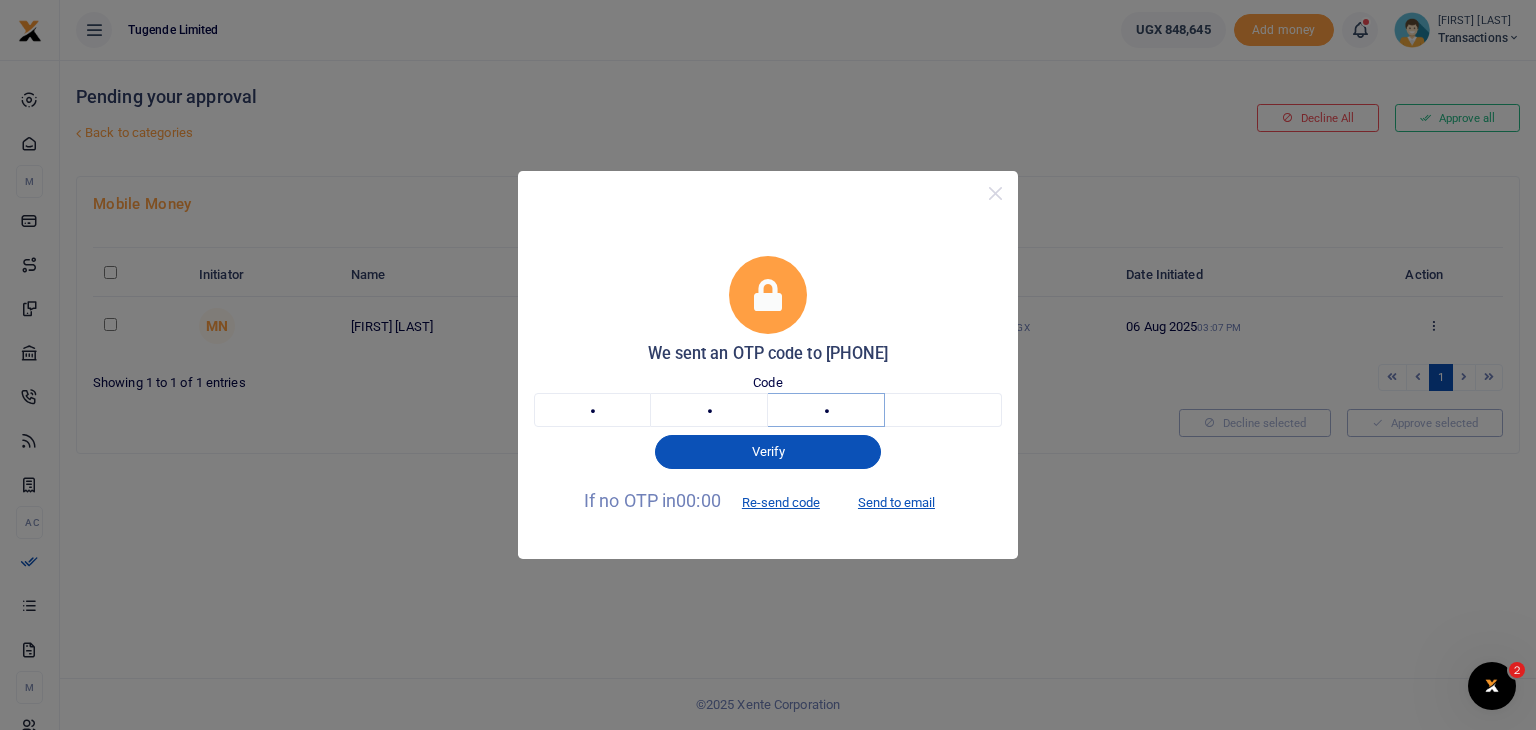 type on "4" 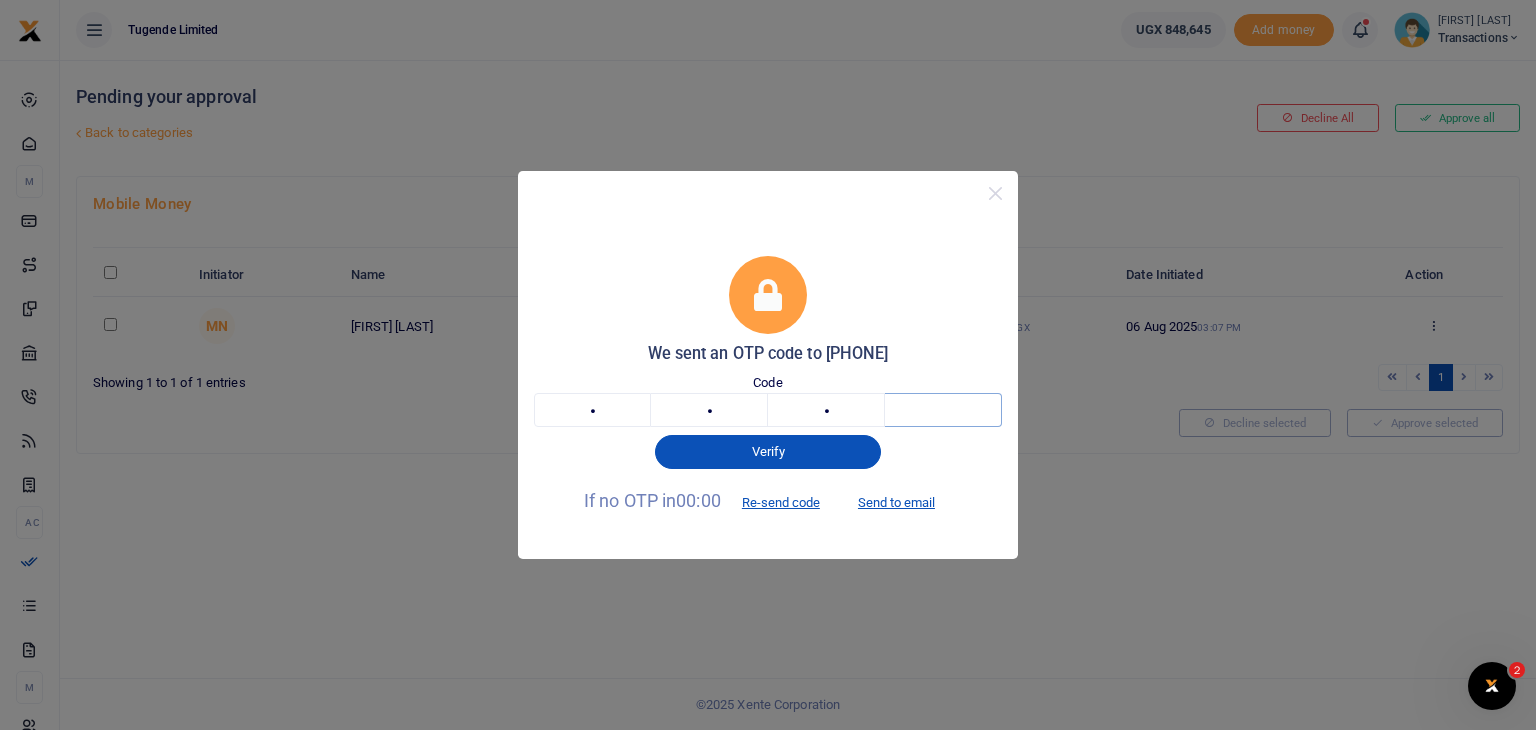 type on "5" 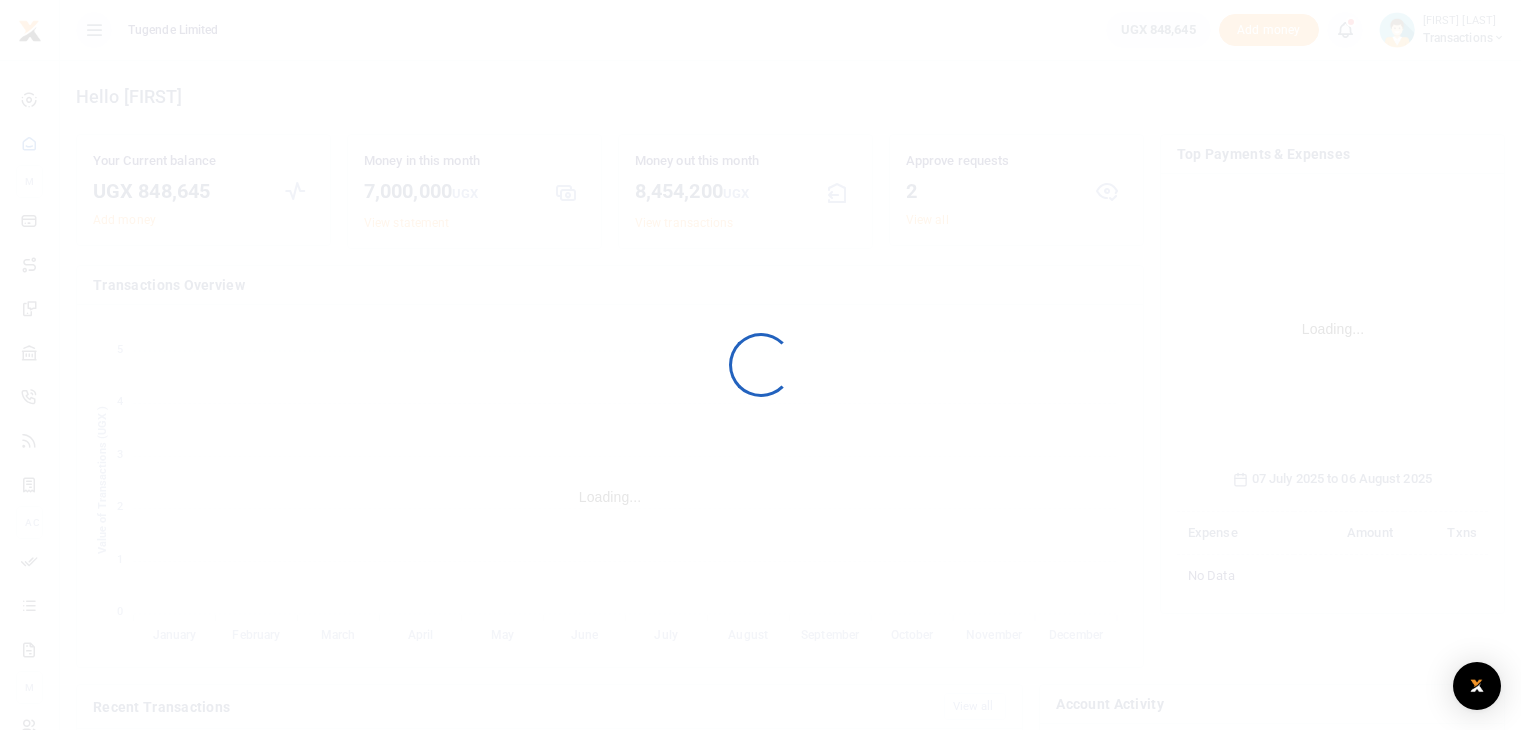 scroll, scrollTop: 0, scrollLeft: 0, axis: both 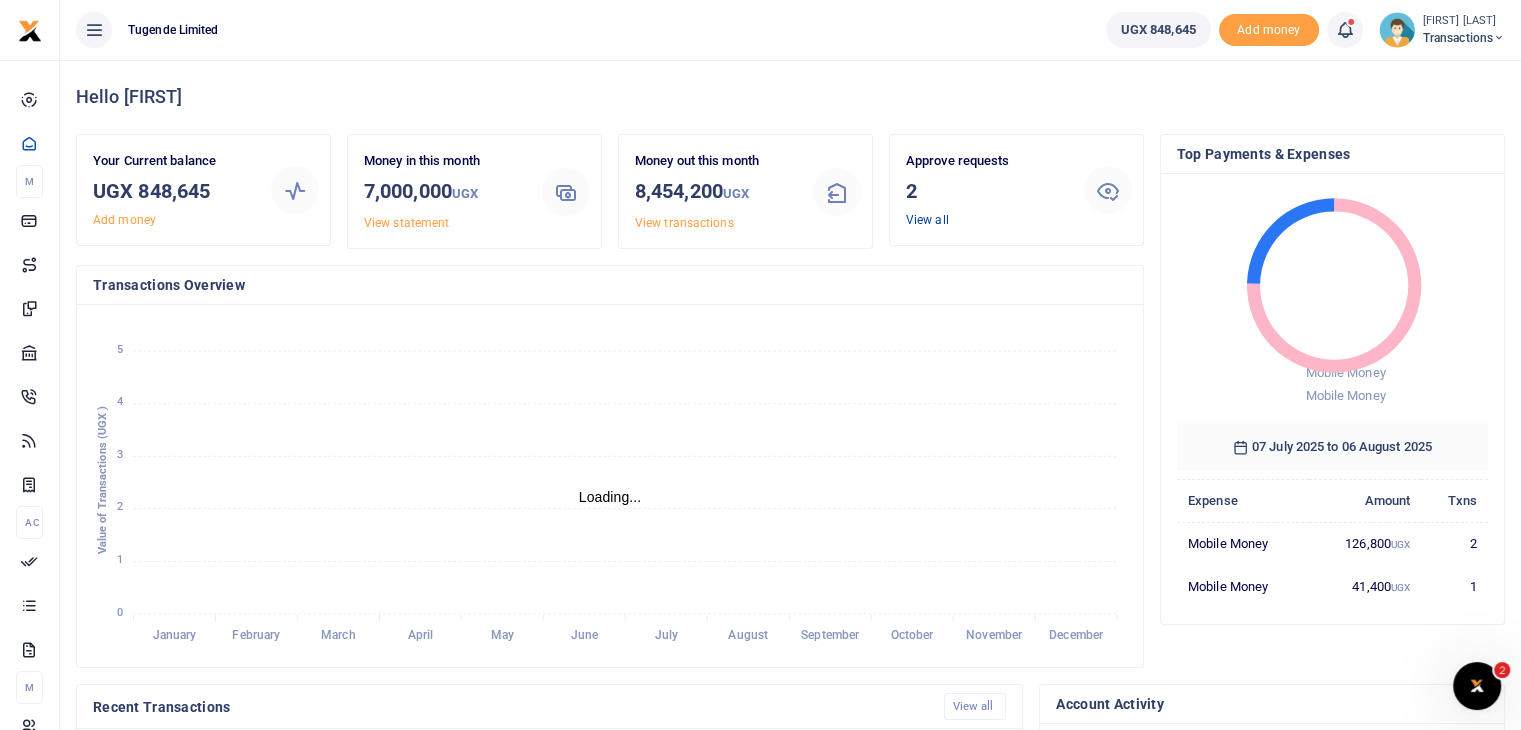 click on "View all" at bounding box center [927, 220] 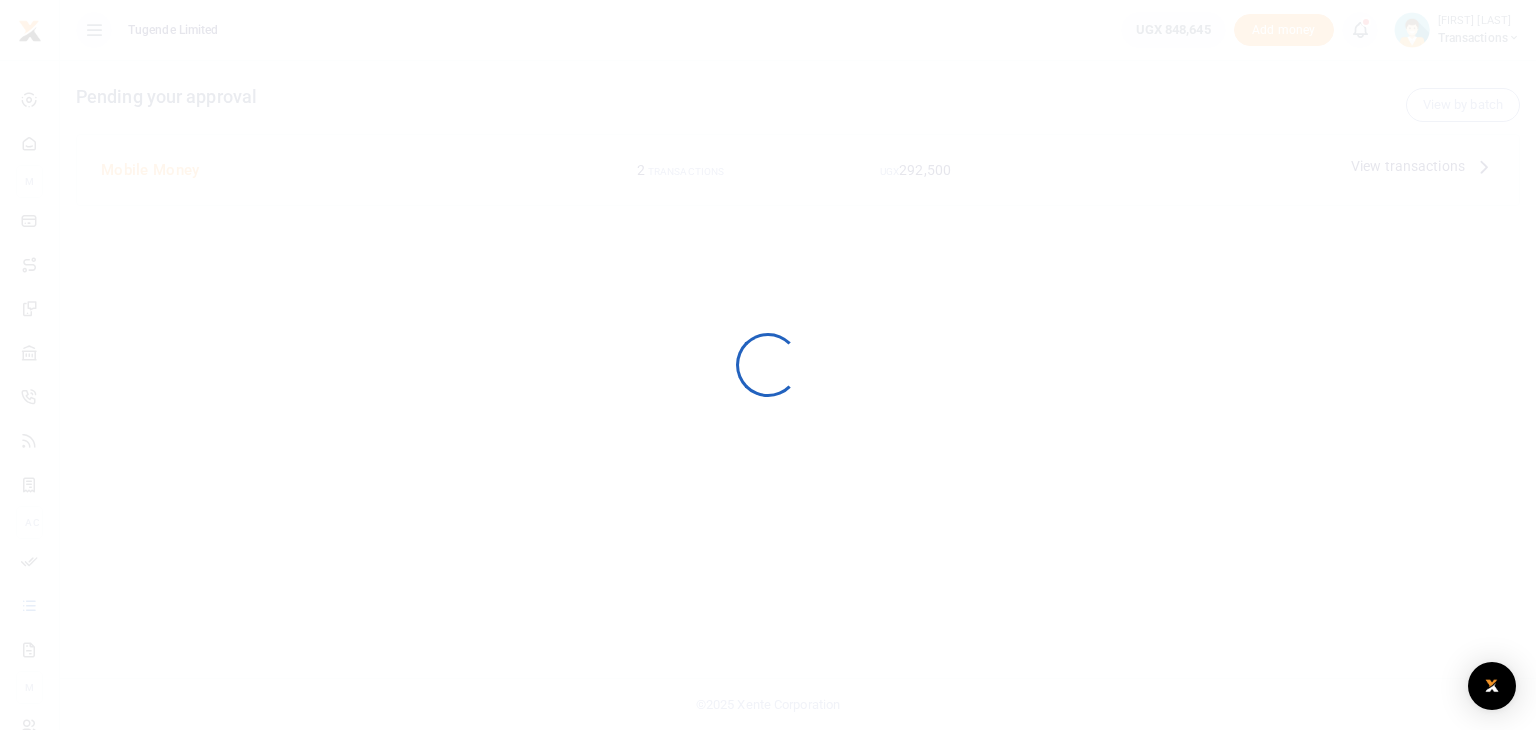 scroll, scrollTop: 0, scrollLeft: 0, axis: both 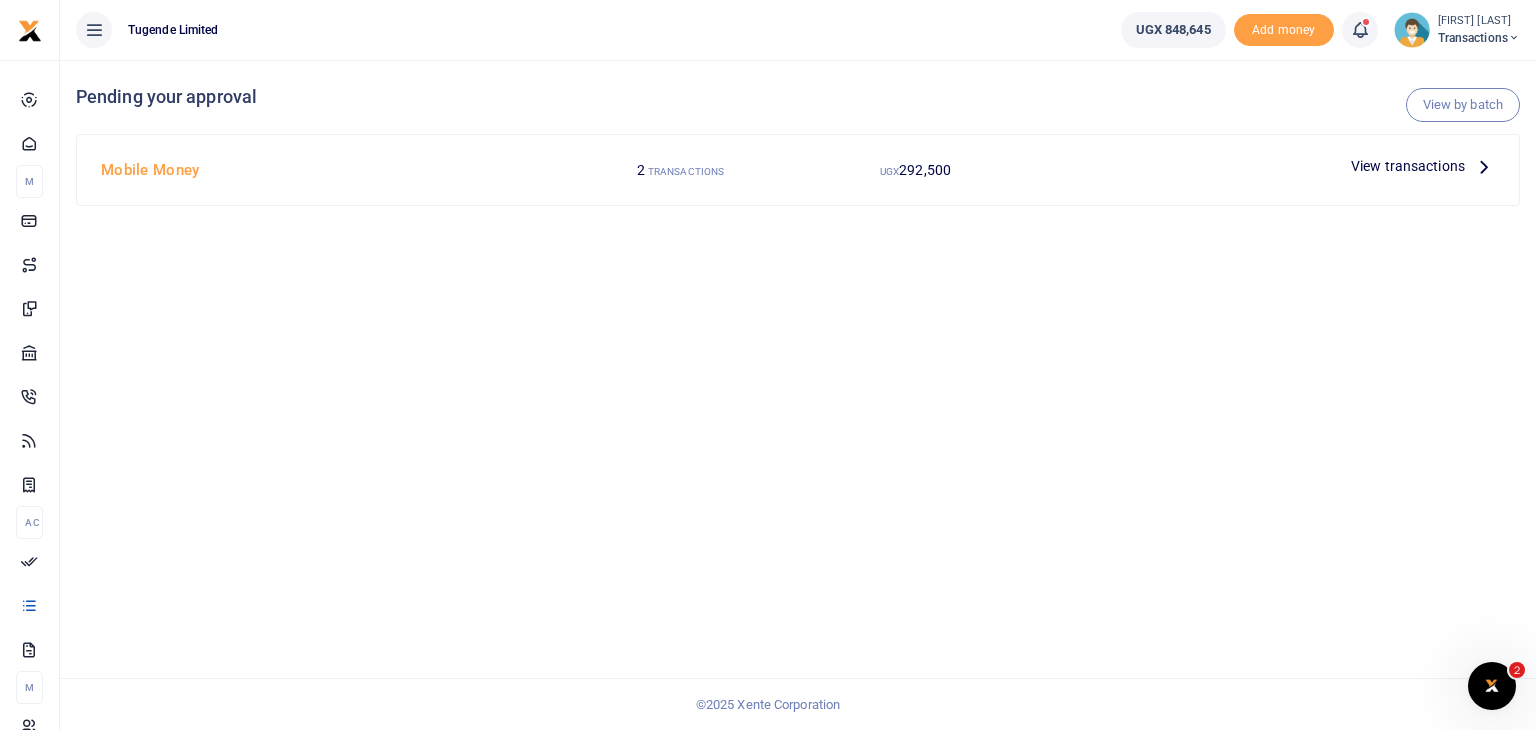 click on "View transactions" at bounding box center [1408, 166] 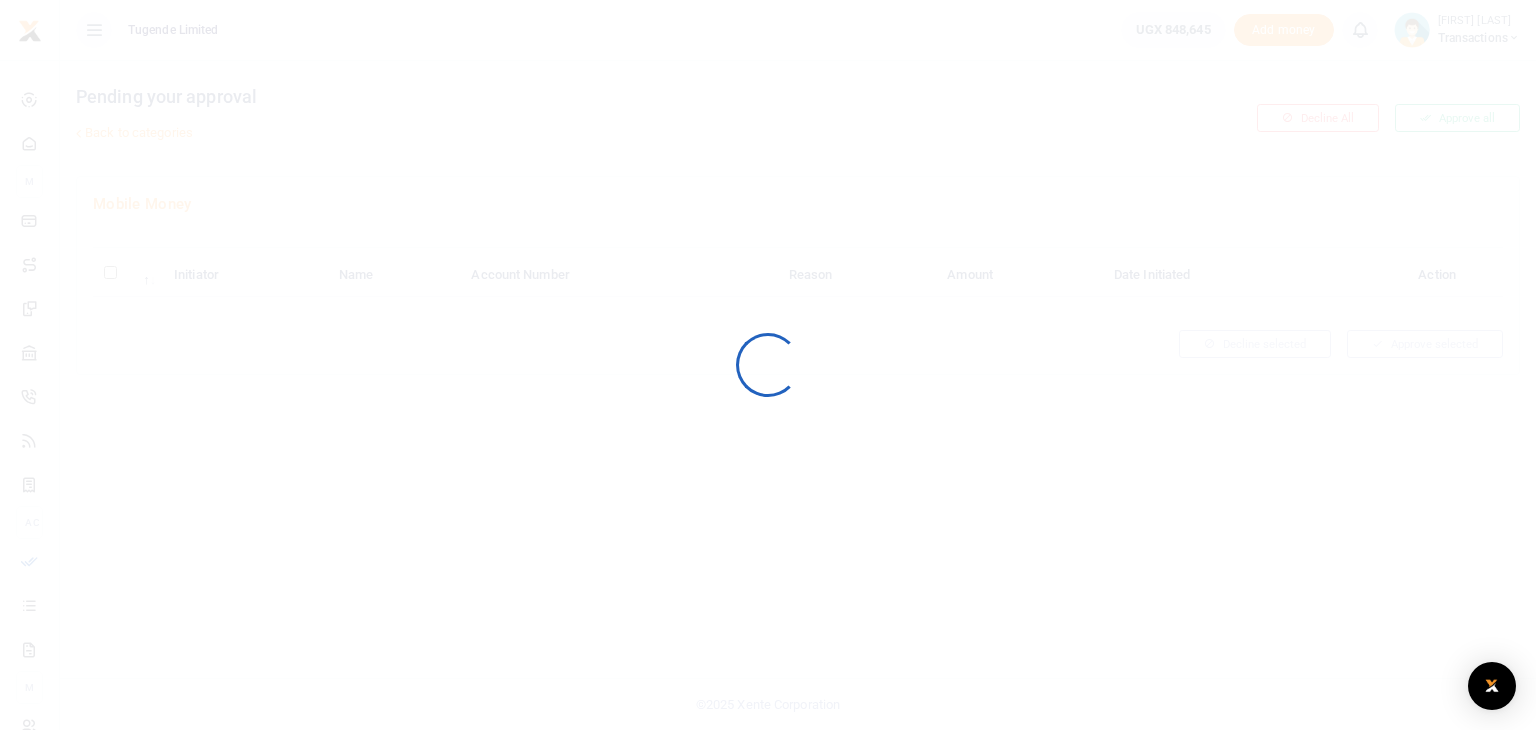 scroll, scrollTop: 0, scrollLeft: 0, axis: both 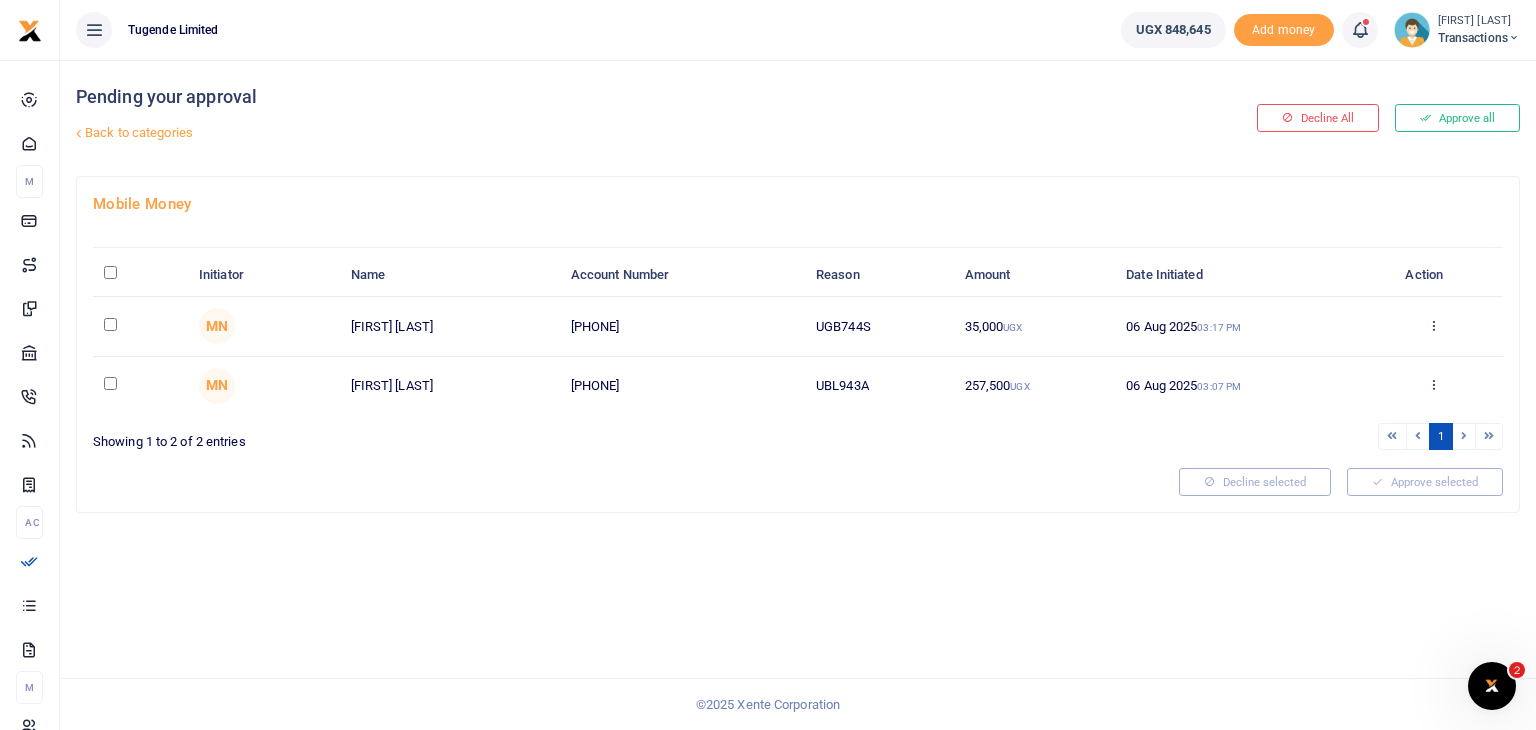 click at bounding box center [110, 383] 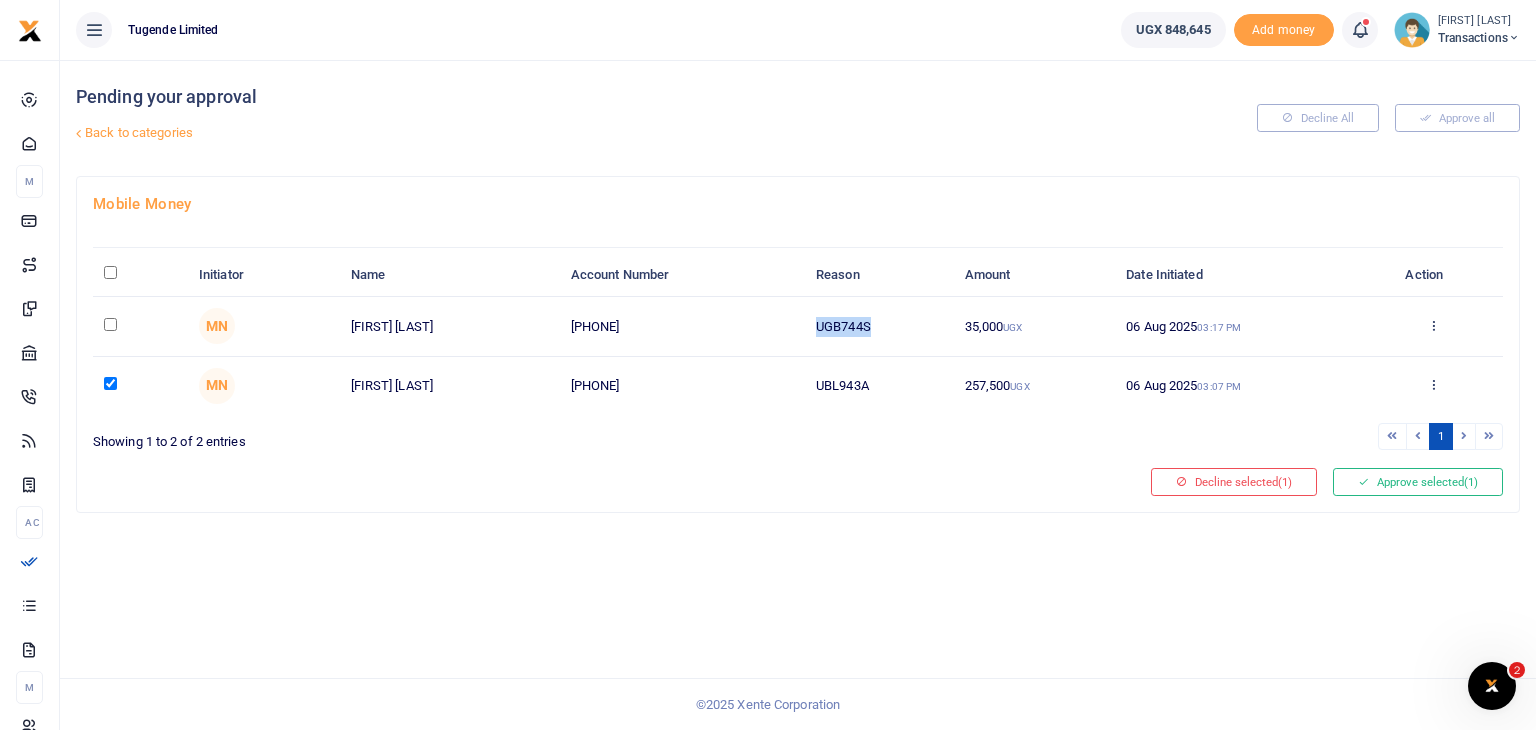 drag, startPoint x: 818, startPoint y: 324, endPoint x: 944, endPoint y: 308, distance: 127.01181 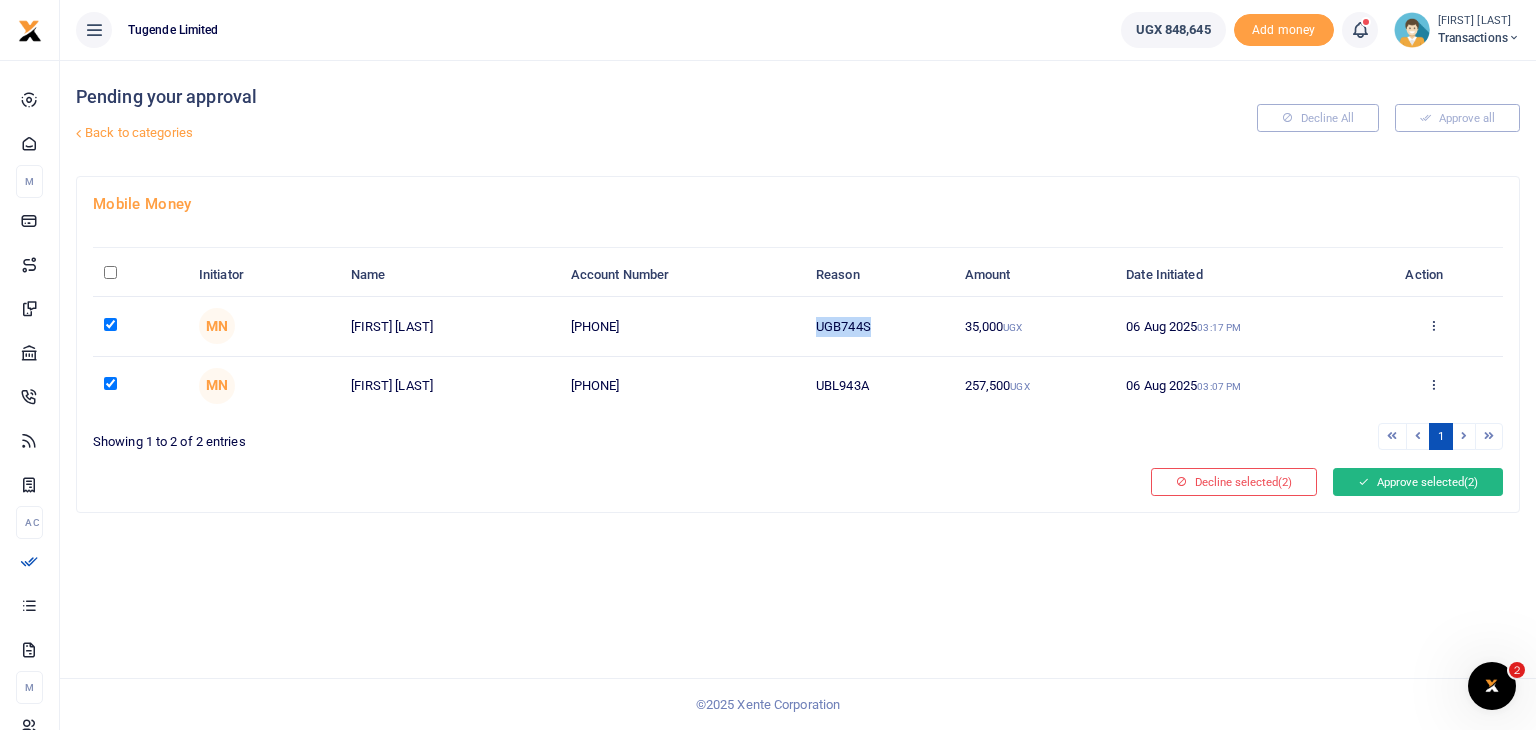 click on "Approve selected  (2)" at bounding box center (1418, 482) 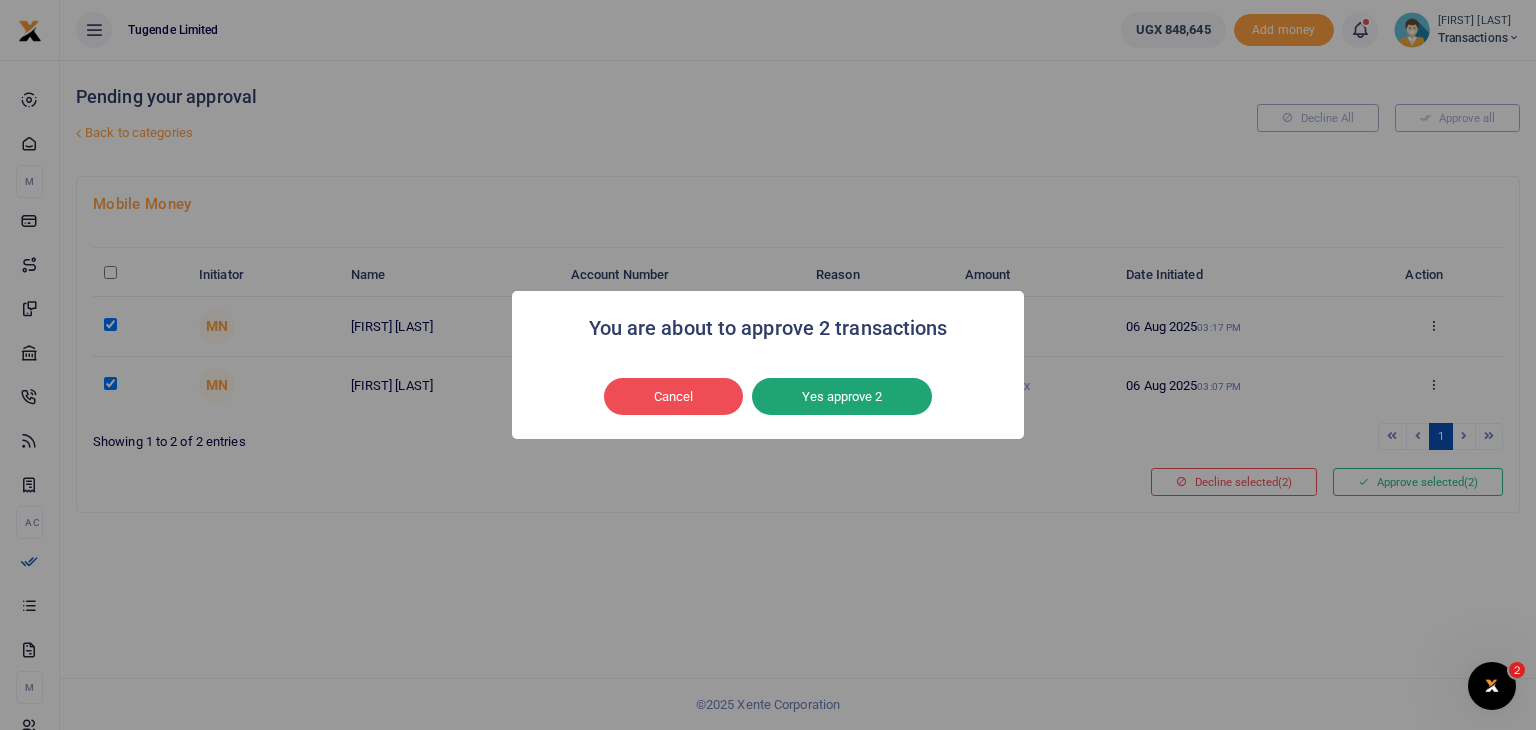 click on "Yes approve 2" at bounding box center [842, 397] 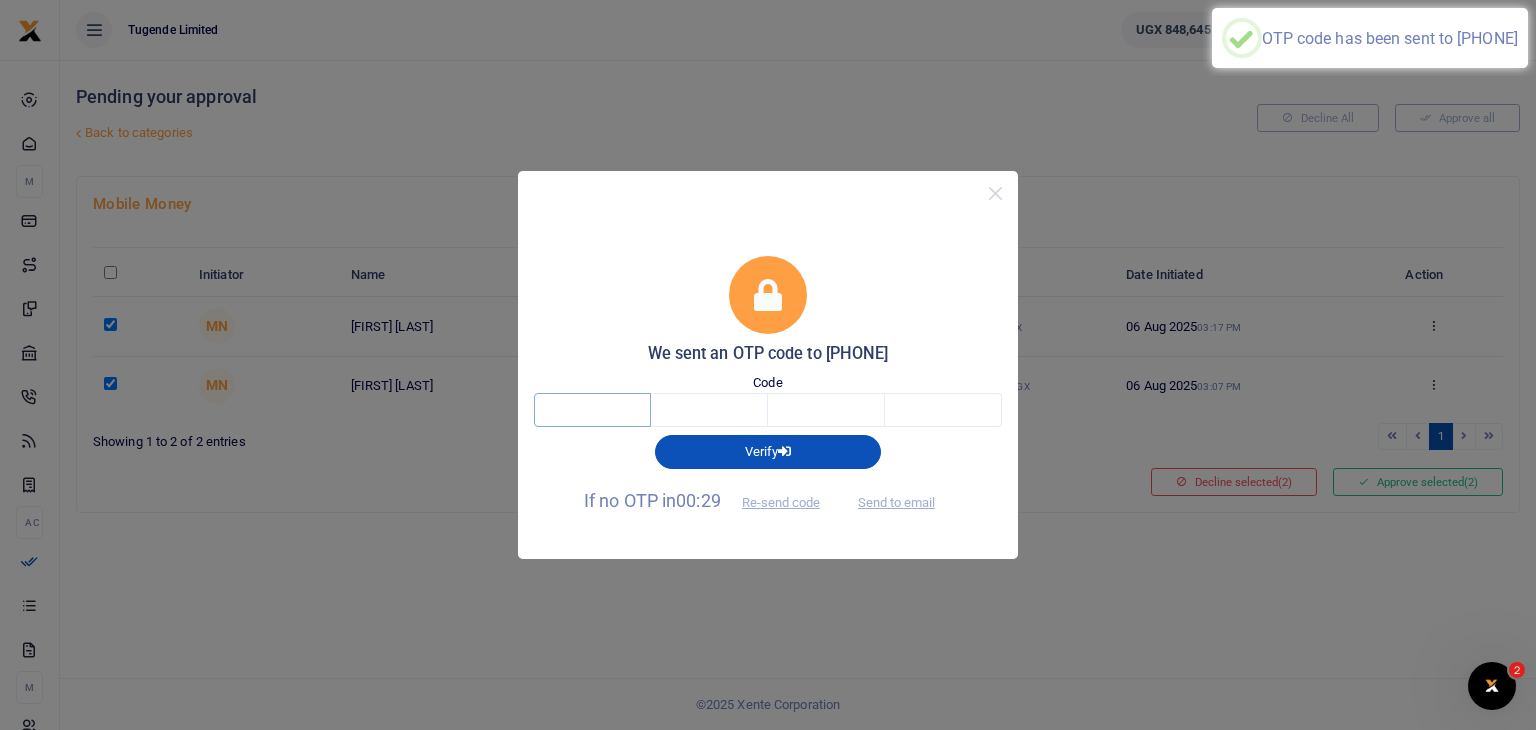 click at bounding box center (592, 410) 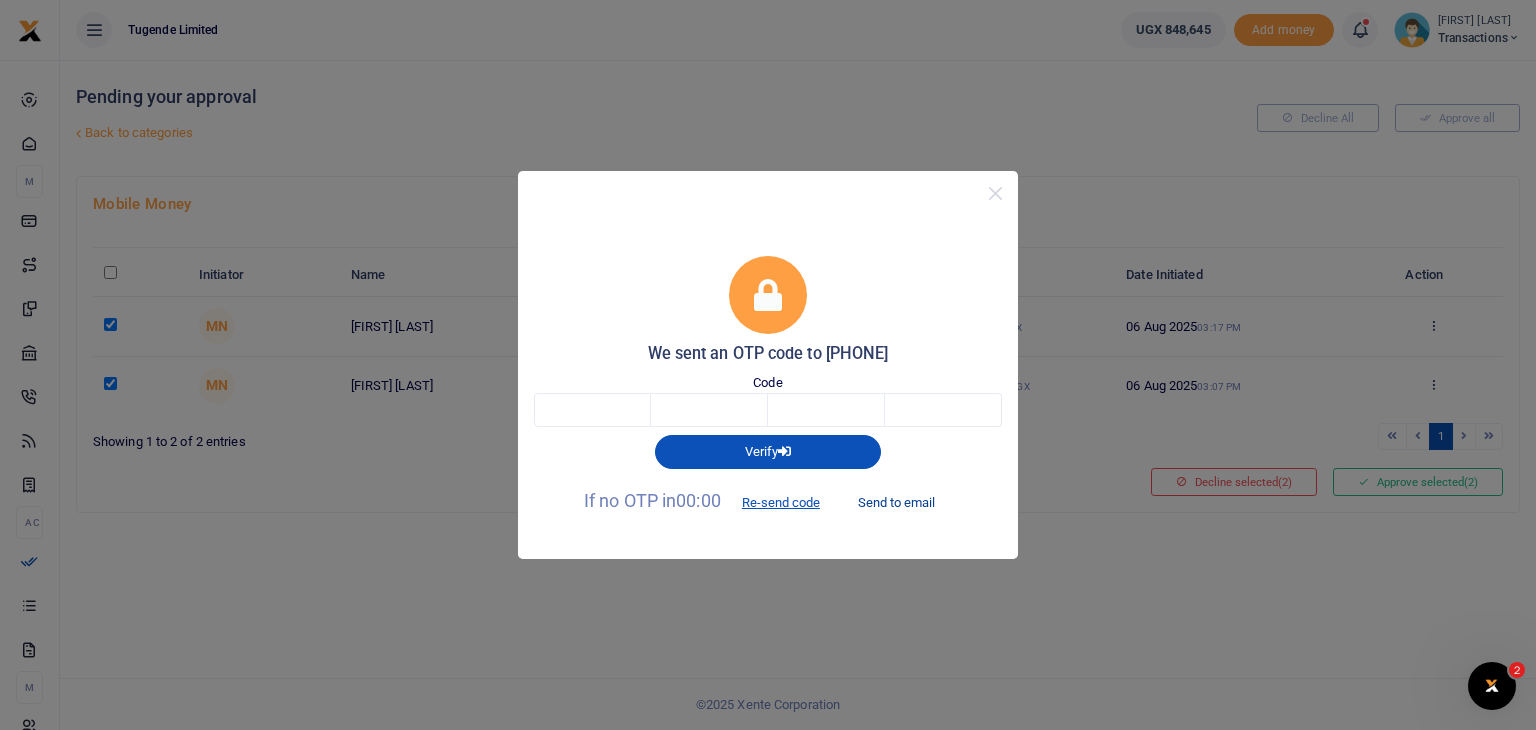 click on "Send to email" at bounding box center (896, 502) 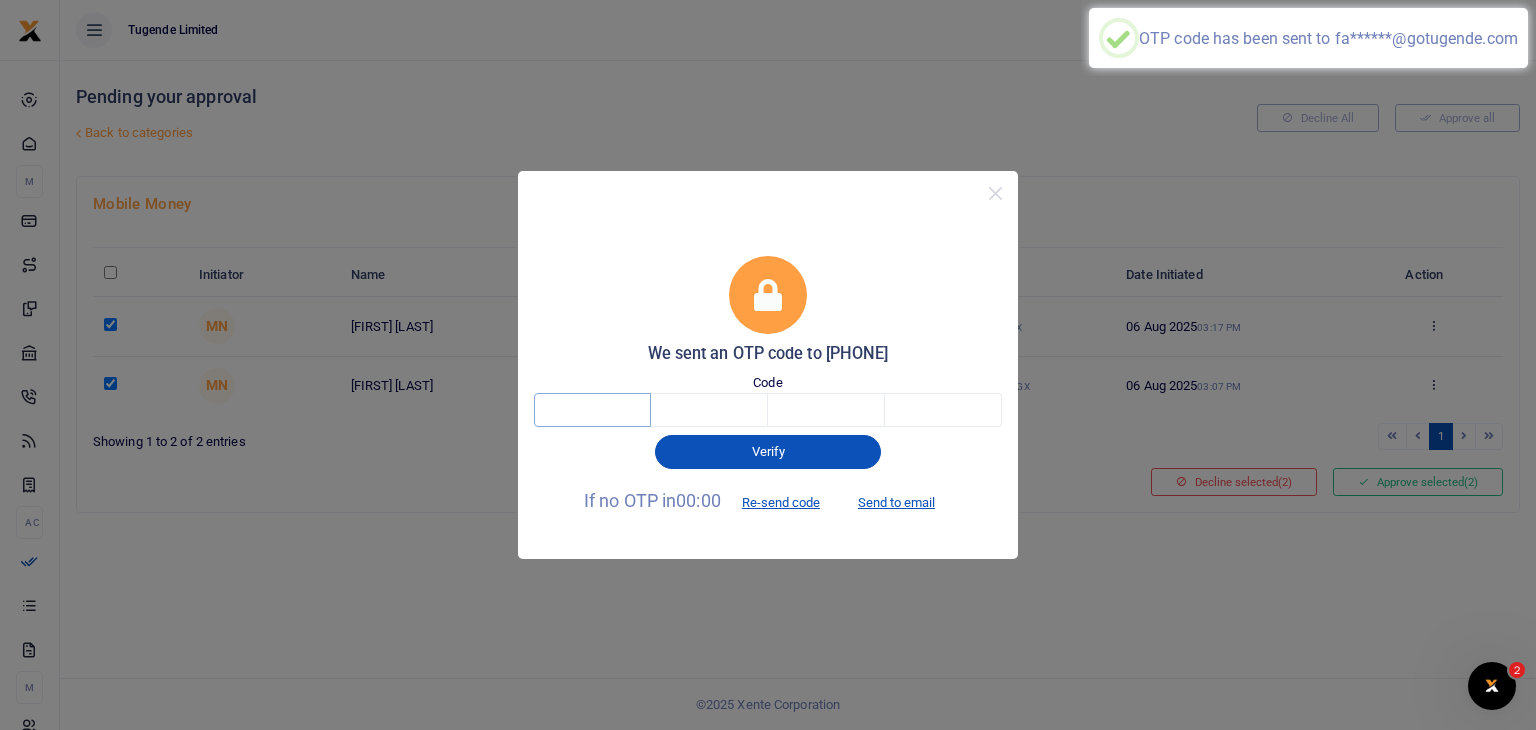 click at bounding box center (592, 410) 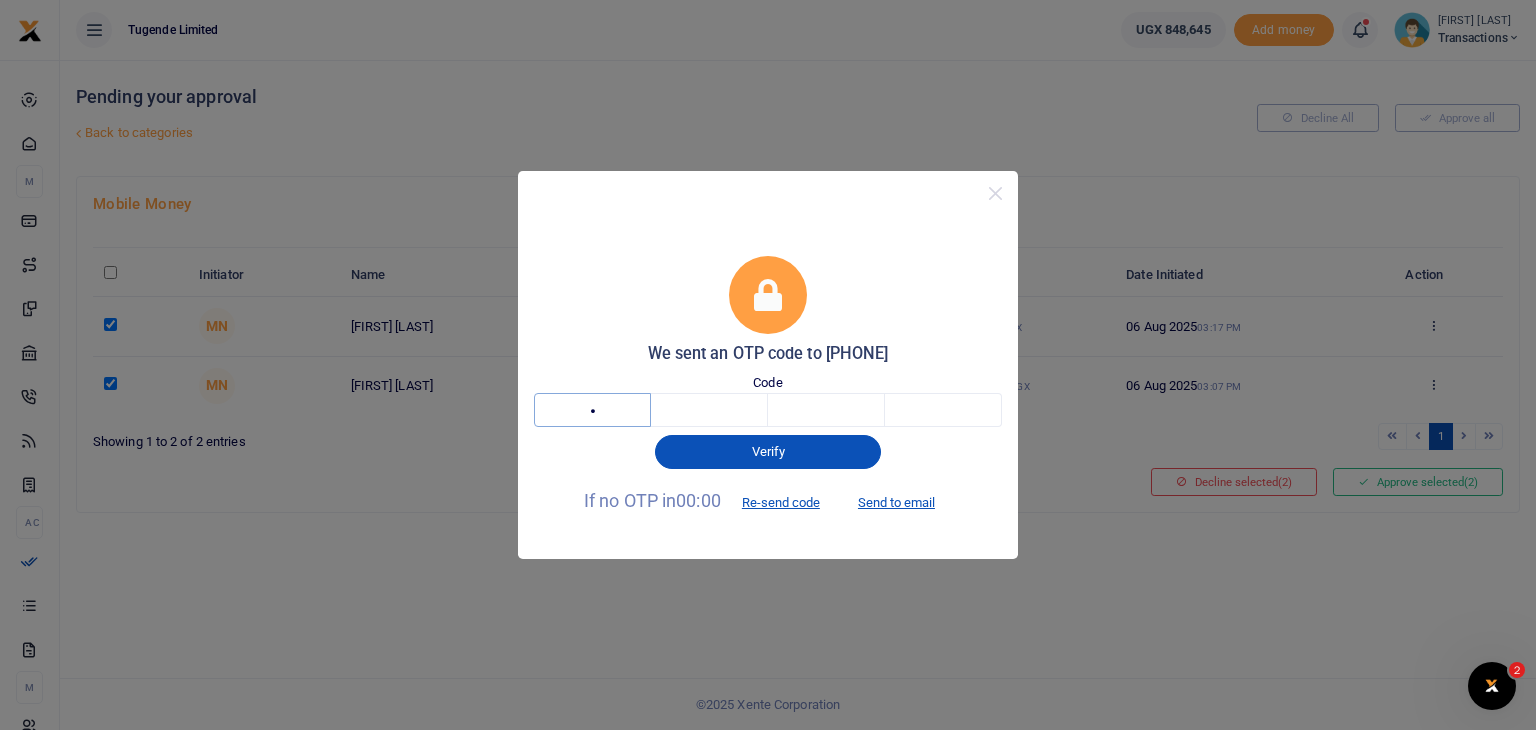 type on "6" 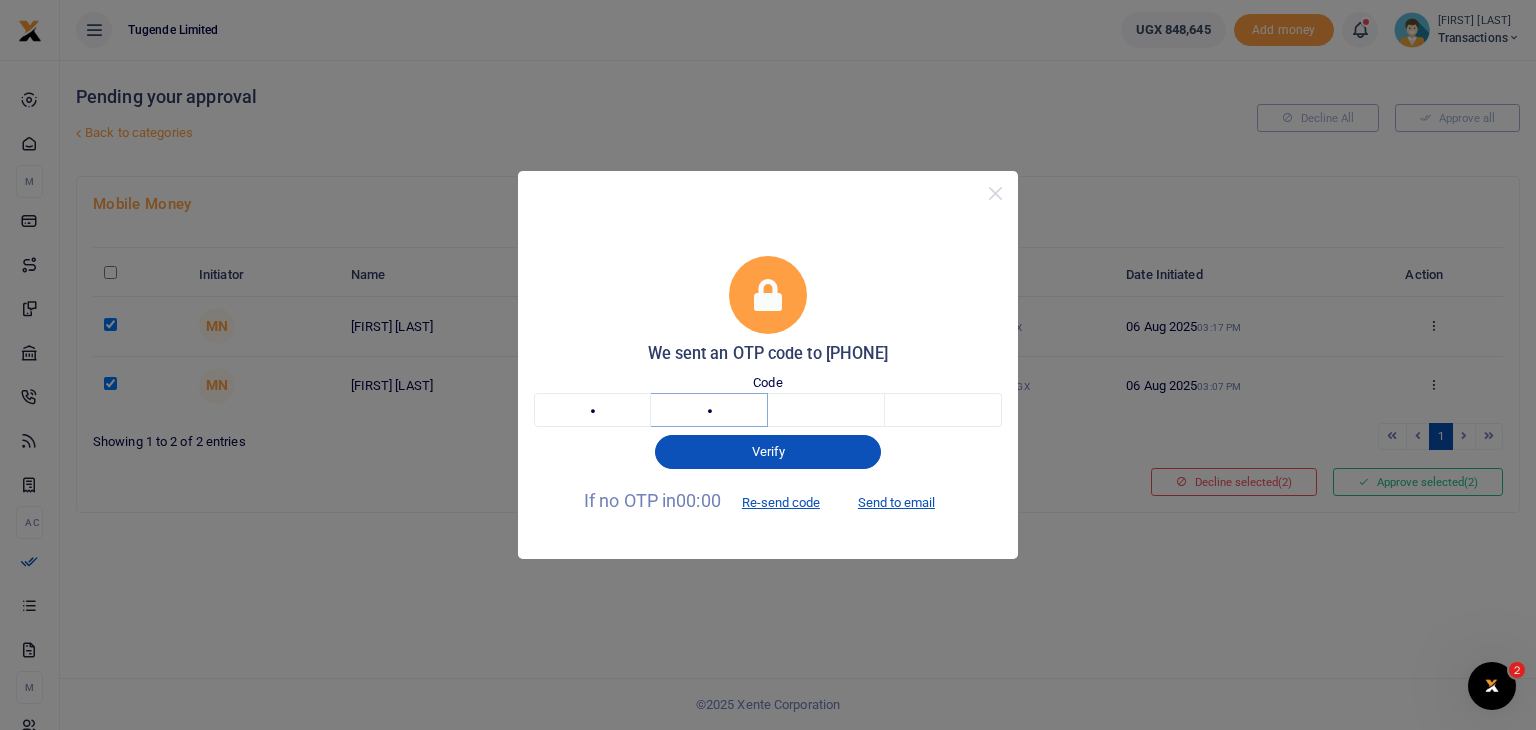 type on "7" 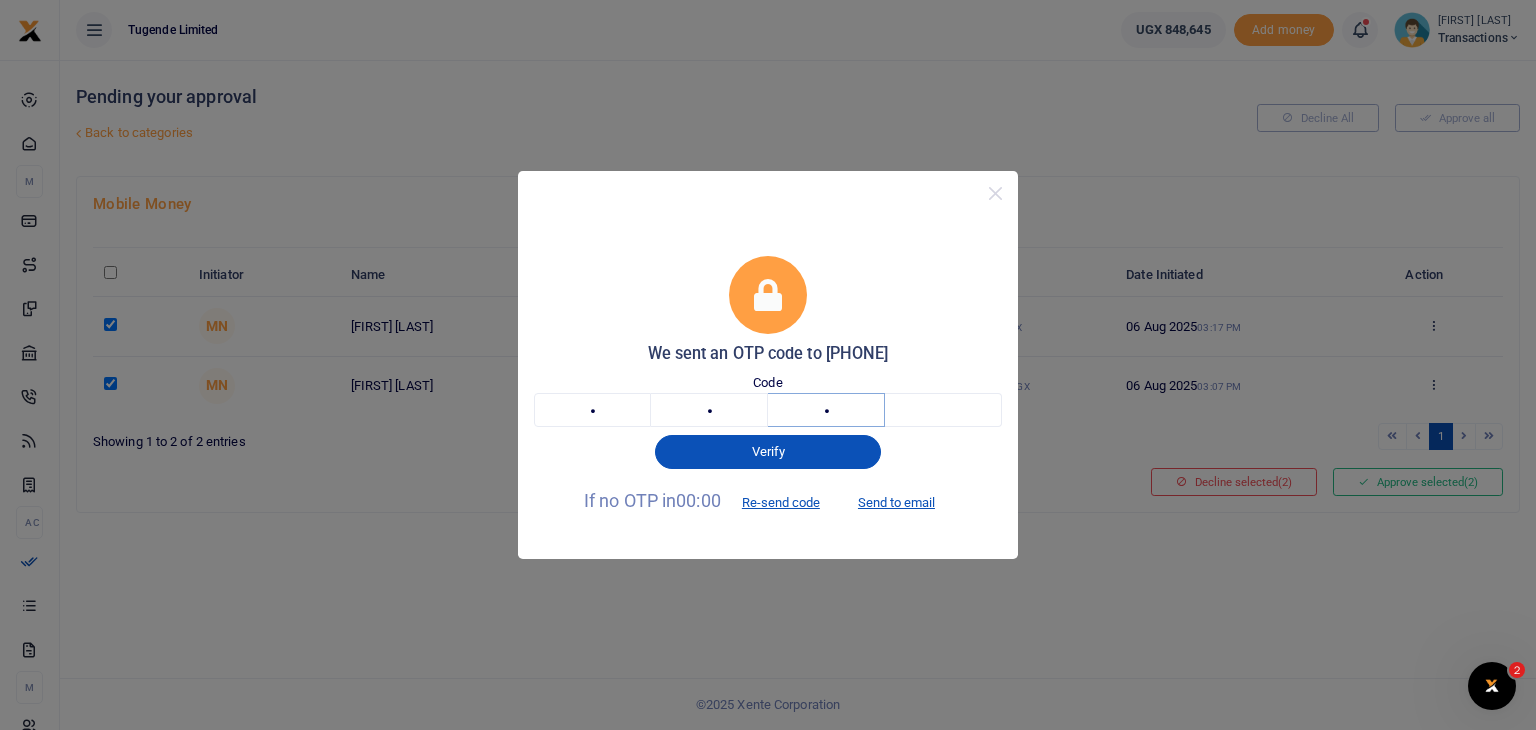 type on "7" 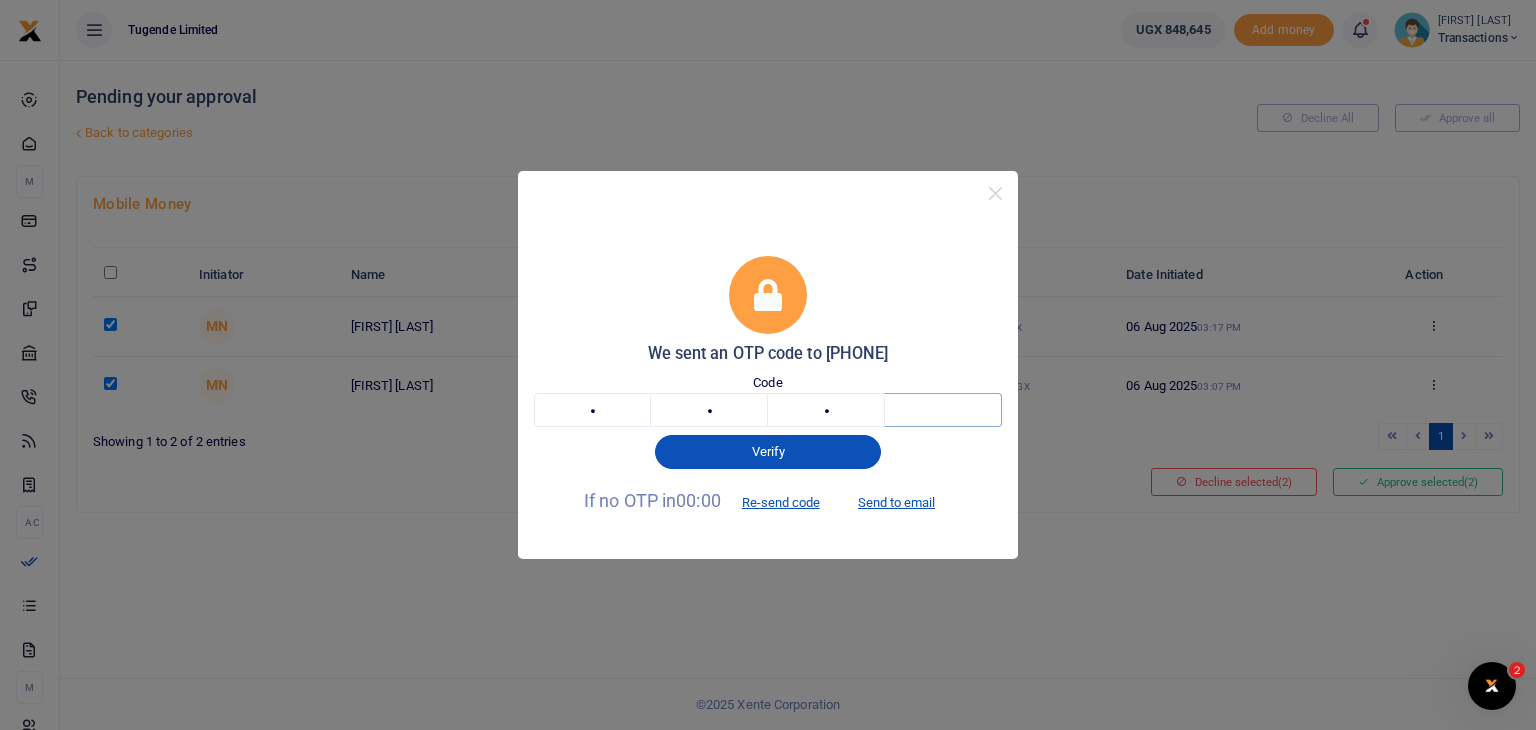 type on "2" 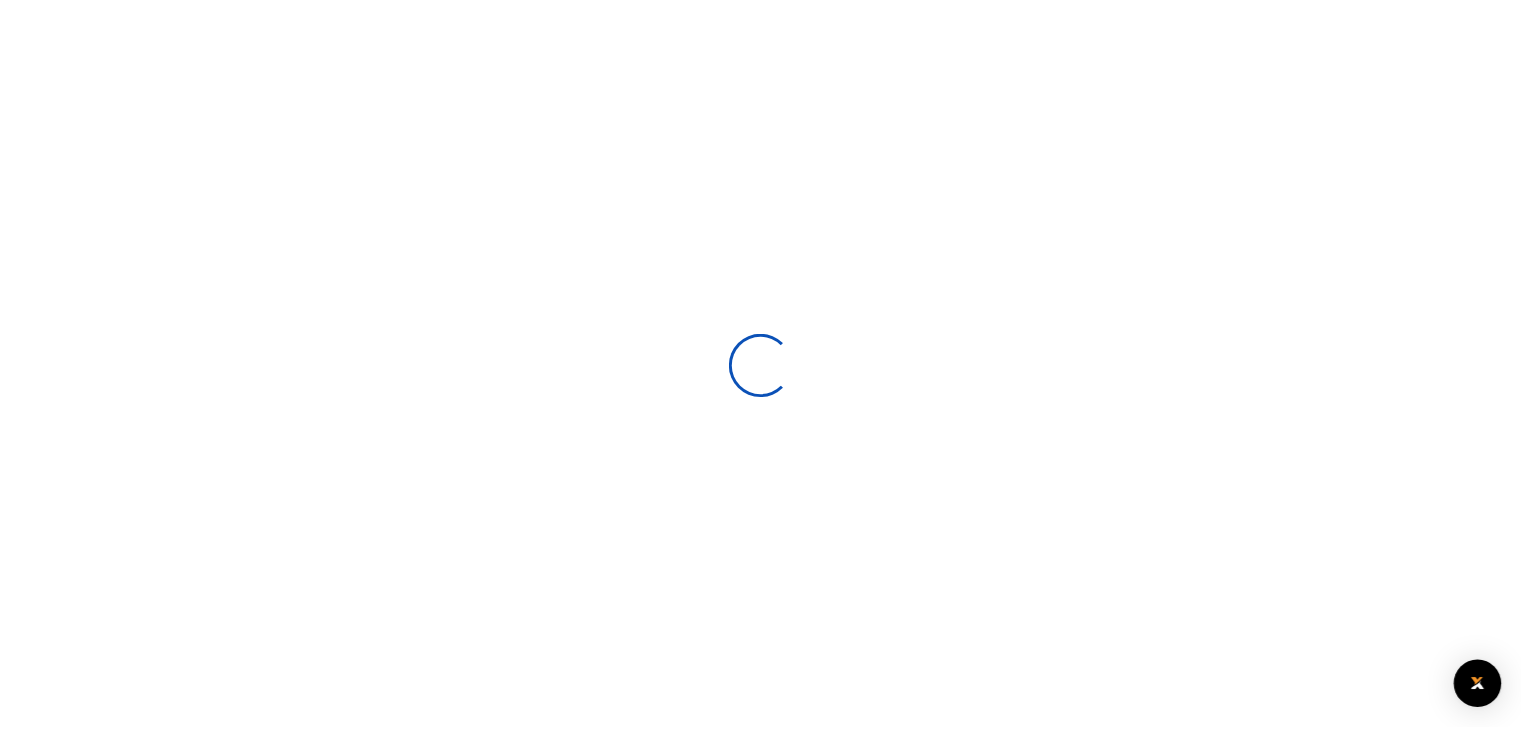 scroll, scrollTop: 0, scrollLeft: 0, axis: both 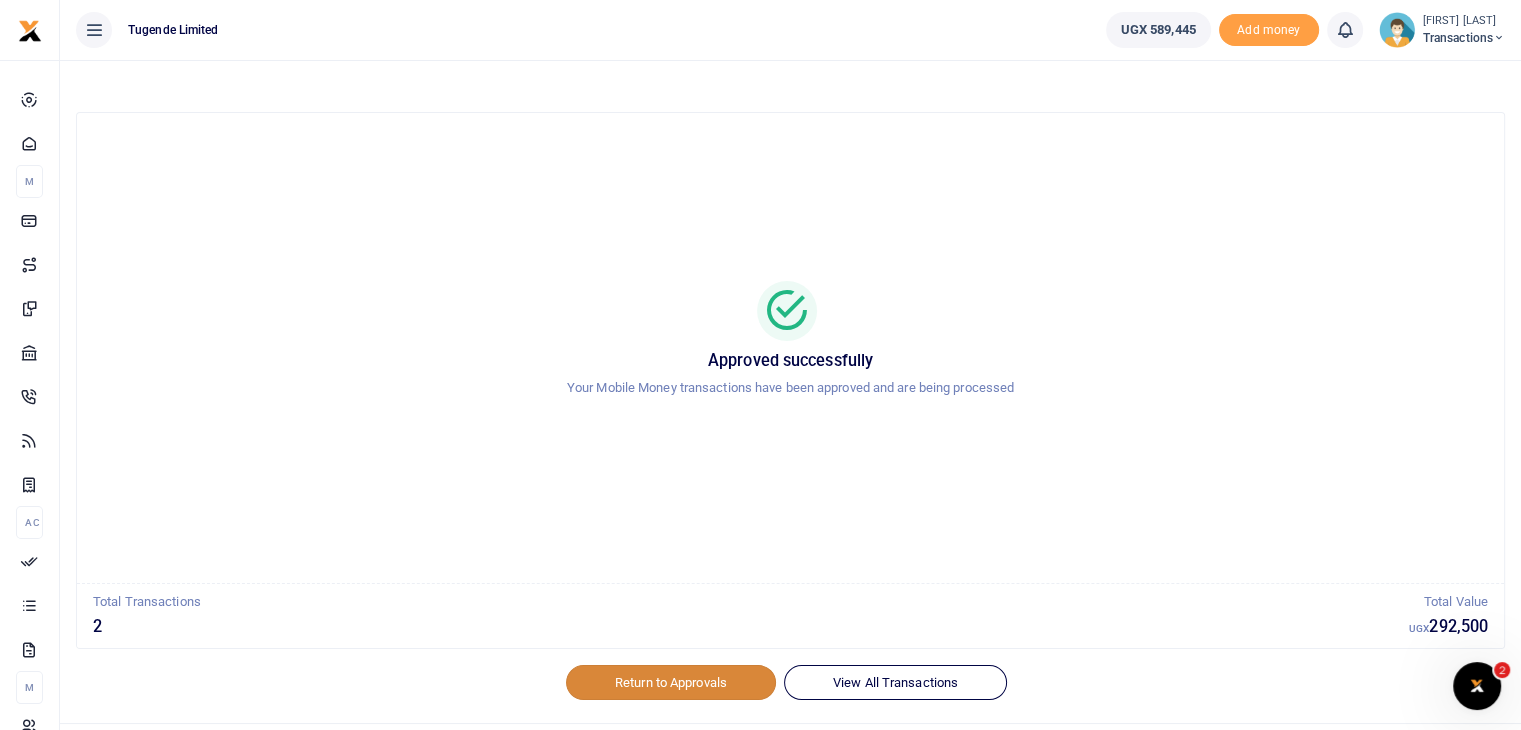click on "Return to Approvals" at bounding box center (671, 682) 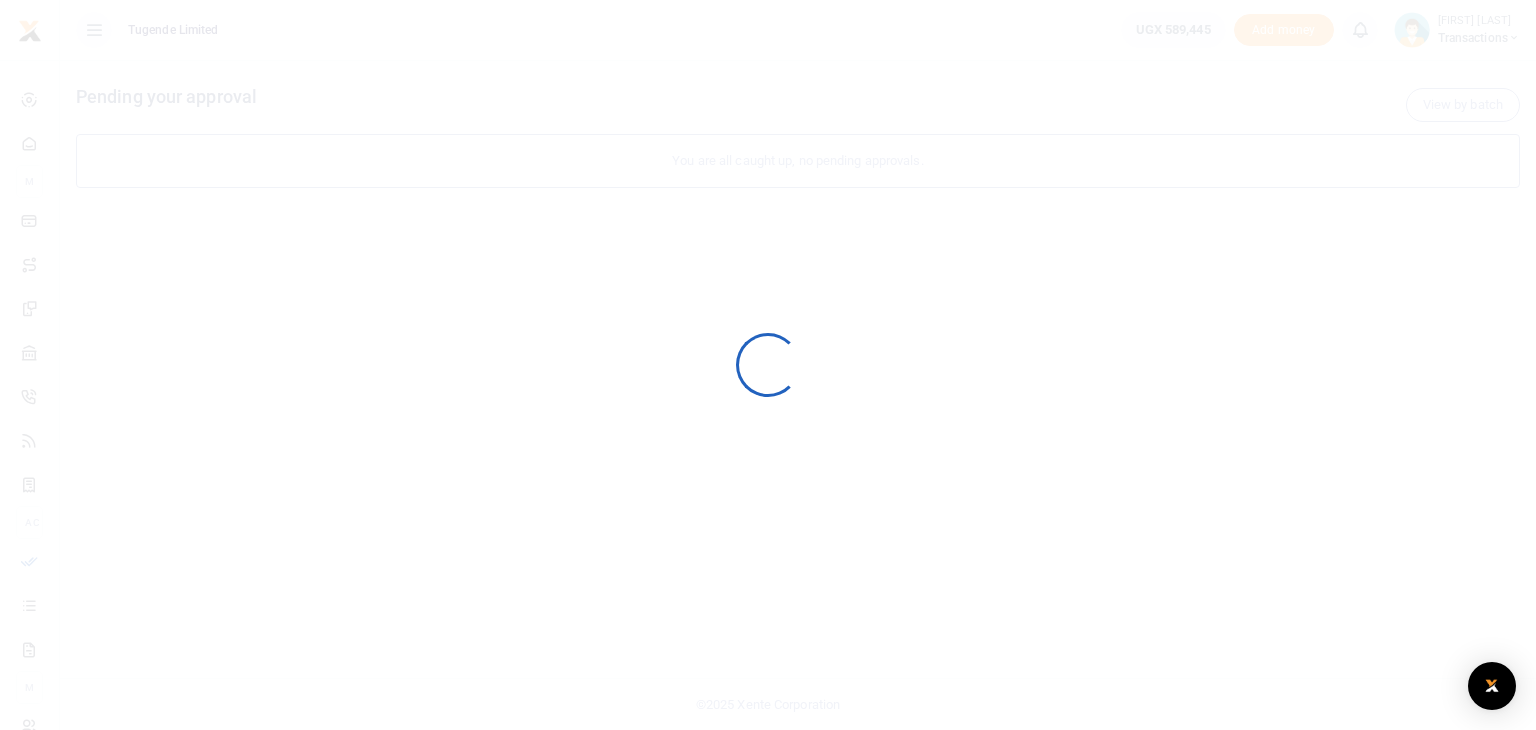scroll, scrollTop: 0, scrollLeft: 0, axis: both 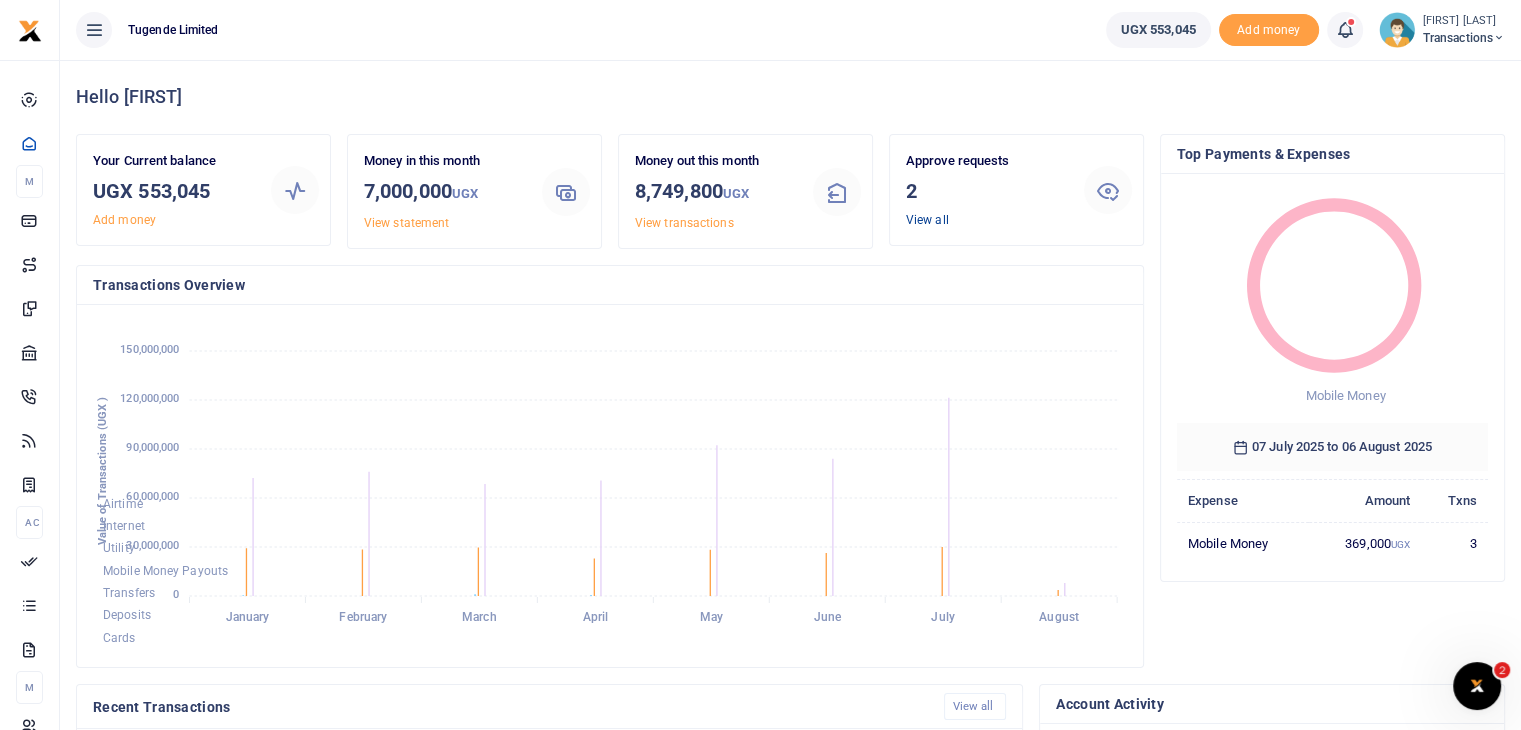 click on "View all" at bounding box center (927, 220) 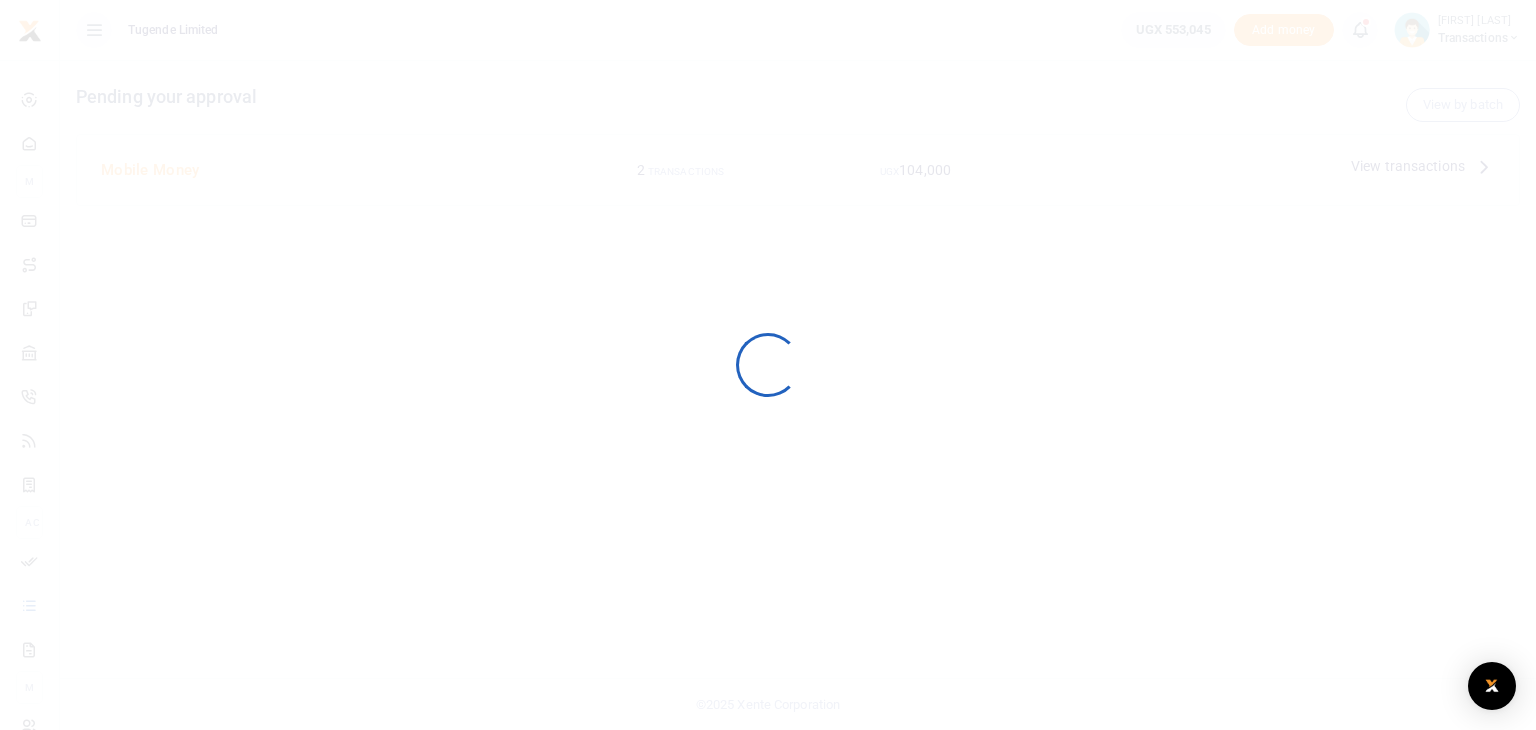 scroll, scrollTop: 0, scrollLeft: 0, axis: both 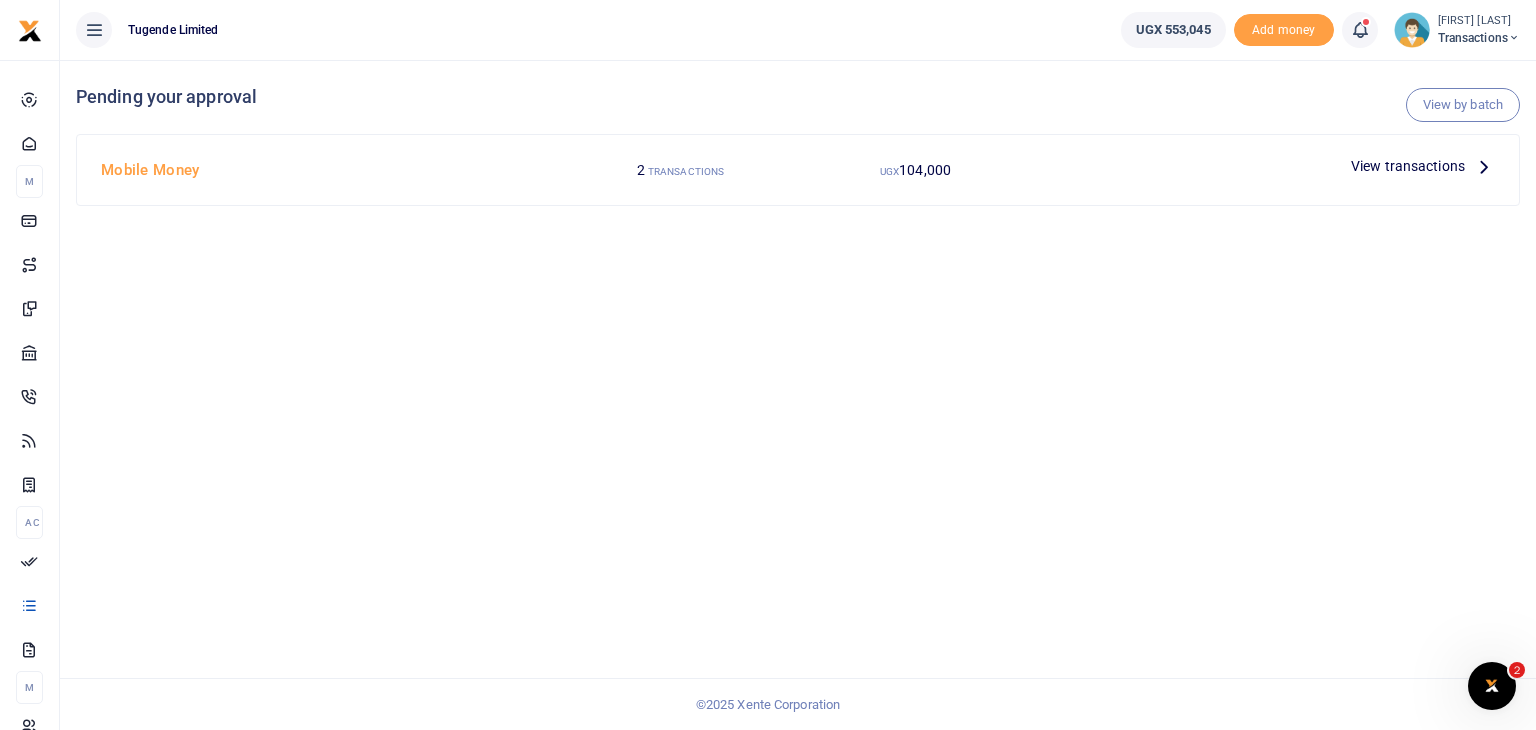 click on "View transactions" at bounding box center [1408, 166] 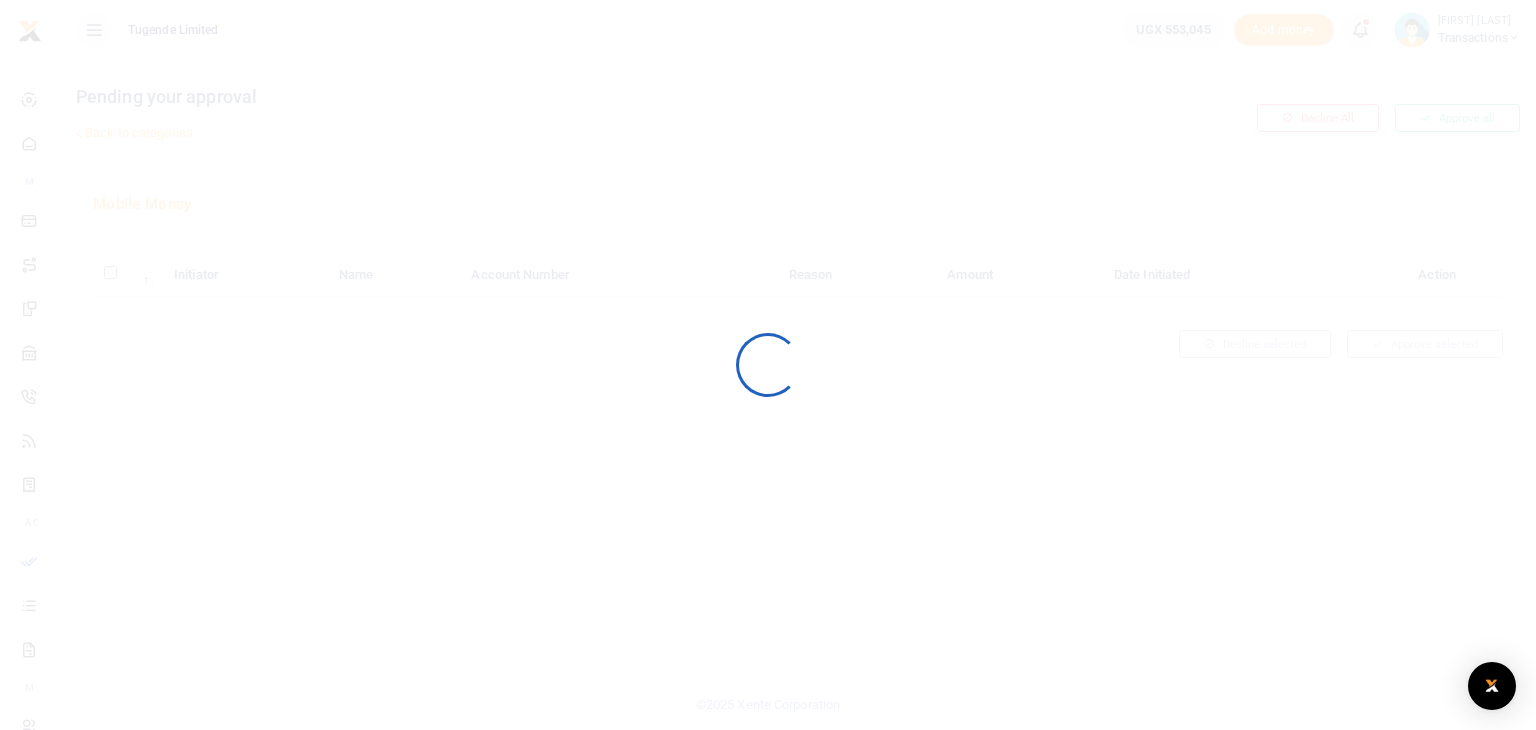 scroll, scrollTop: 0, scrollLeft: 0, axis: both 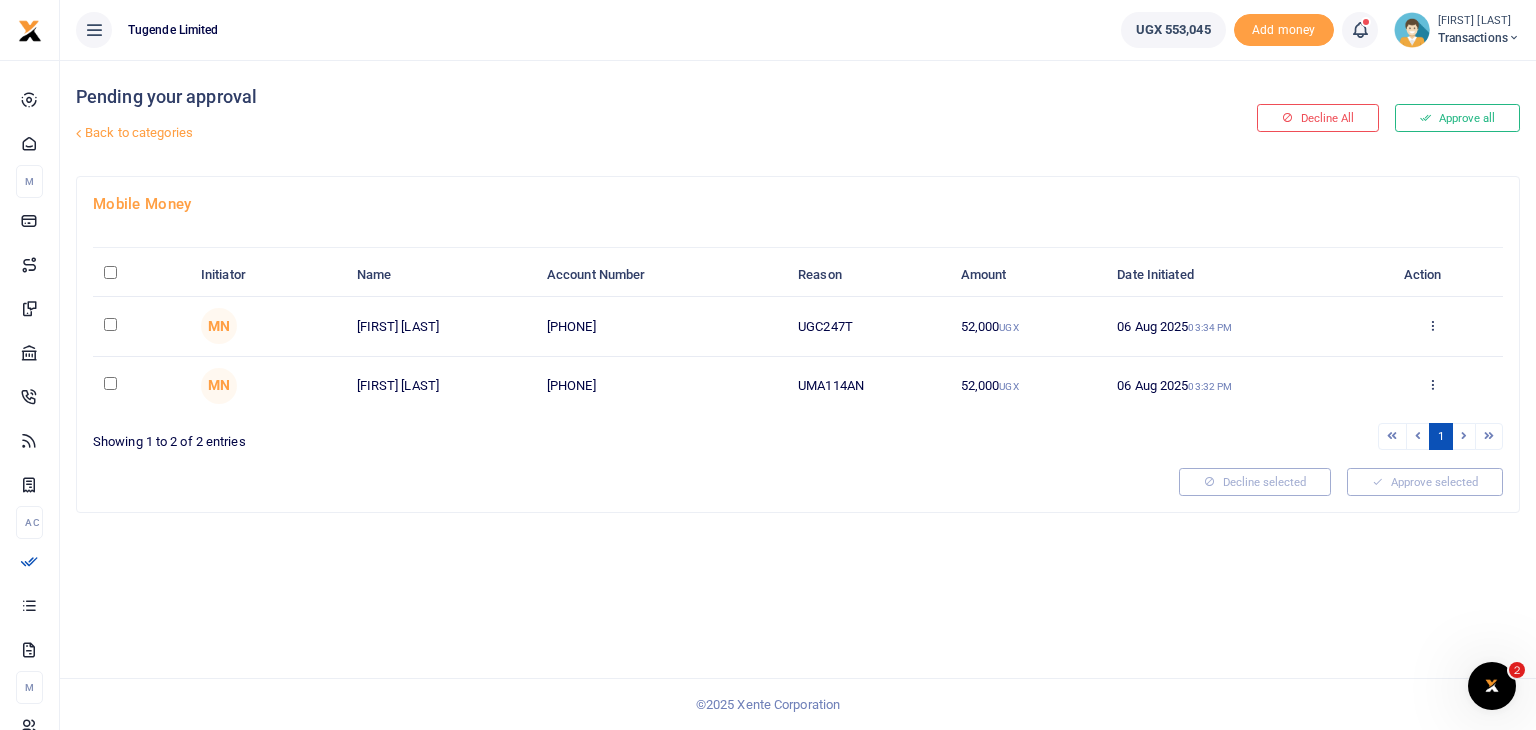 click at bounding box center [768, 365] 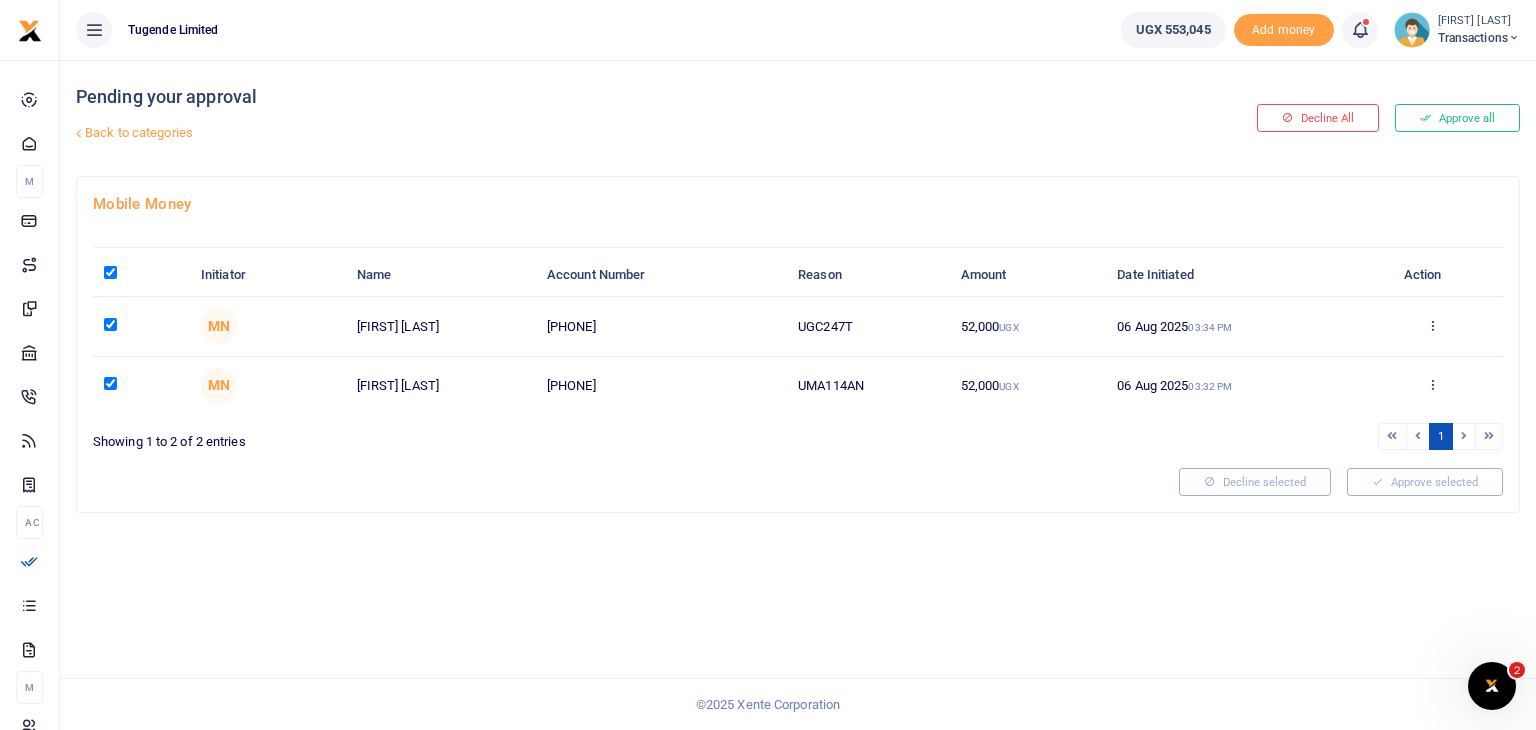 checkbox on "true" 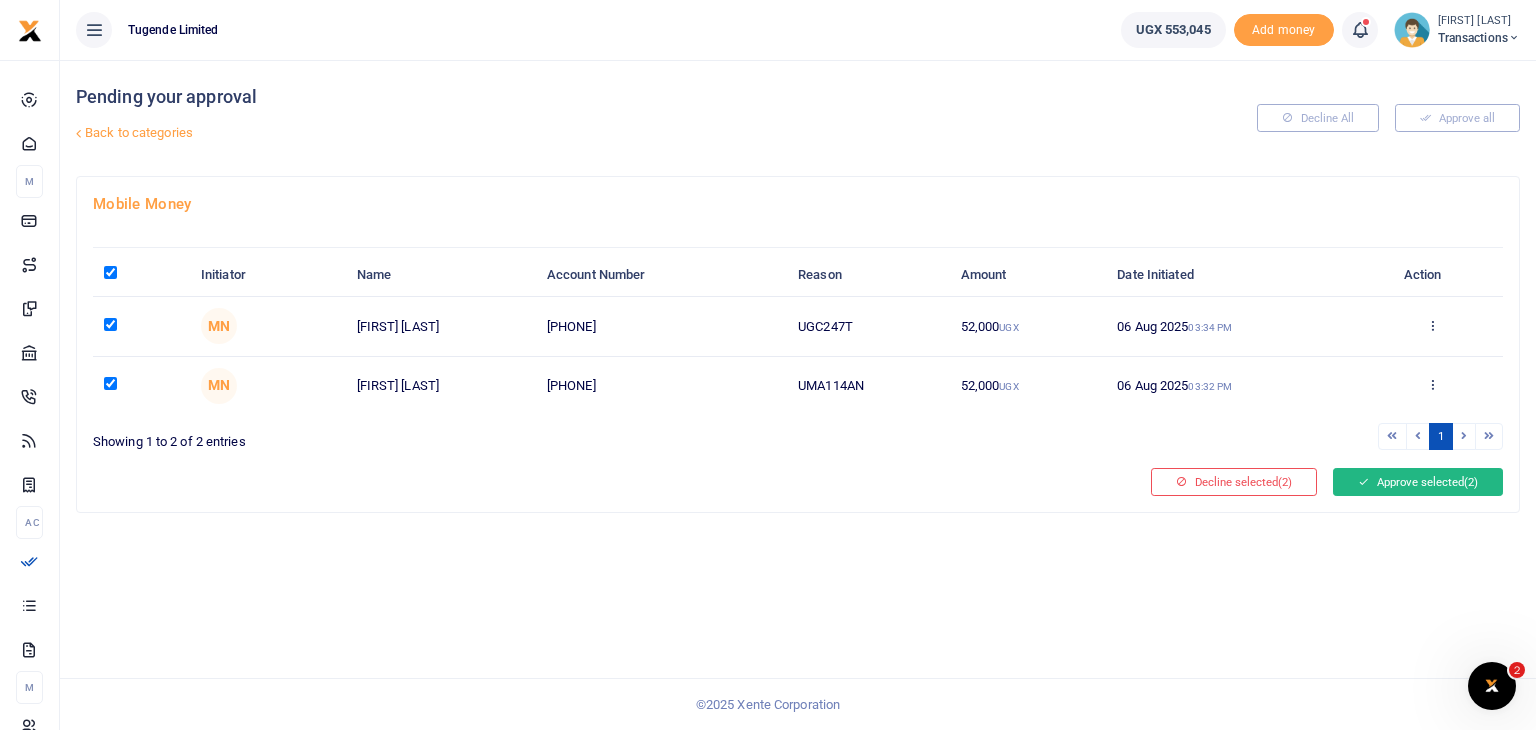 click on "Approve selected  (2)" at bounding box center (1418, 482) 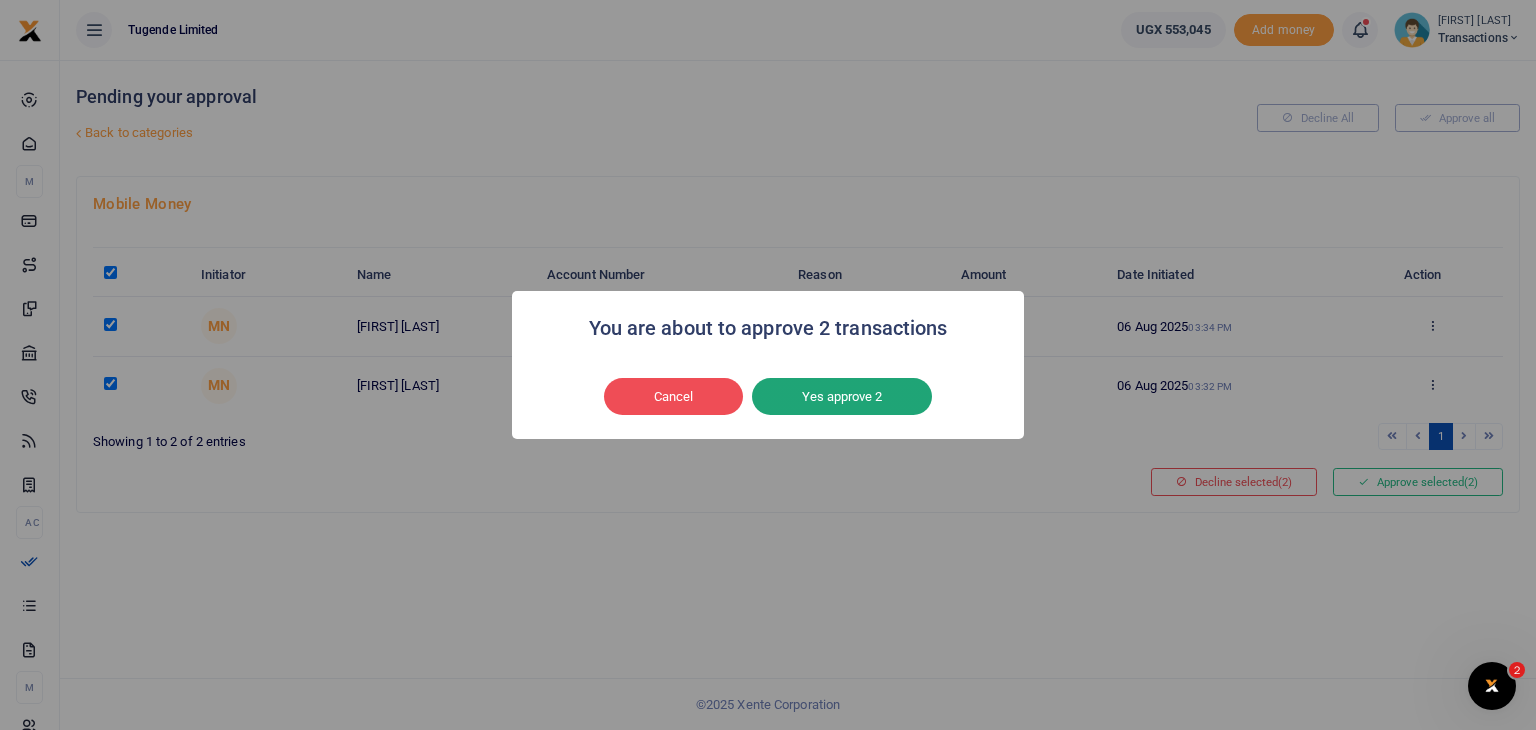 click on "Yes approve 2" at bounding box center [842, 397] 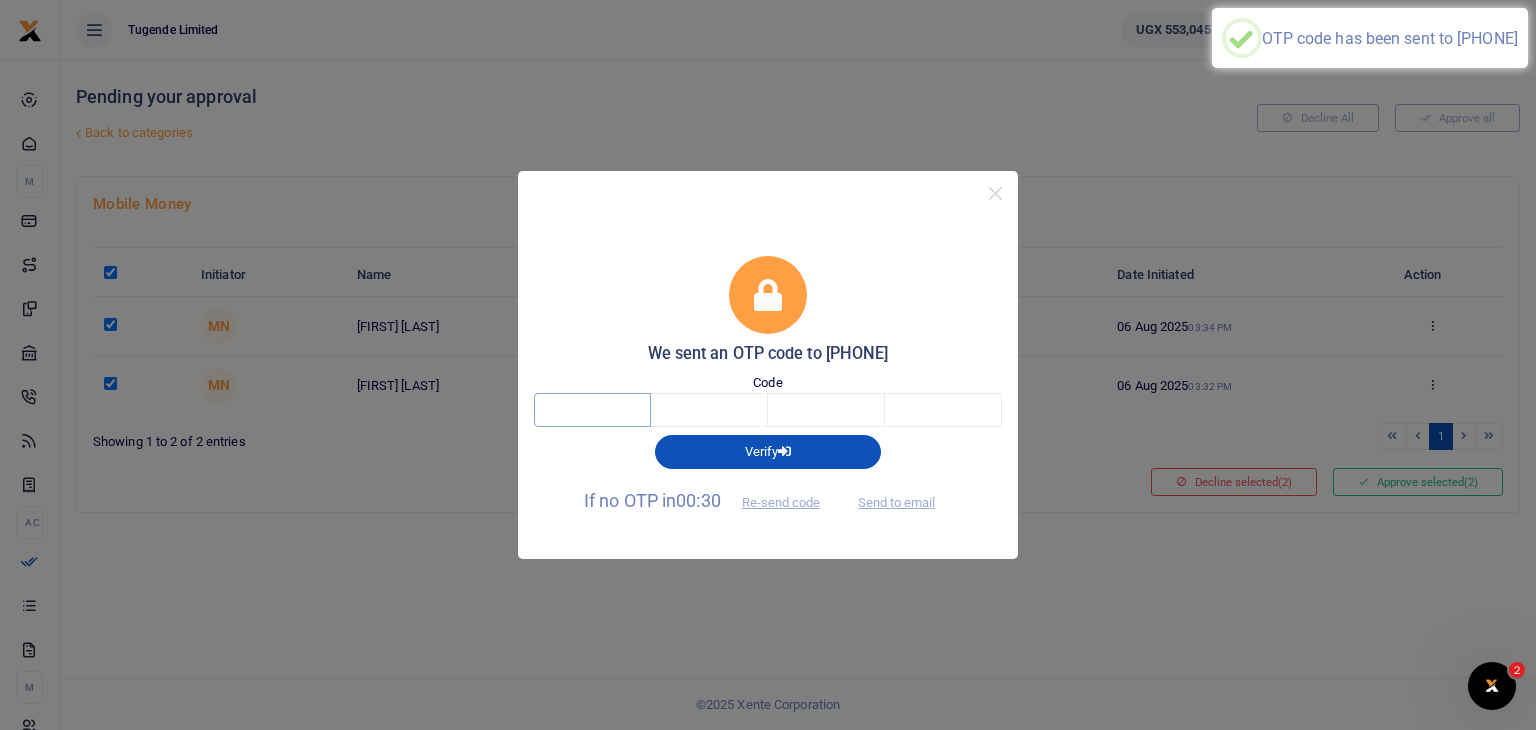 click at bounding box center [592, 410] 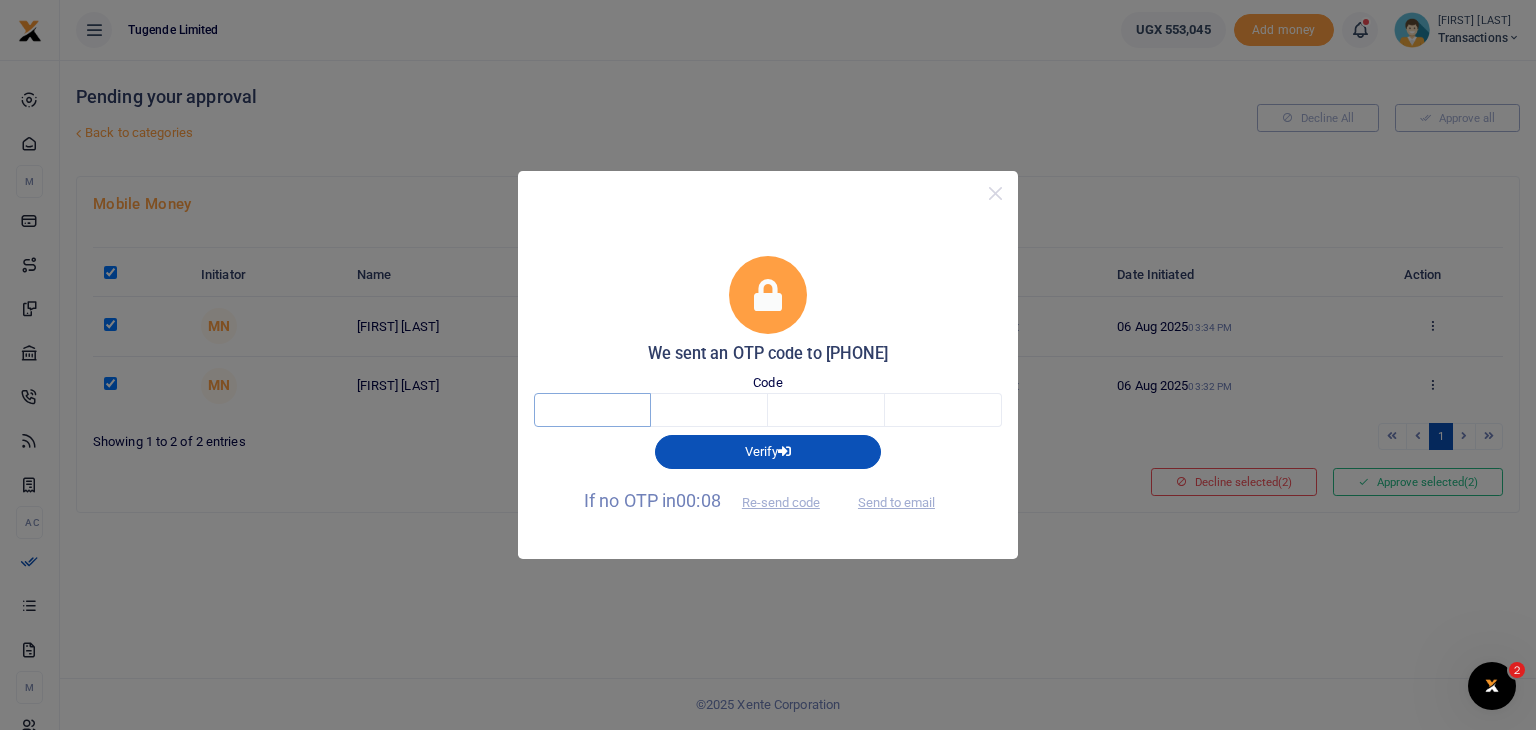 click at bounding box center (592, 410) 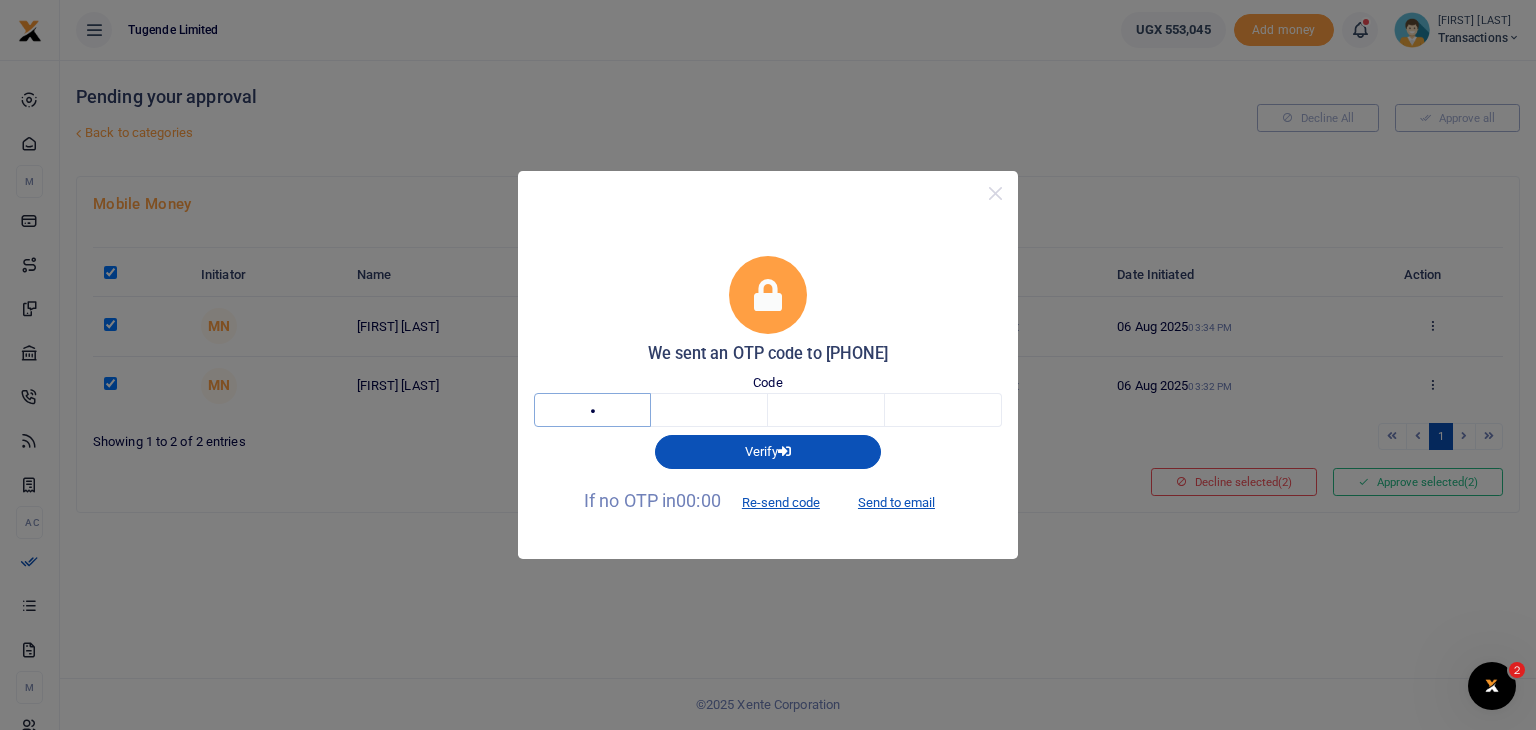 type on "4" 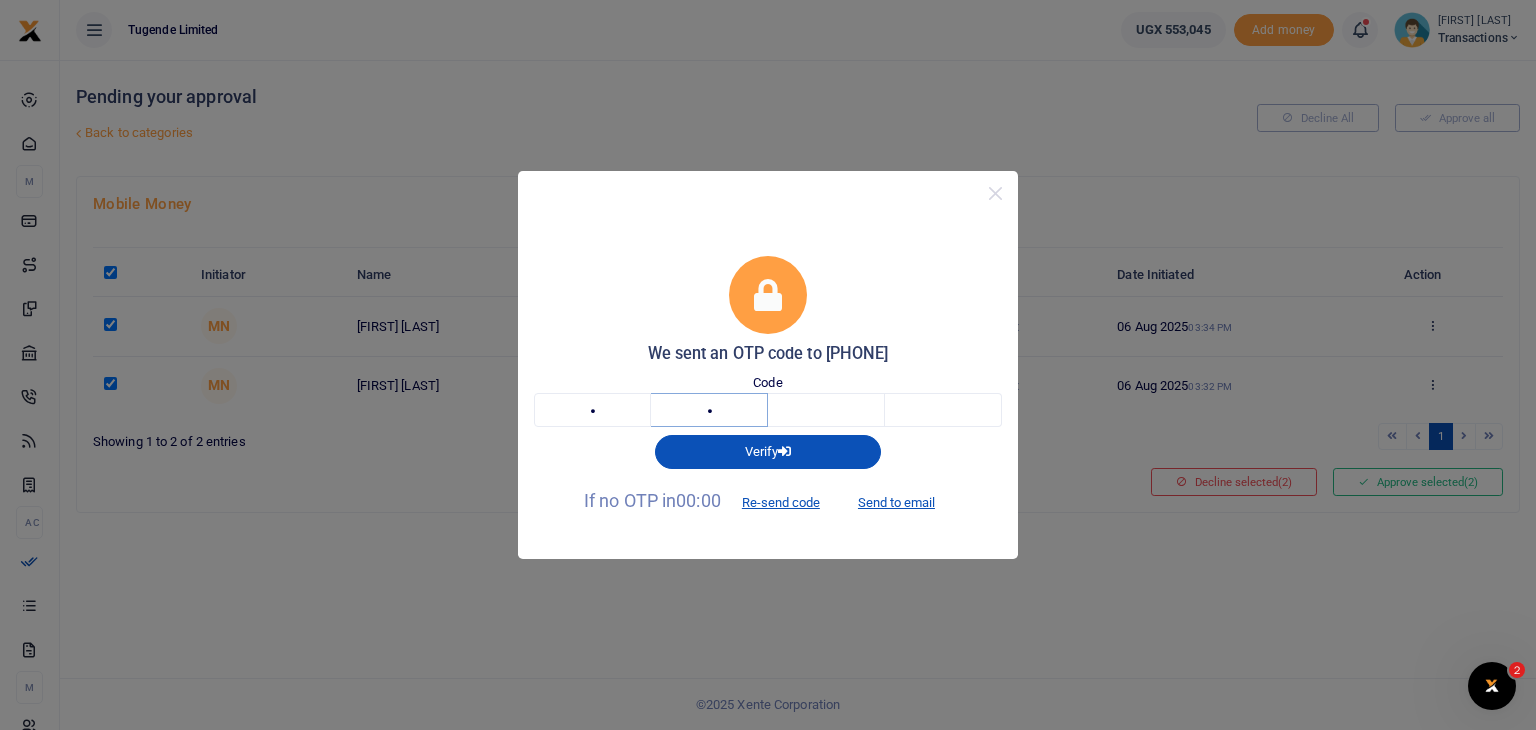 type on "6" 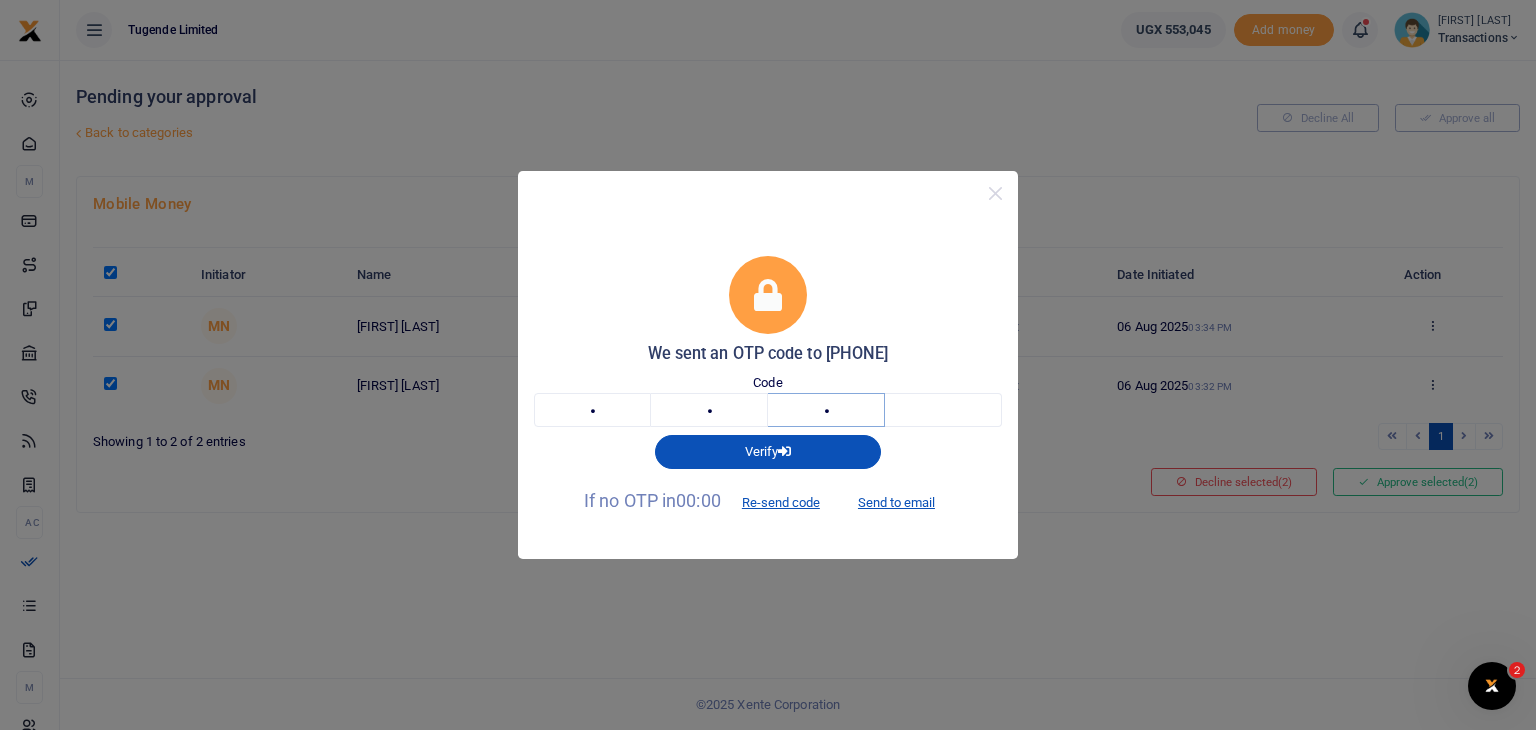 type on "9" 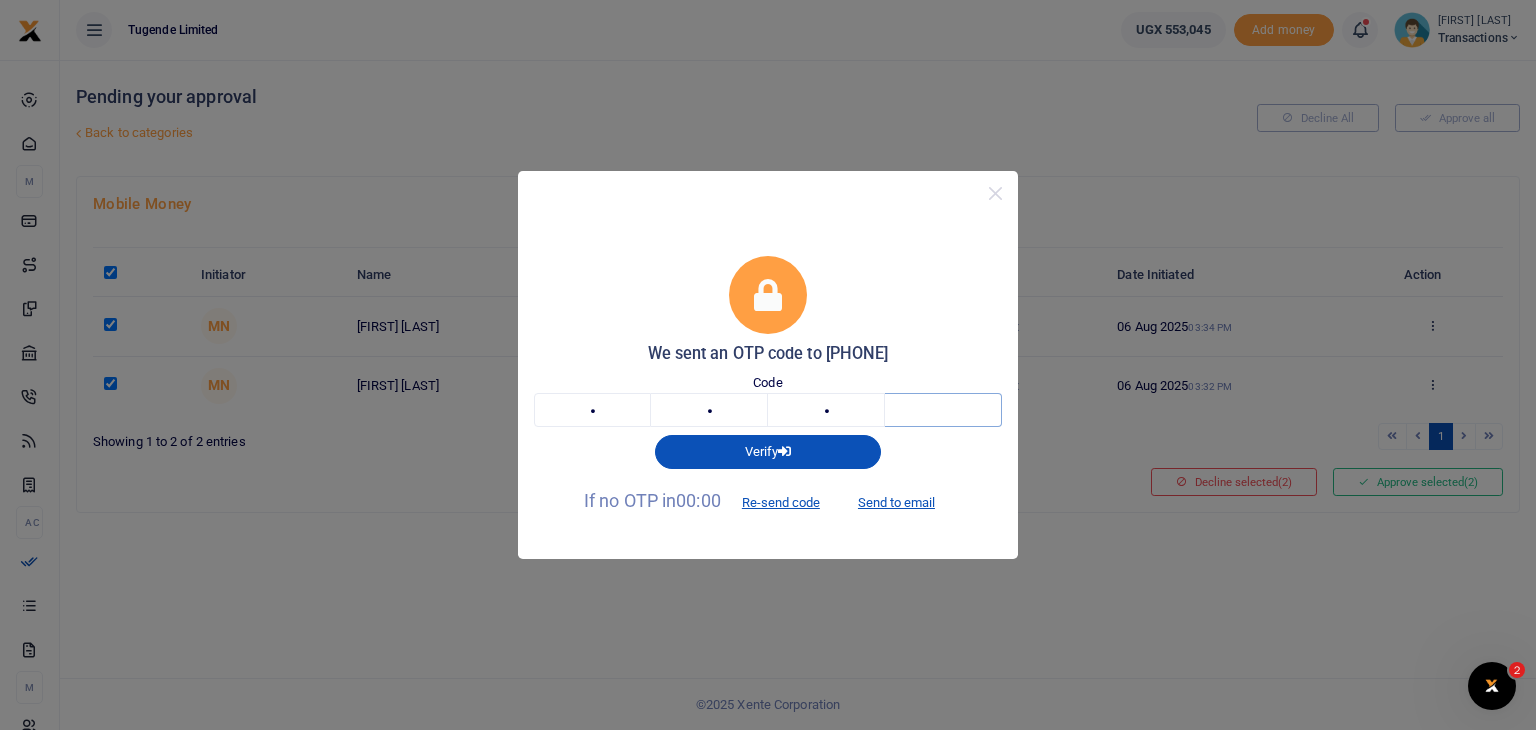 type on "6" 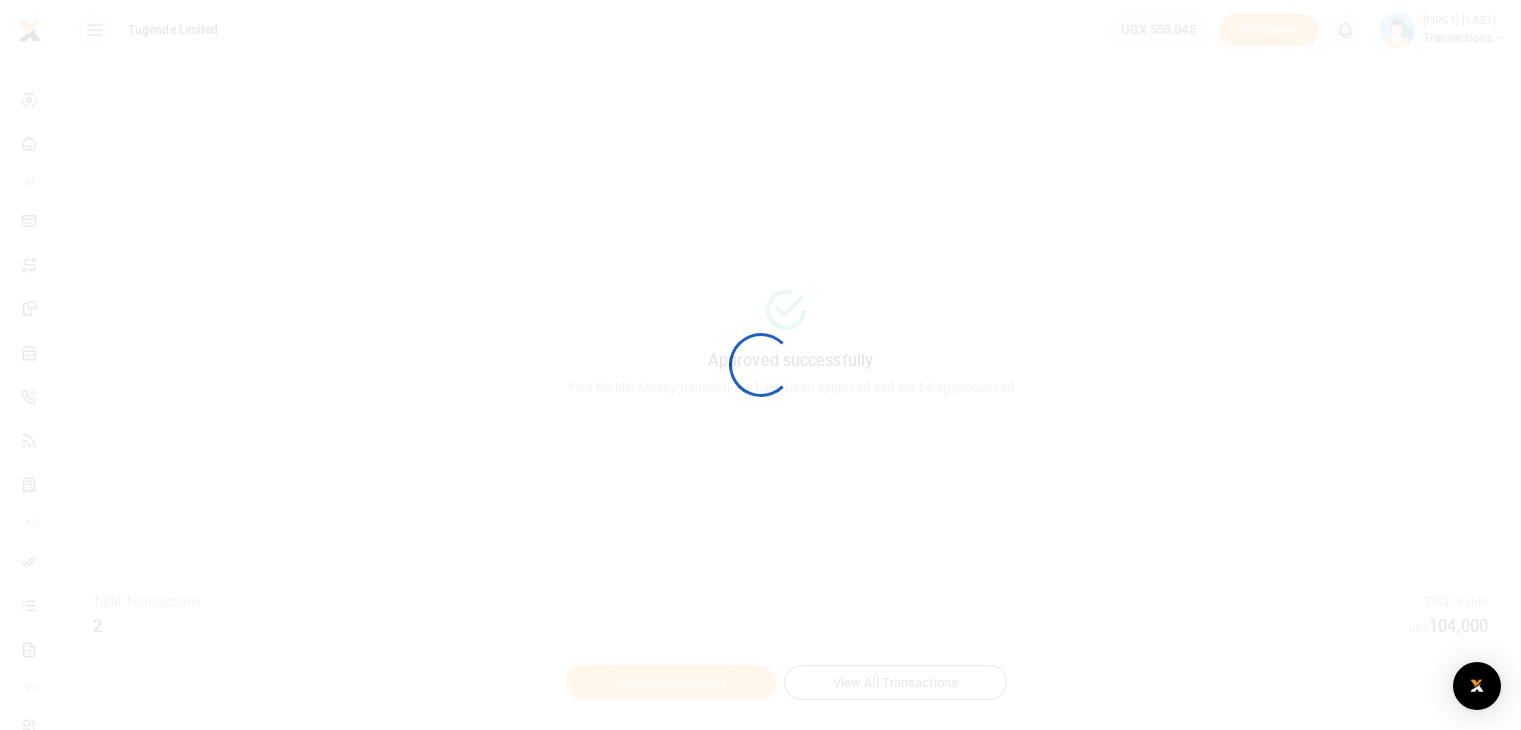 scroll, scrollTop: 0, scrollLeft: 0, axis: both 